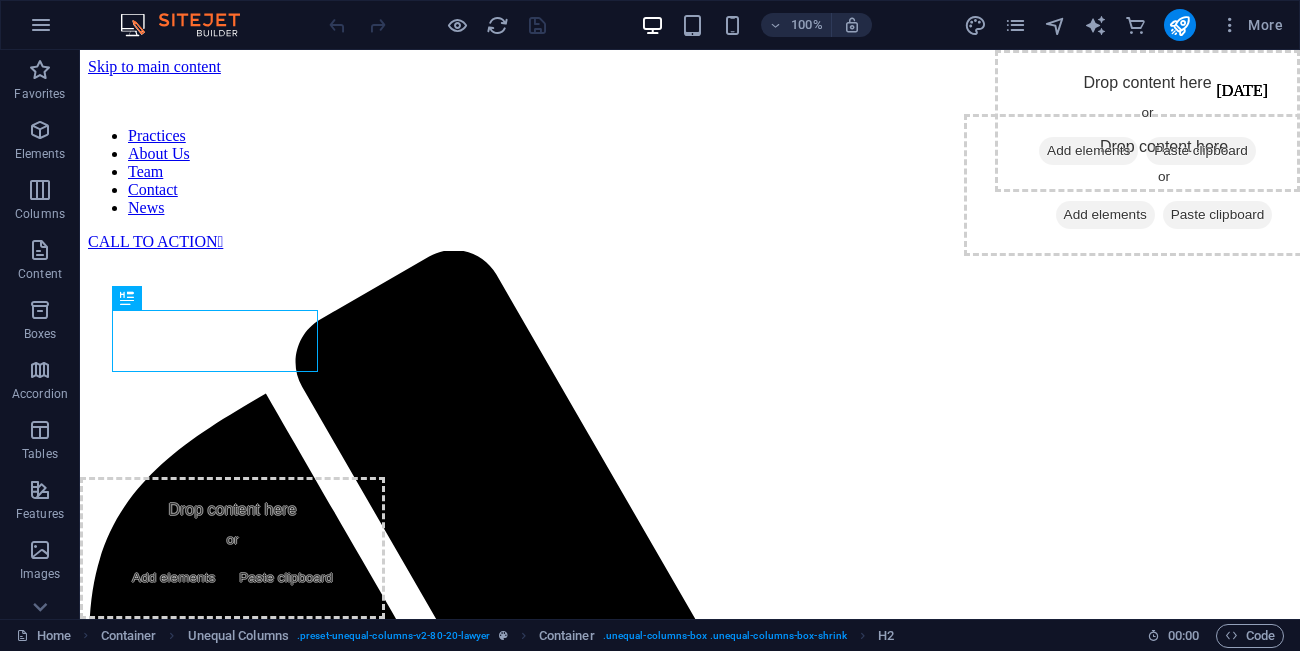 scroll, scrollTop: 627, scrollLeft: 0, axis: vertical 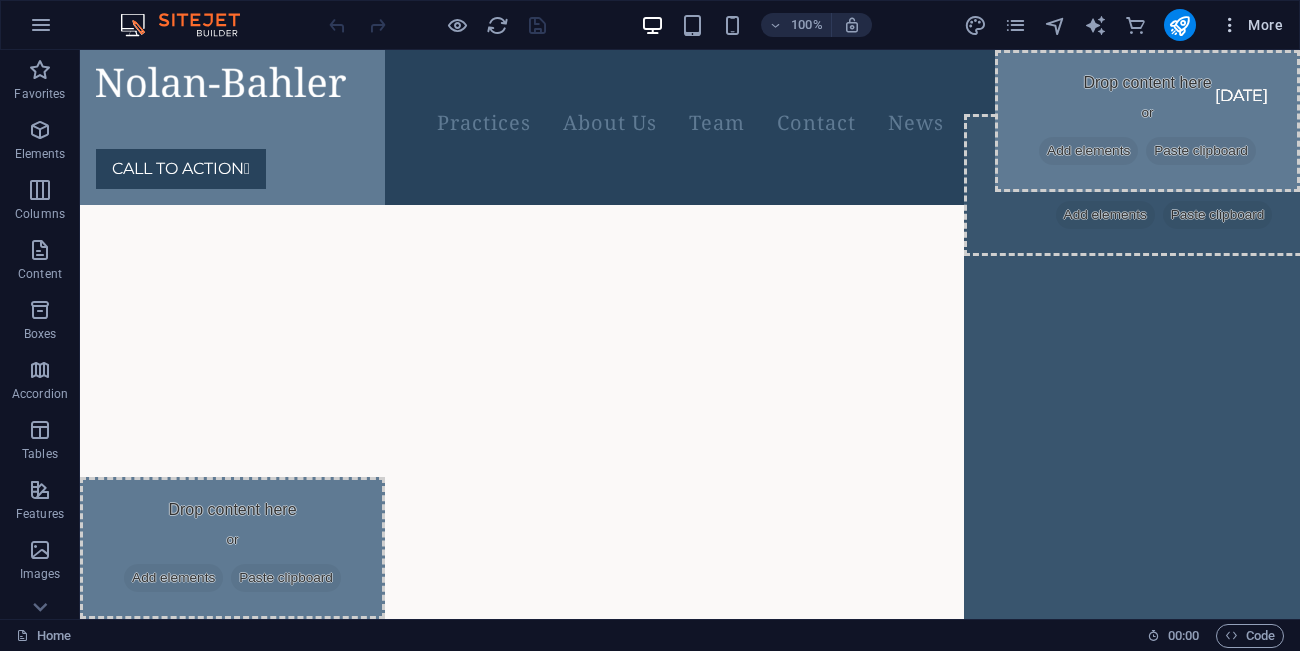 click at bounding box center (1230, 25) 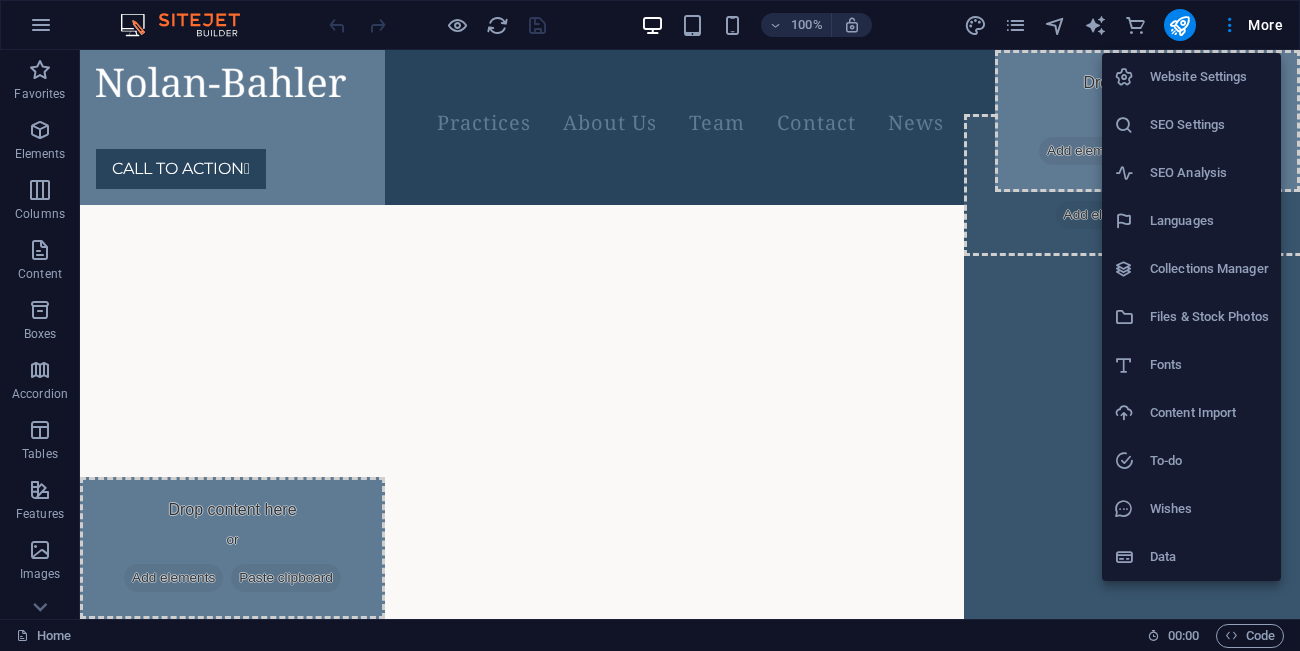 click on "Website Settings" at bounding box center [1209, 77] 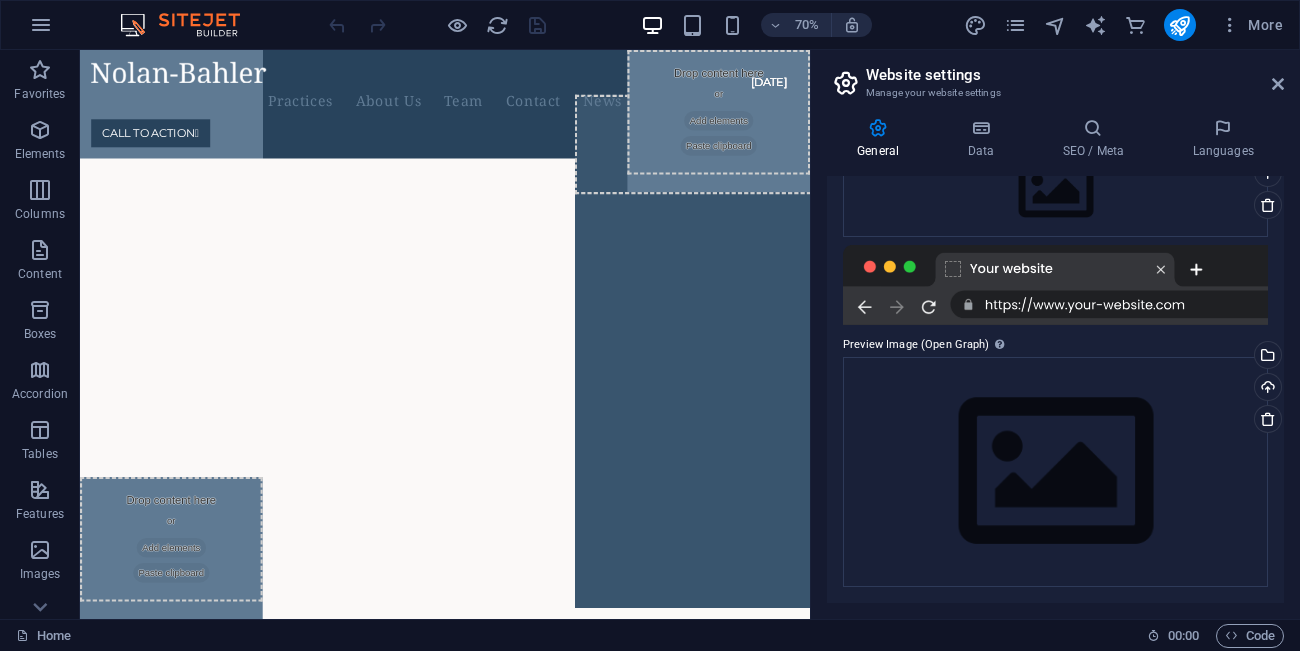 scroll, scrollTop: 0, scrollLeft: 0, axis: both 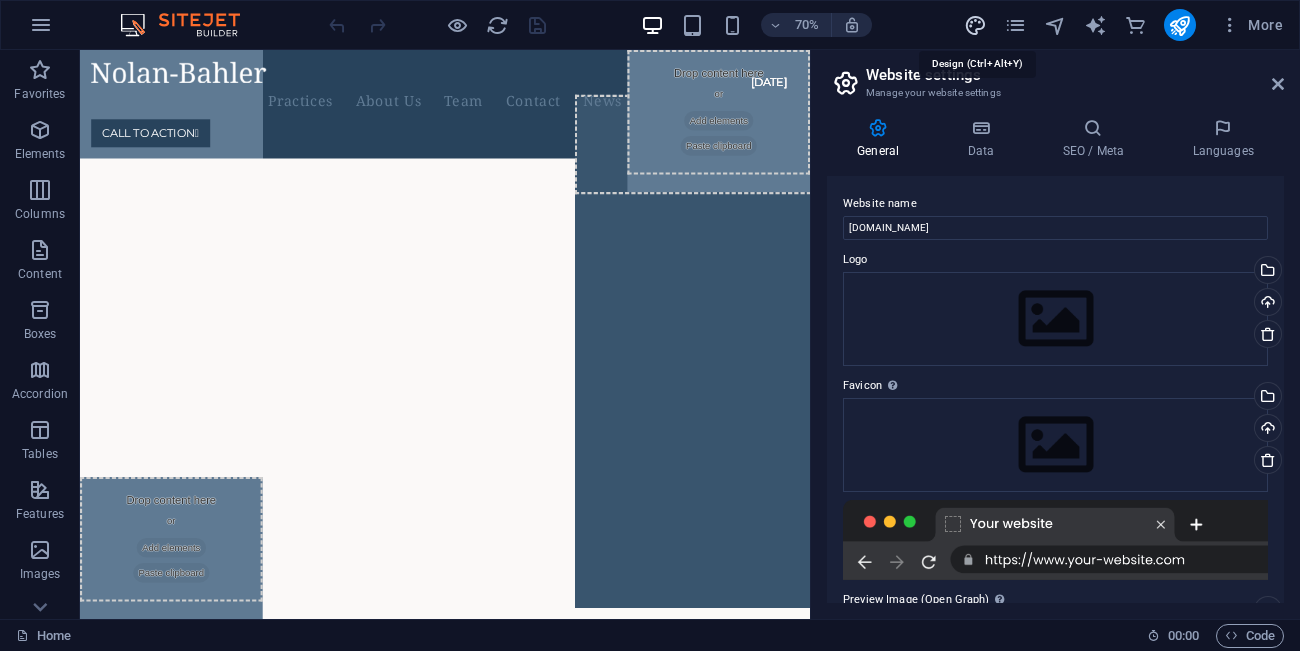 click at bounding box center (975, 25) 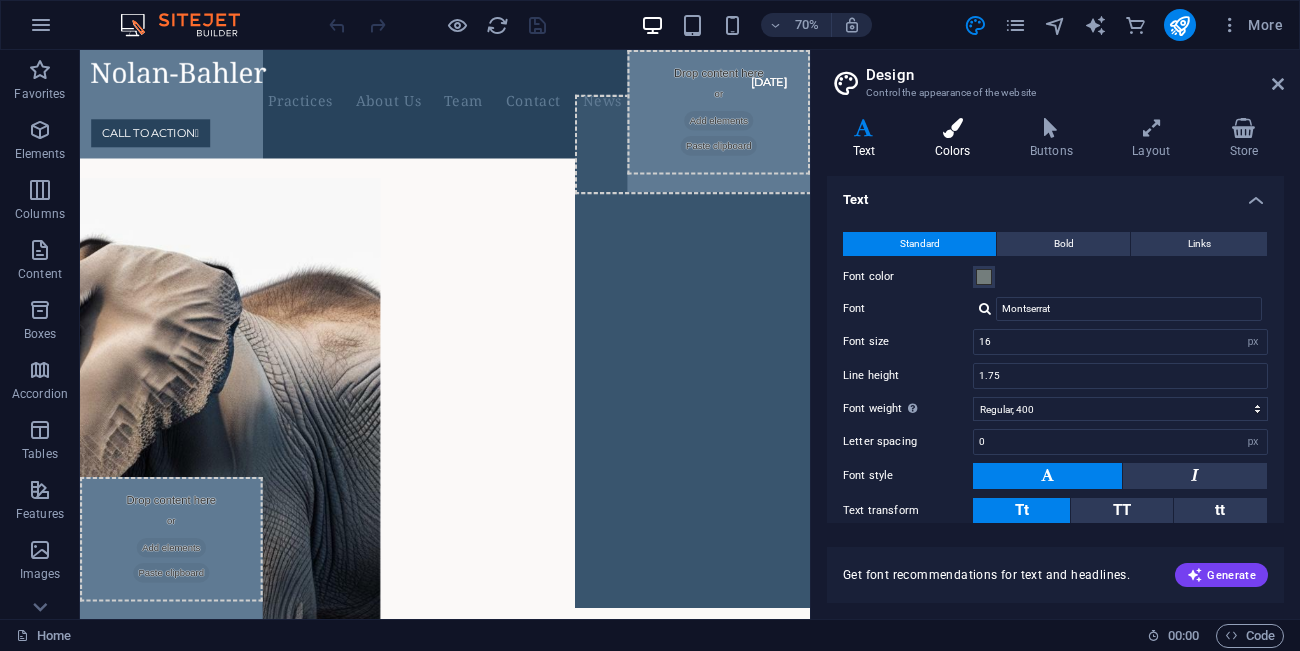 click at bounding box center [952, 128] 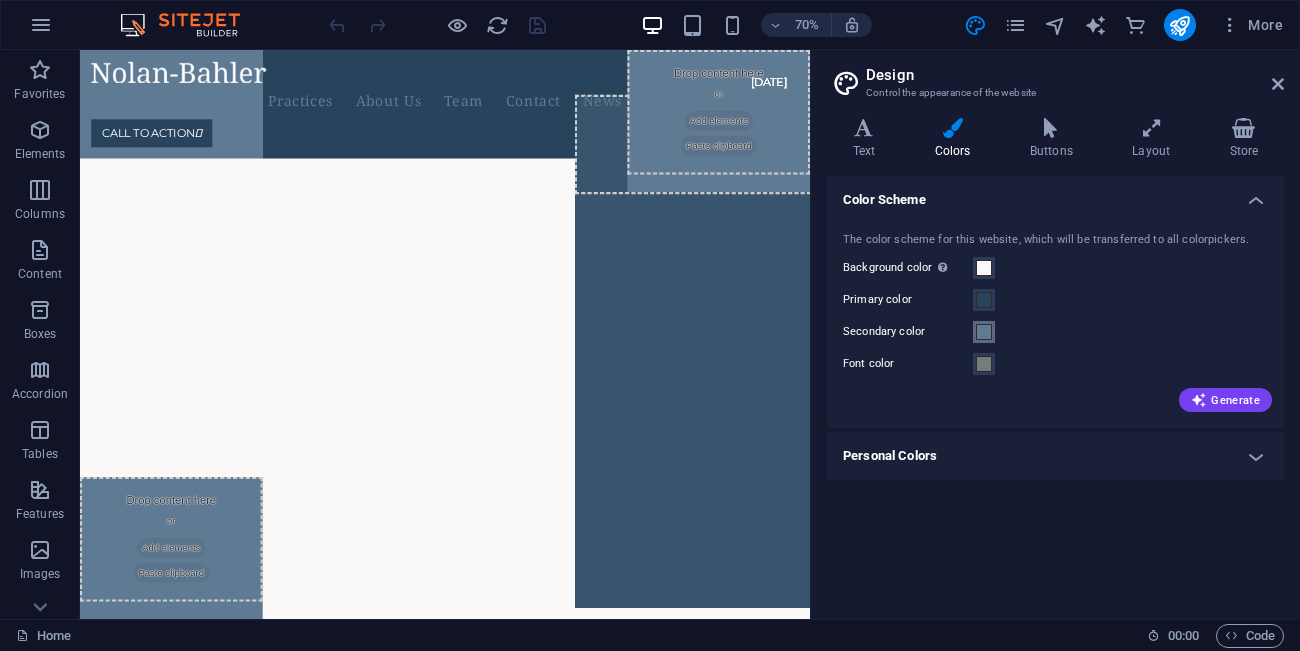 click at bounding box center [984, 332] 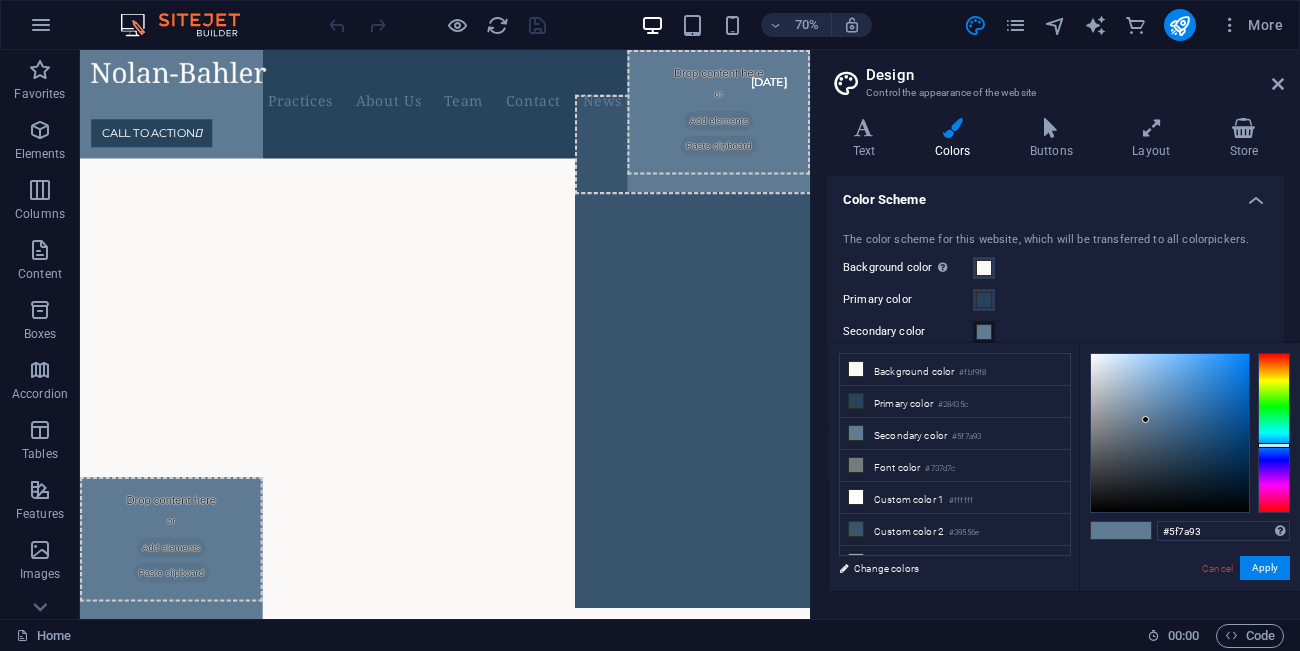 click on "Secondary color" at bounding box center (1055, 332) 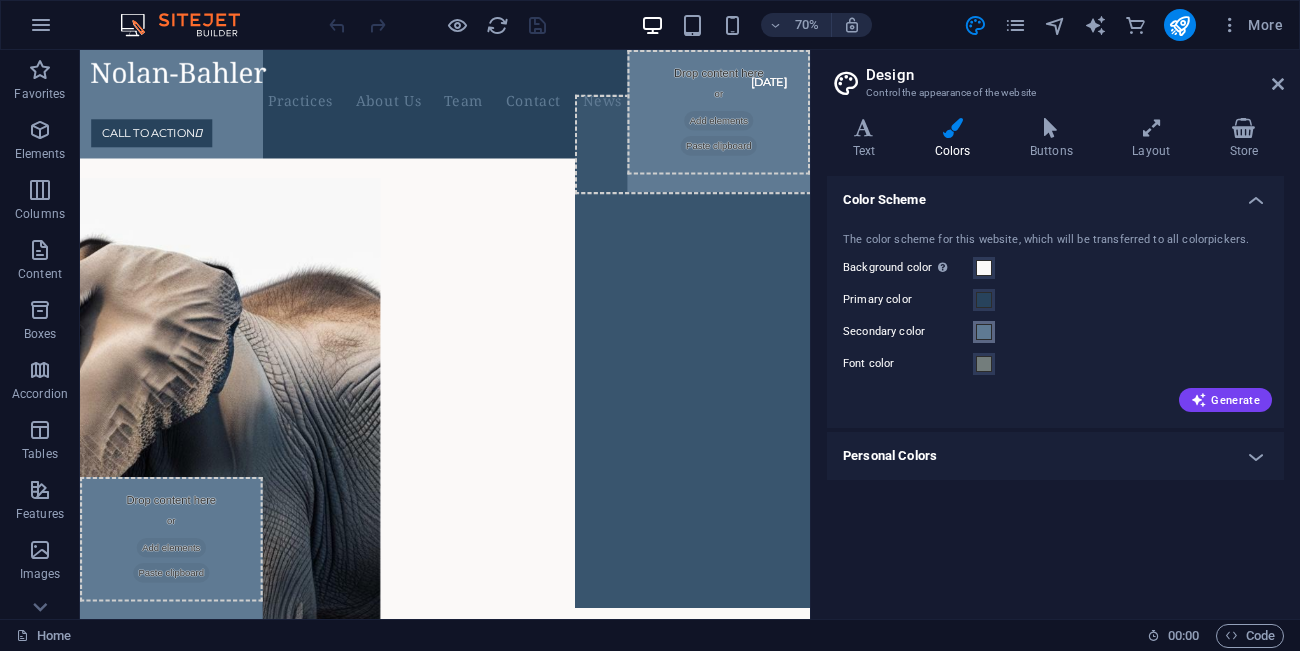 click on "Secondary color" at bounding box center [984, 332] 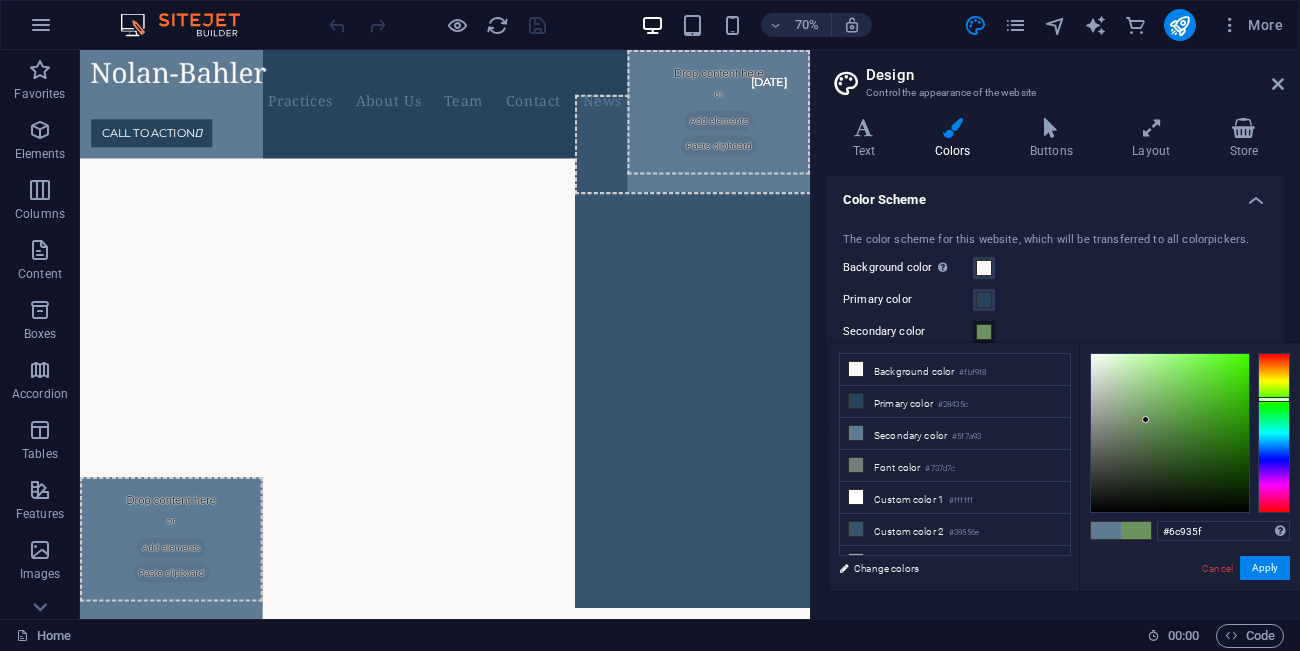 click at bounding box center [1274, 433] 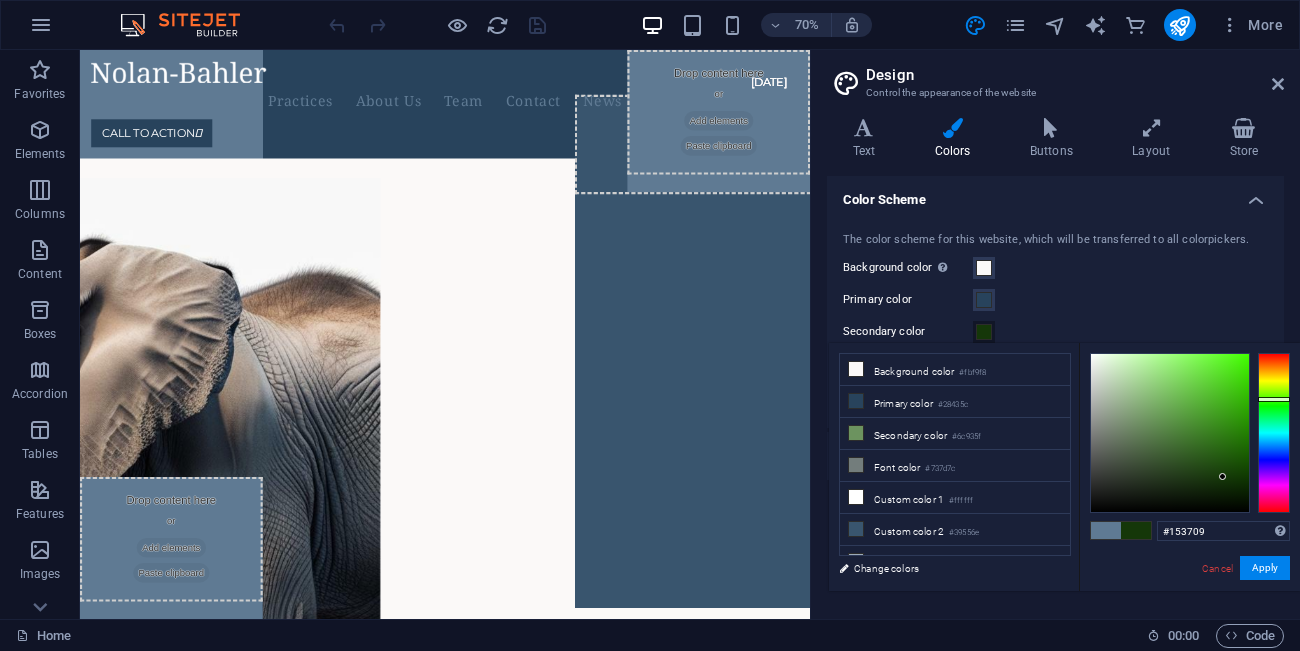 click at bounding box center [1170, 433] 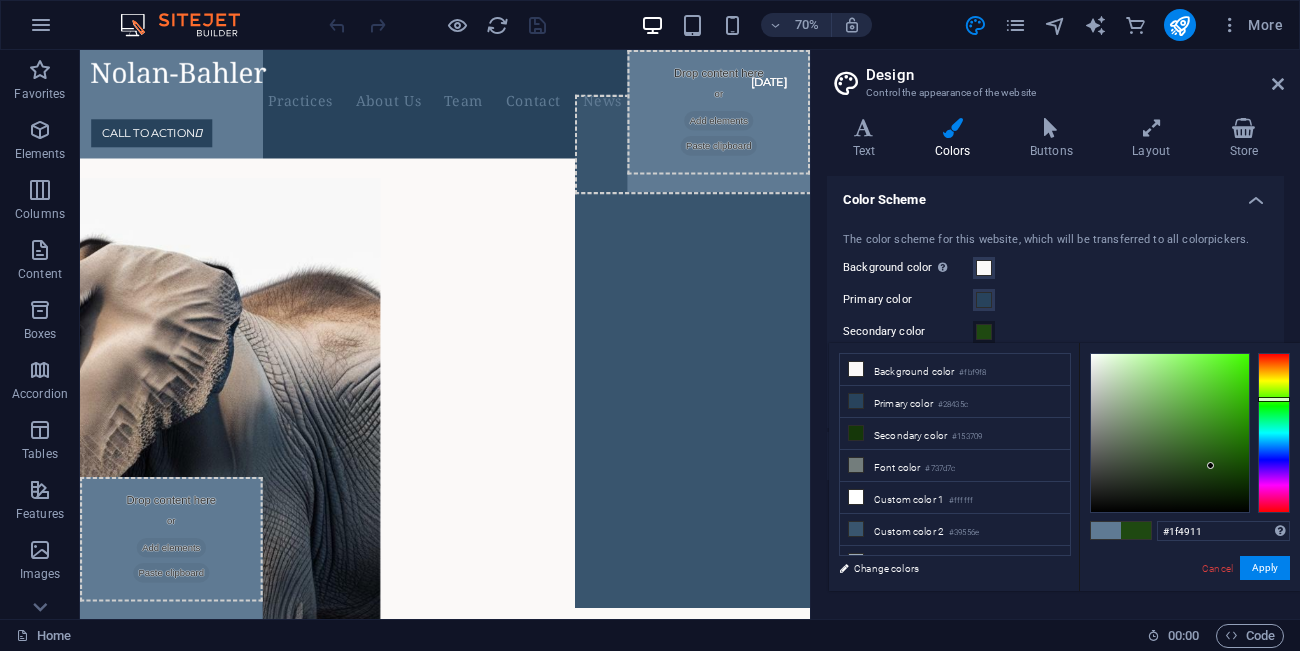 click at bounding box center [1170, 433] 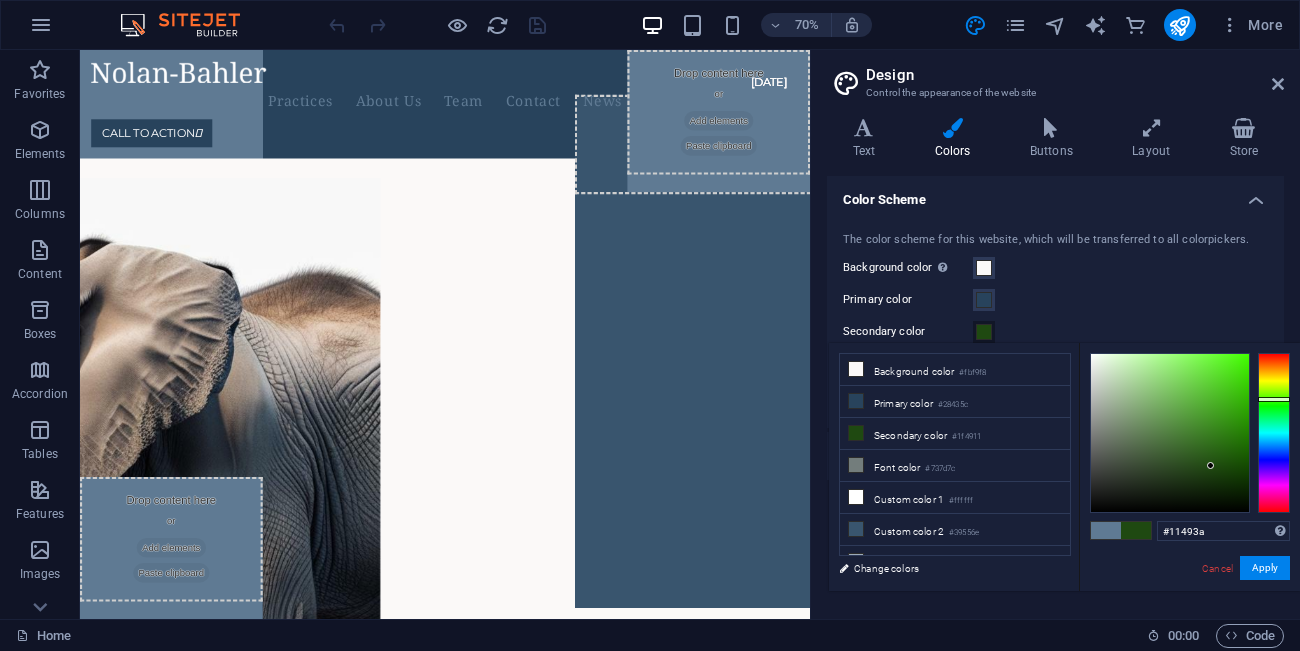 click at bounding box center [1274, 433] 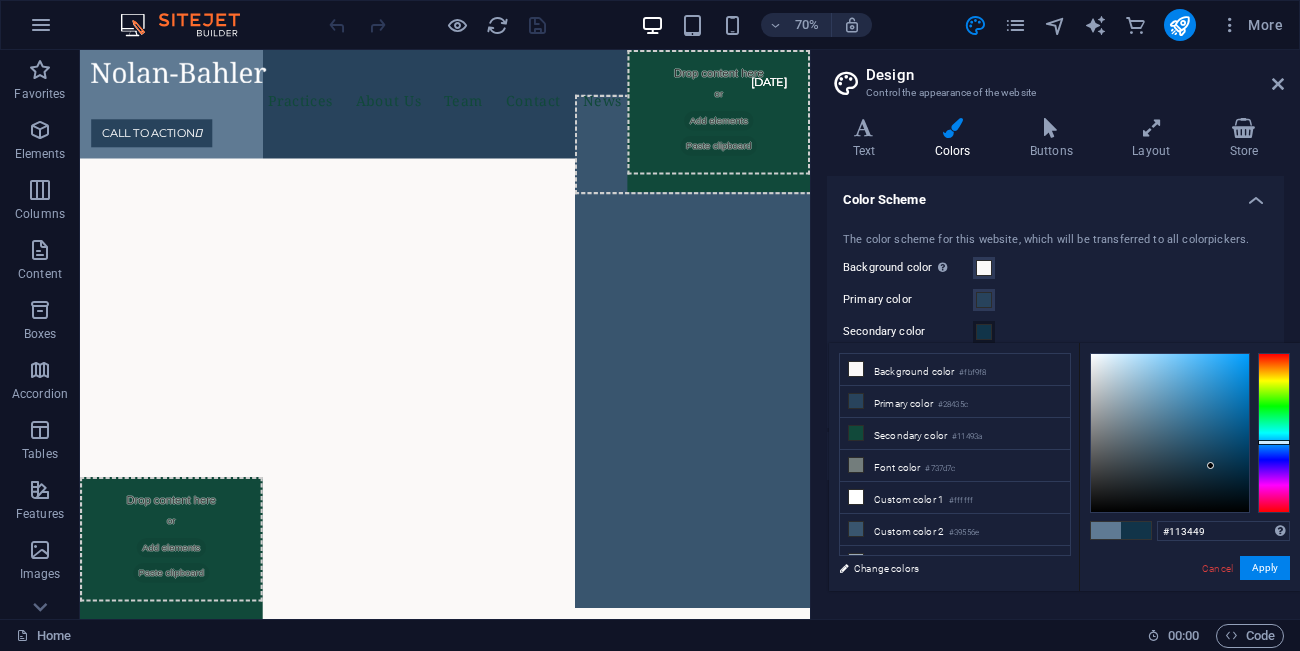 click at bounding box center [1274, 433] 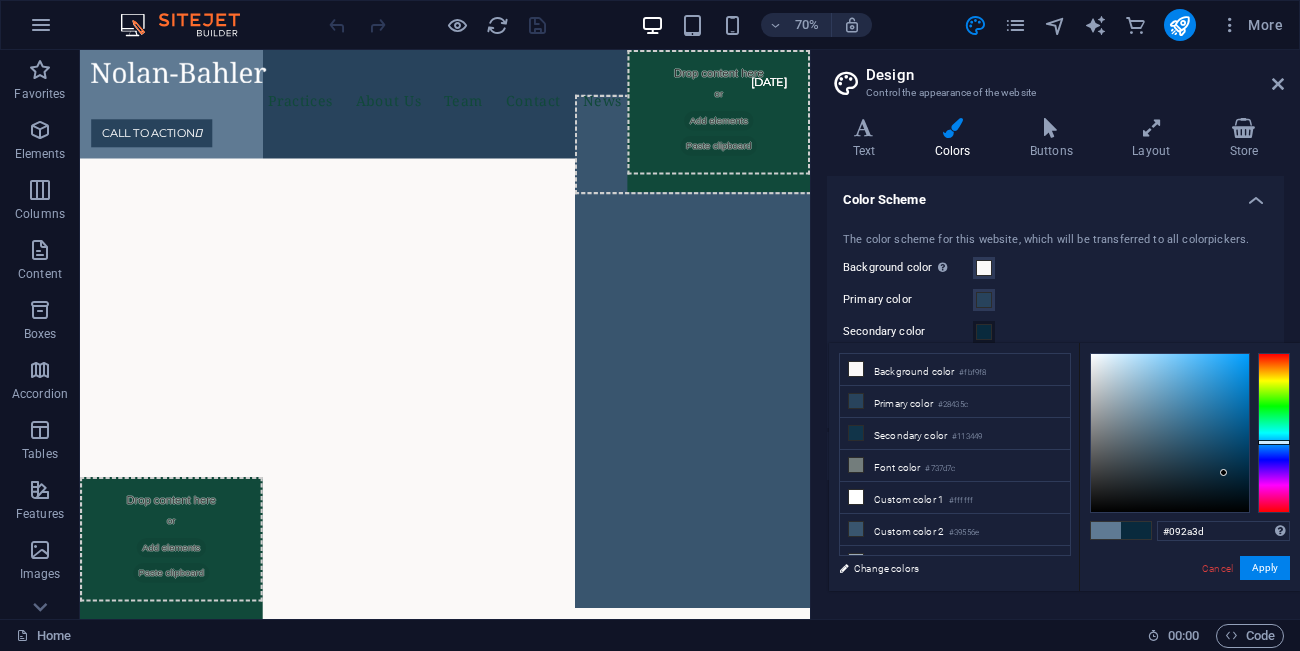 click at bounding box center (1170, 433) 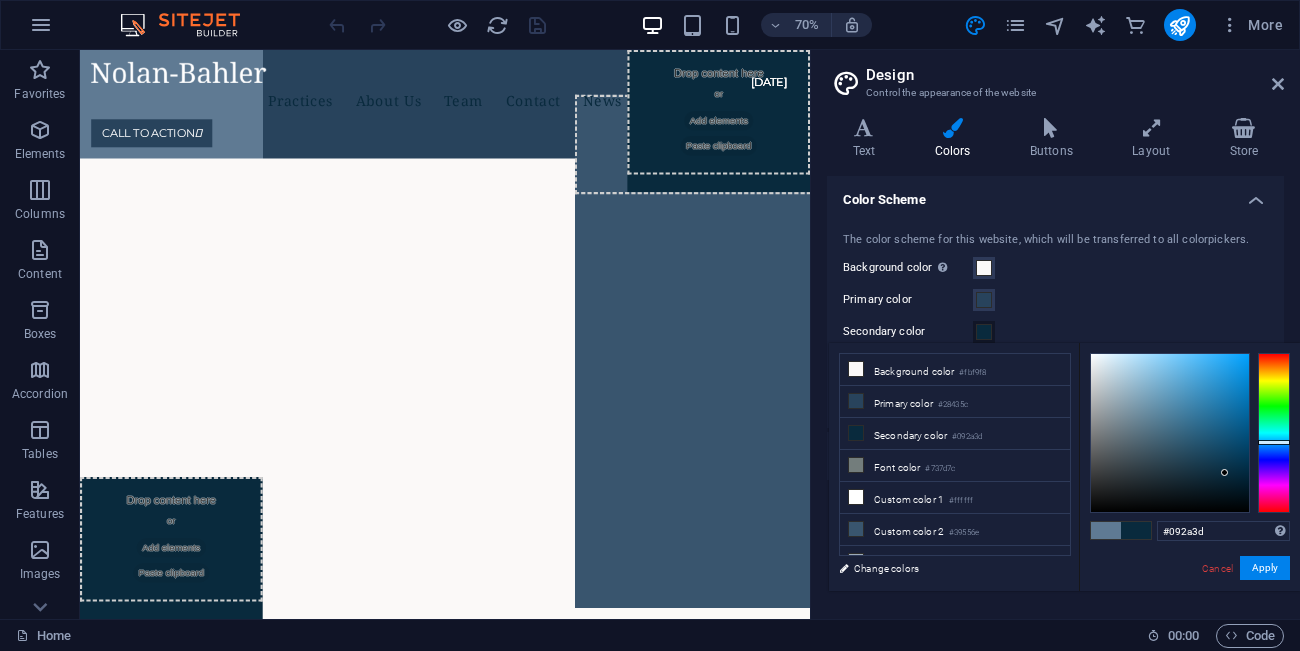 type on "#183444" 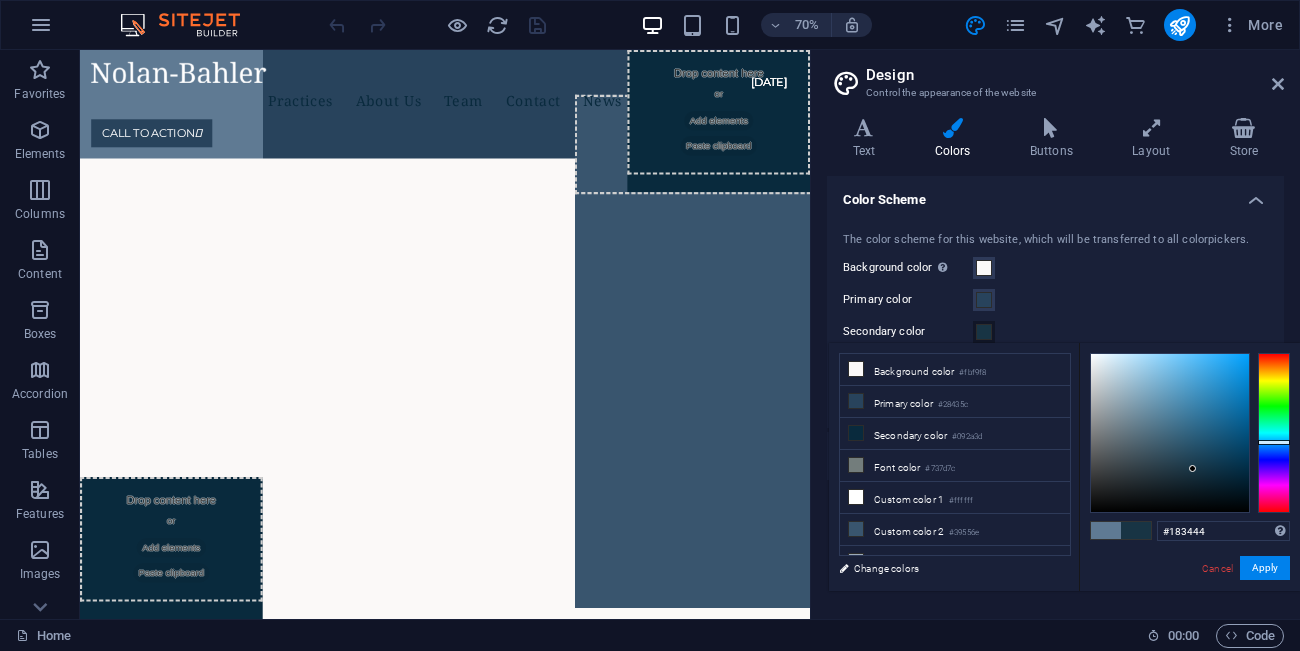 click at bounding box center [1170, 433] 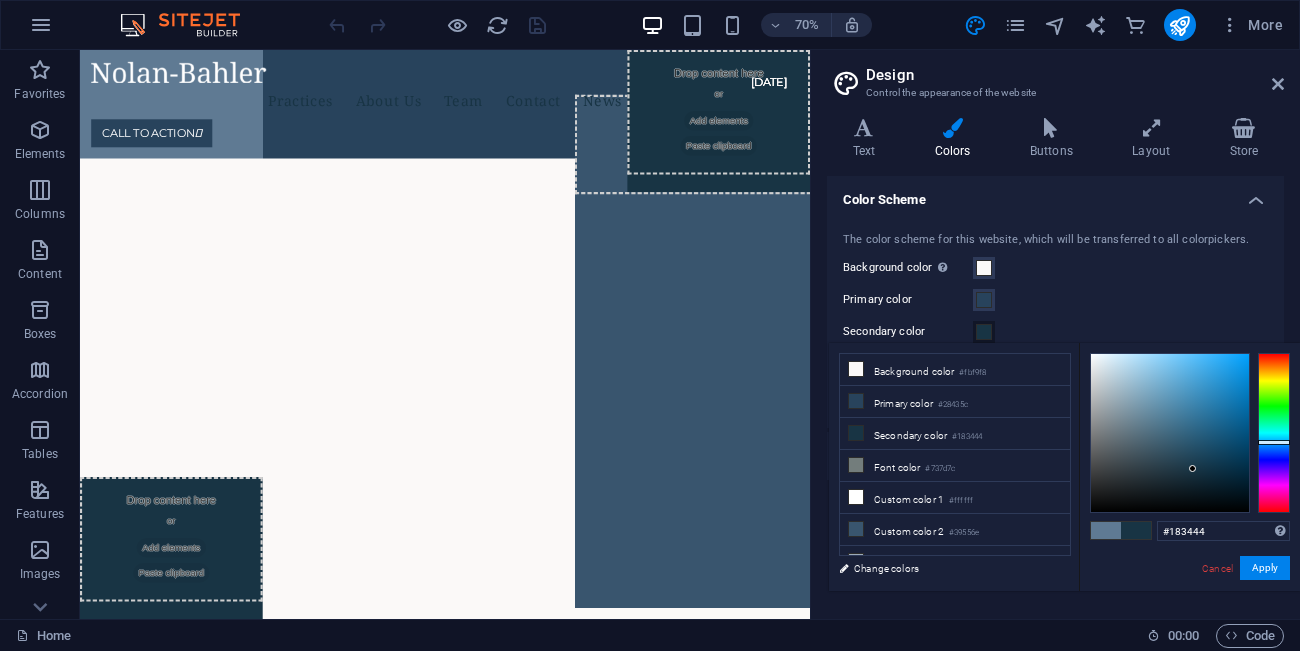 click on "Design" at bounding box center [1075, 75] 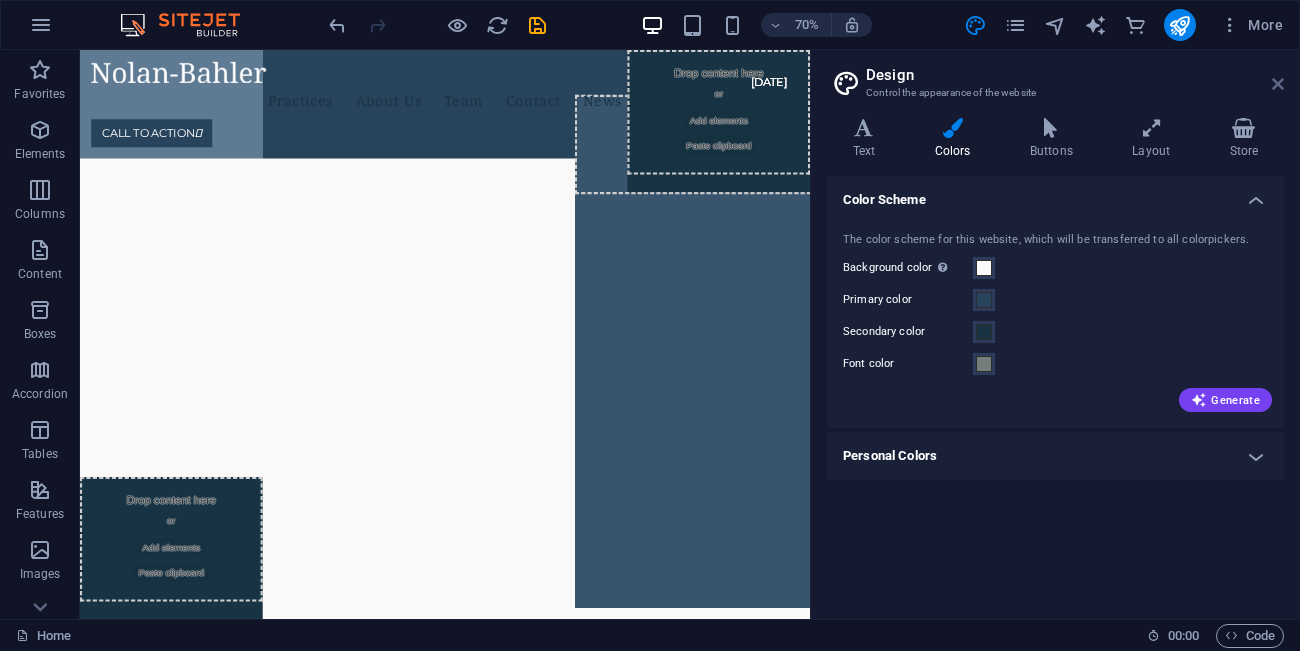 click at bounding box center (1278, 84) 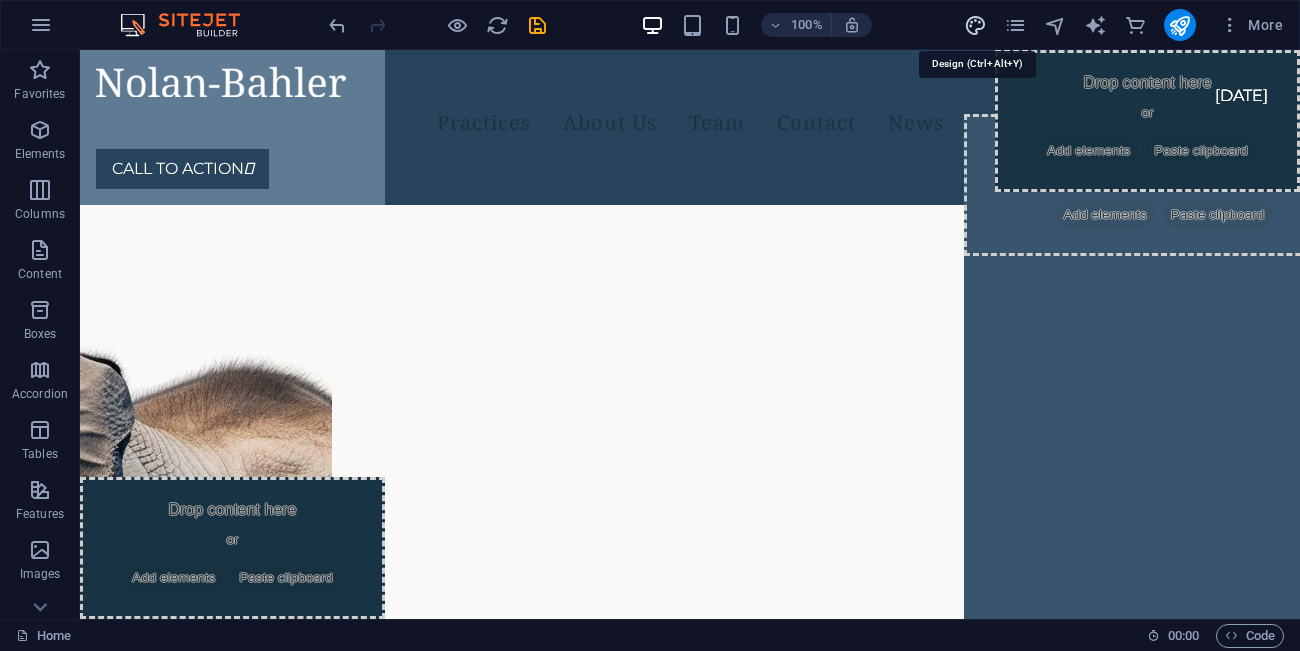 click at bounding box center (975, 25) 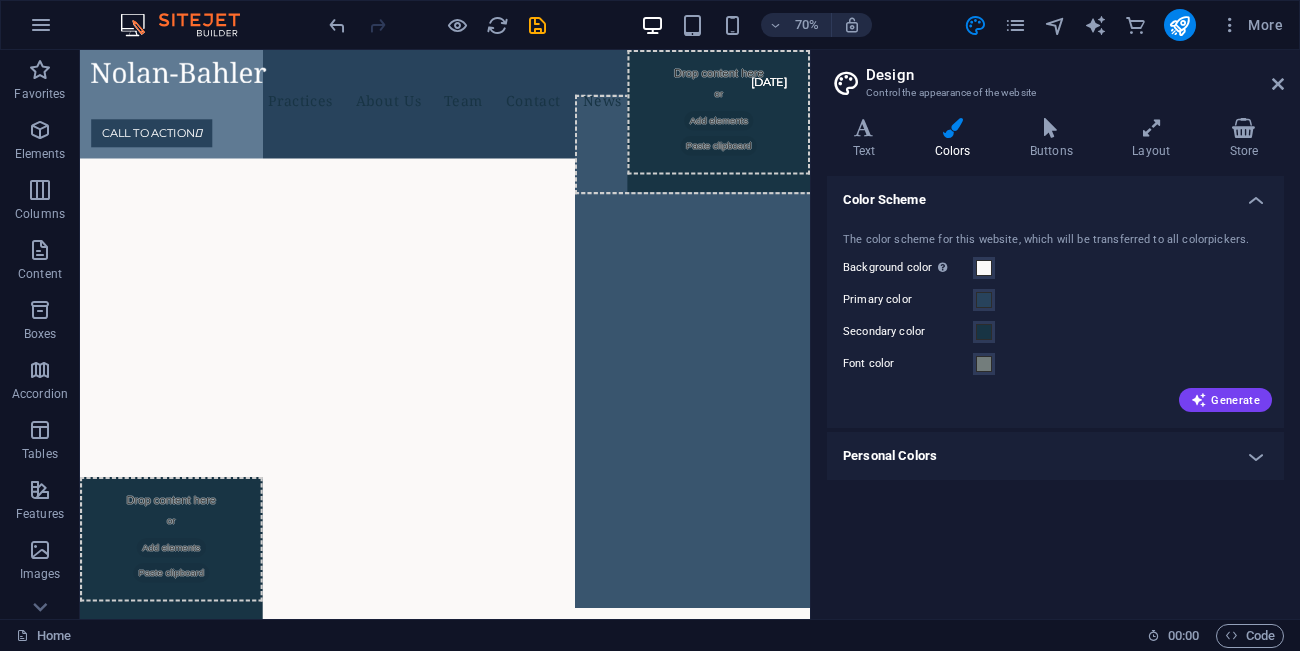 click on "Design Control the appearance of the website Variants  Text  Colors  Buttons  Layout  Store Text Standard Bold Links Font color Font Montserrat Font size 16 rem px Line height 1.75 Font weight To display the font weight correctly, it may need to be enabled.  Manage Fonts Thin, 100 Extra-light, 200 Light, 300 Regular, 400 Medium, 500 Semi-bold, 600 Bold, 700 Extra-bold, 800 Black, 900 Letter spacing 0 rem px Font style Text transform Tt TT tt Text align Font weight To display the font weight correctly, it may need to be enabled.  Manage Fonts Thin, 100 Extra-light, 200 Light, 300 Regular, 400 Medium, 500 Semi-bold, 600 Bold, 700 Extra-bold, 800 Black, 900 Default Hover / Active Font color Font color Decoration None Decoration None Transition duration 0.3 s Transition function Ease Ease In Ease Out Ease In/Ease Out Linear Headlines All H1 / Textlogo H2 H3 H4 H5 H6 Font color Font [PERSON_NAME] Serif Line height 1.5 Font weight To display the font weight correctly, it may need to be enabled.  Manage Fonts Thin, 100 0 rem" at bounding box center [1055, 334] 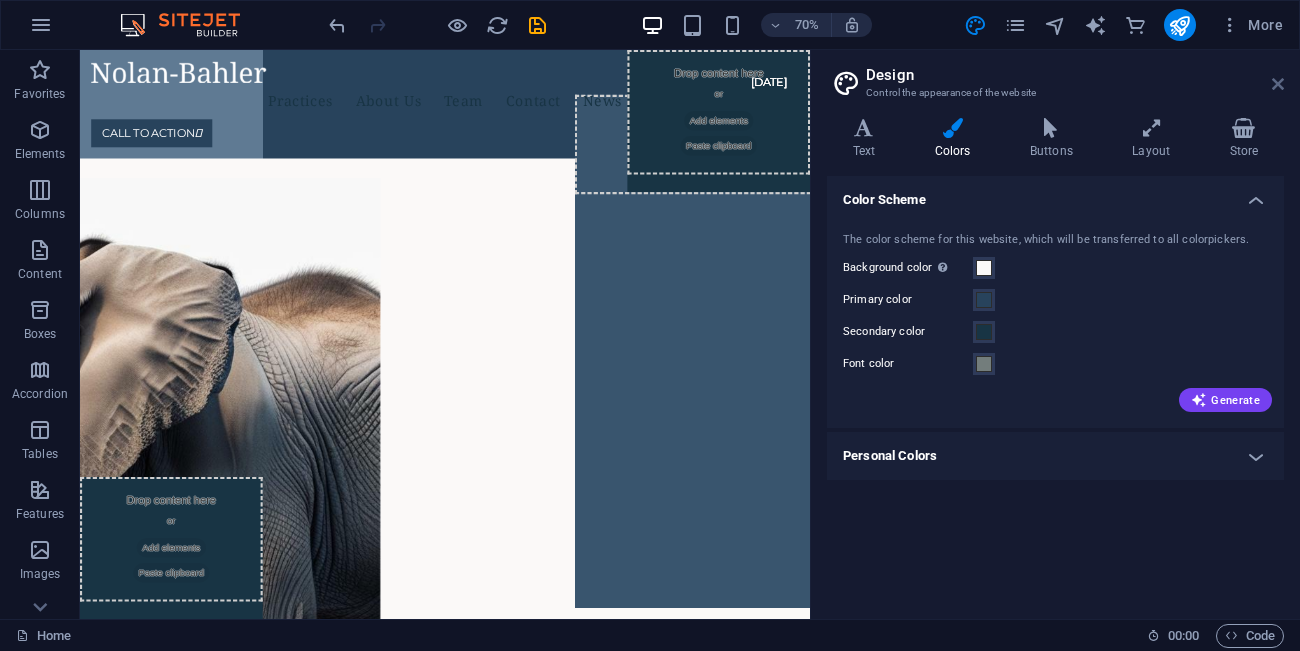 click at bounding box center [1278, 84] 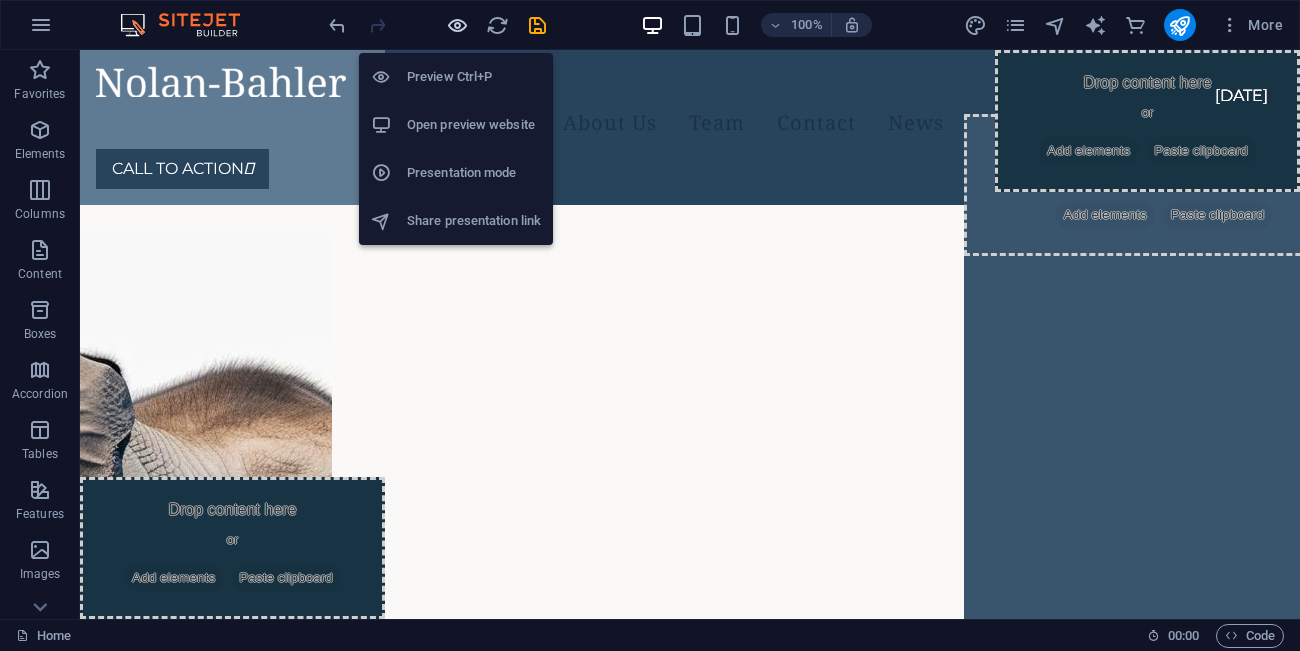 click at bounding box center [457, 25] 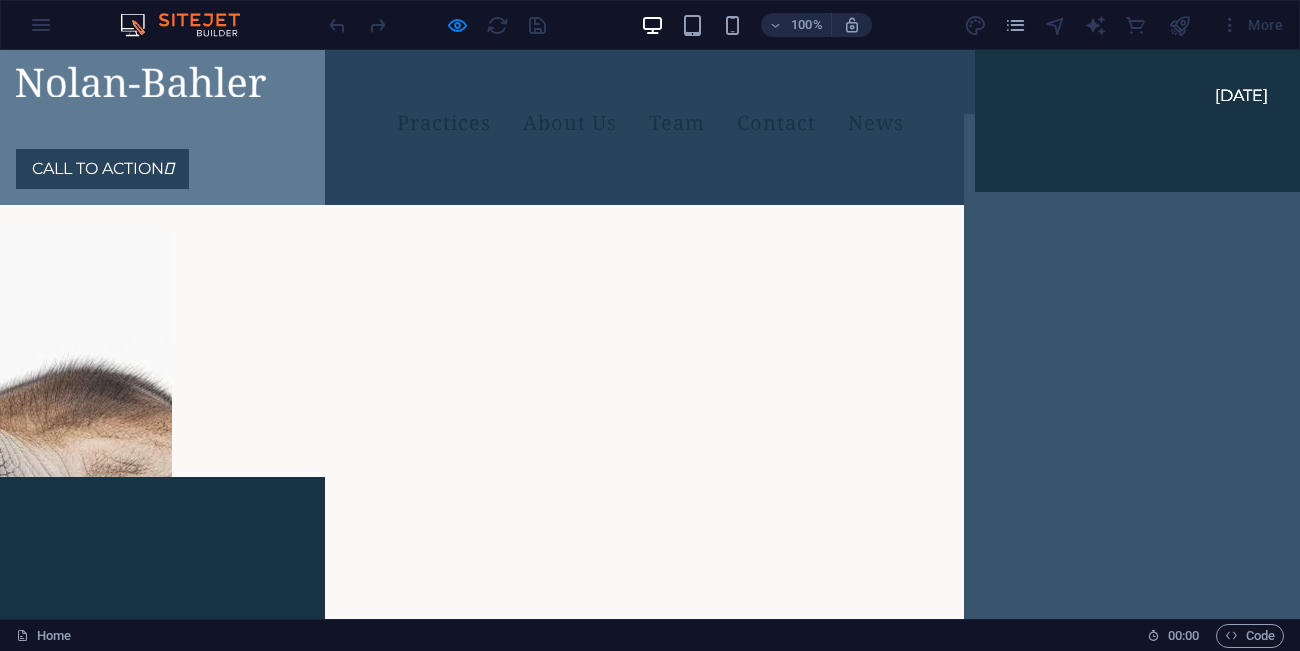 click at bounding box center (-564, 1481) 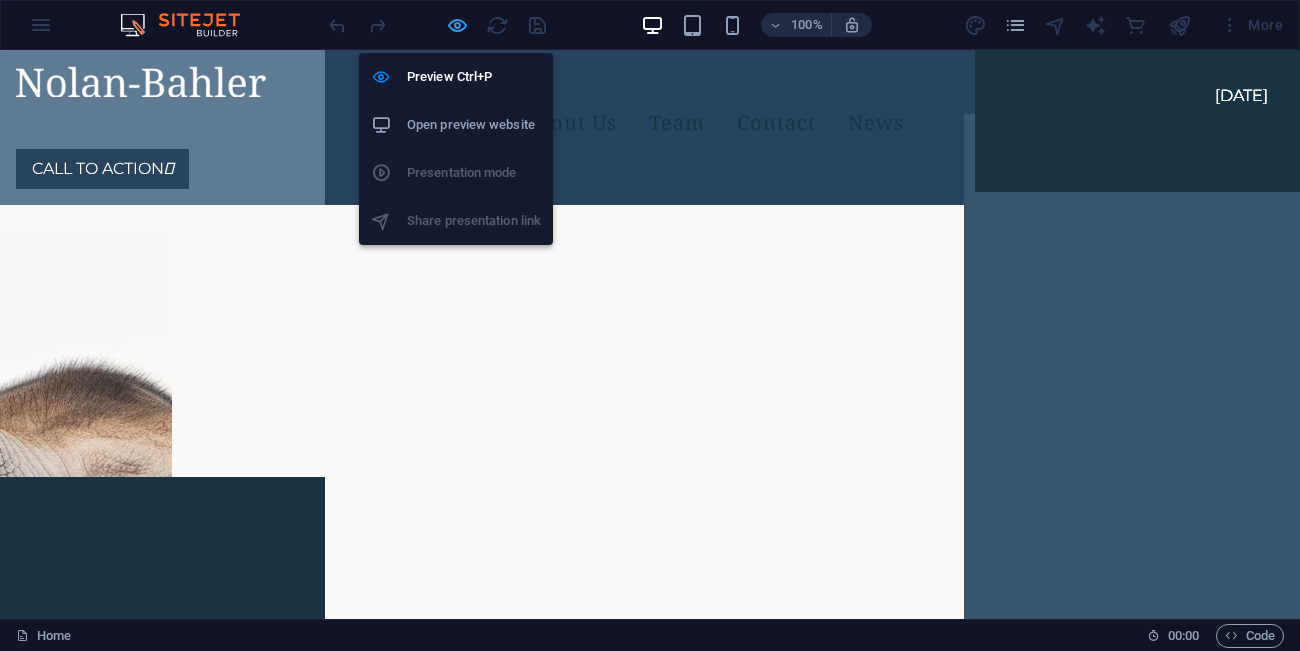 click at bounding box center [457, 25] 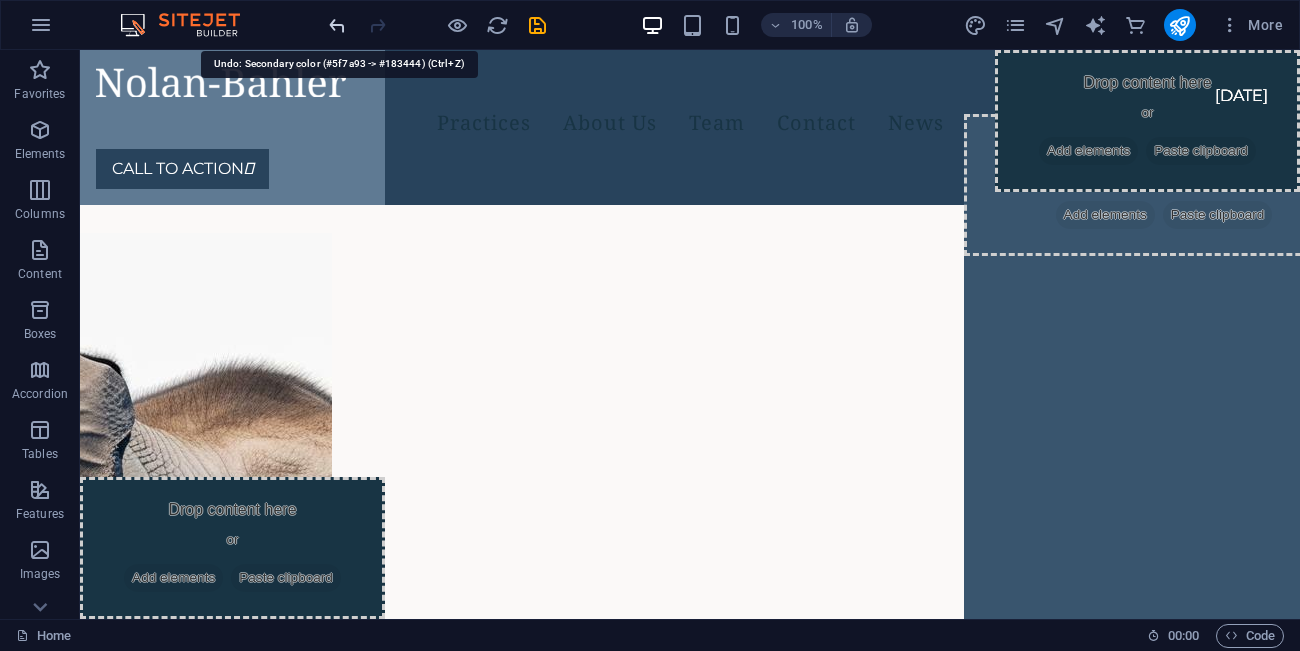 click at bounding box center (337, 25) 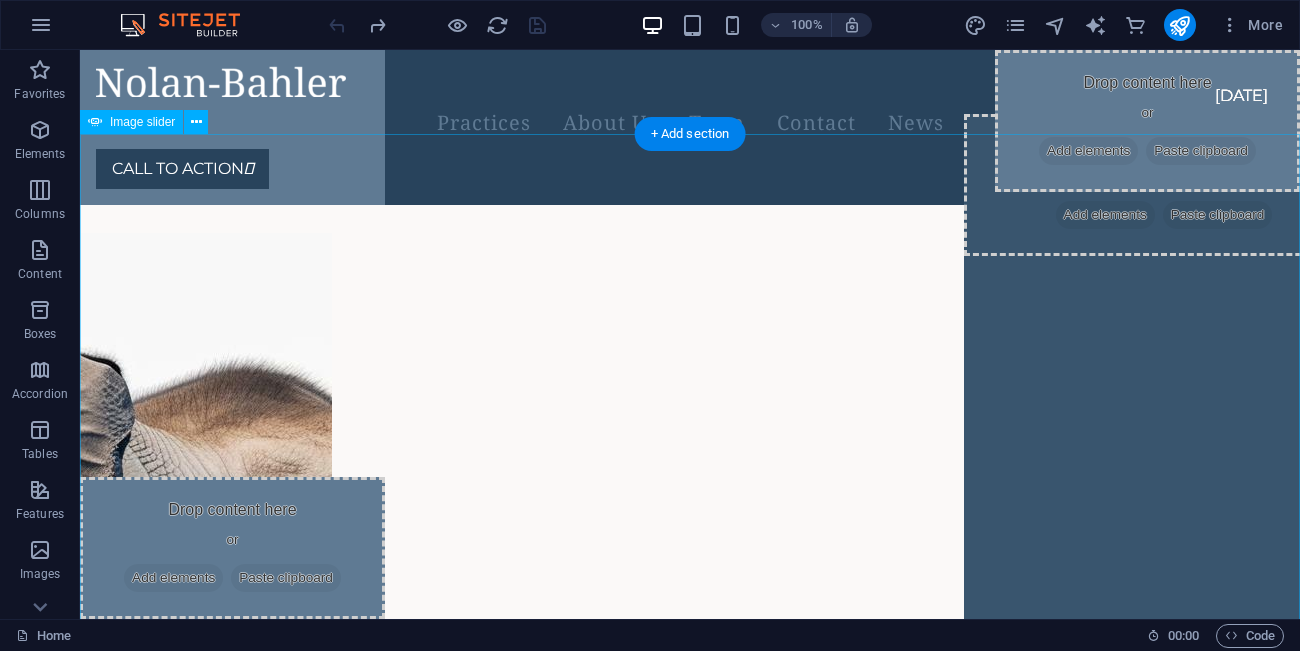 click at bounding box center [-404, 1481] 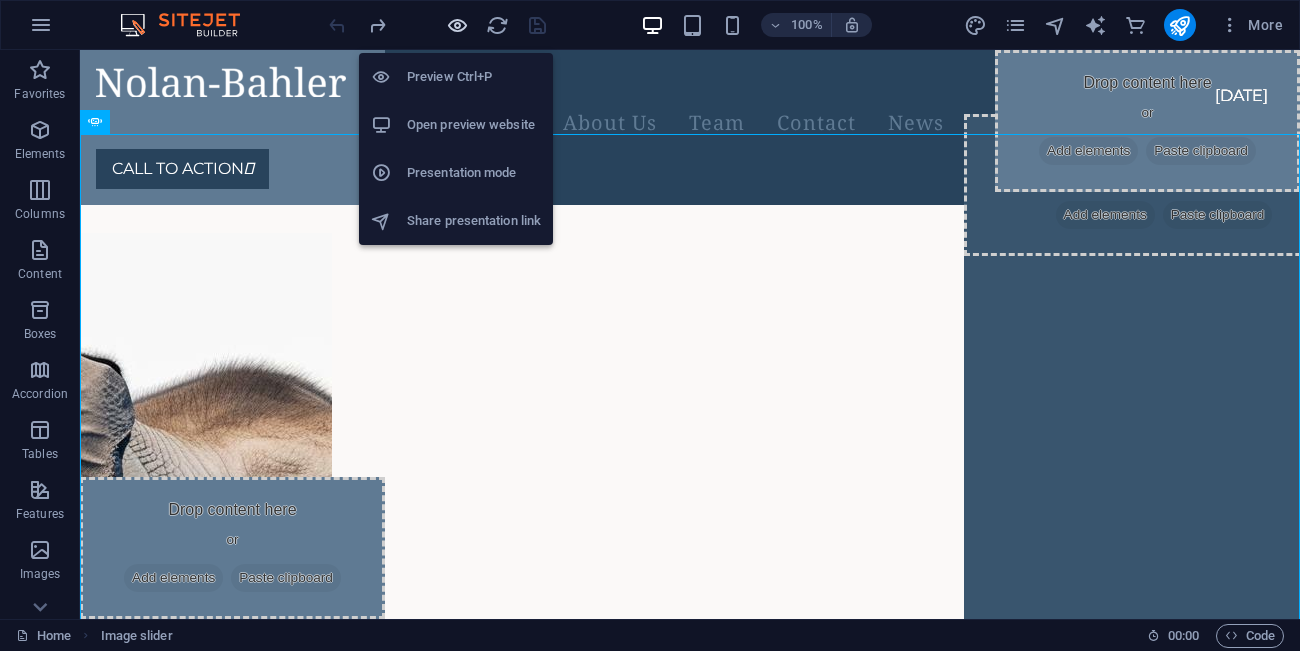 click at bounding box center [457, 25] 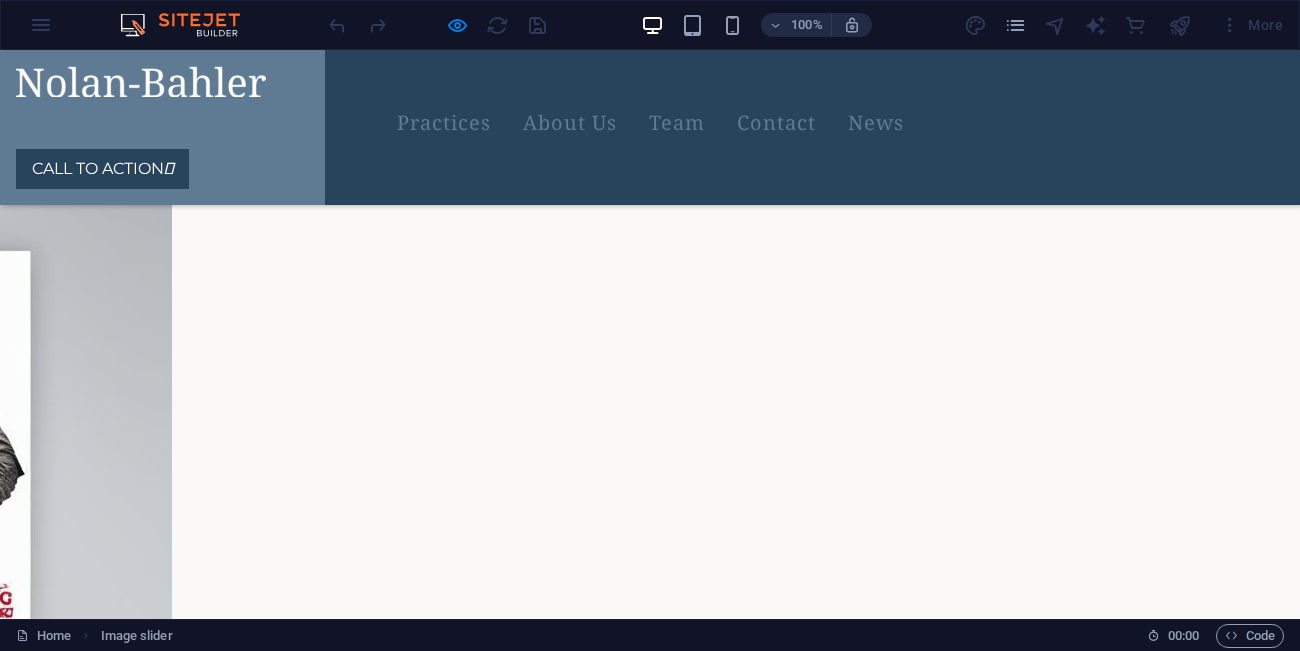 scroll, scrollTop: 0, scrollLeft: 0, axis: both 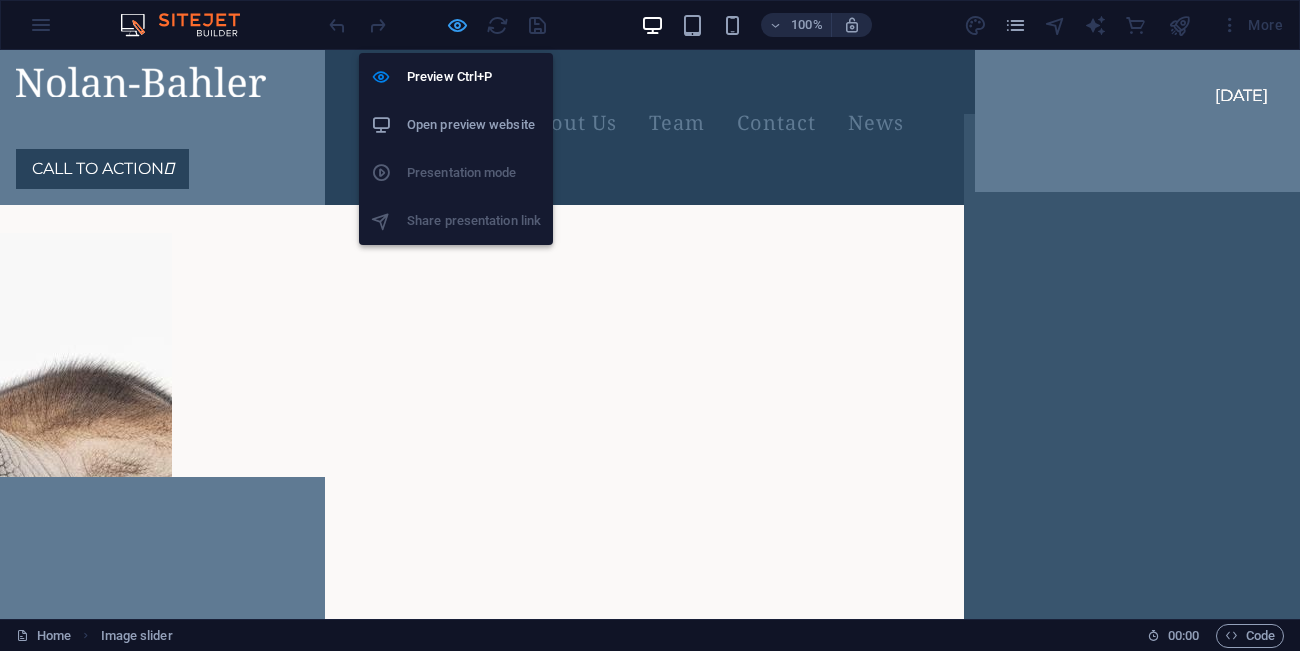 click at bounding box center [457, 25] 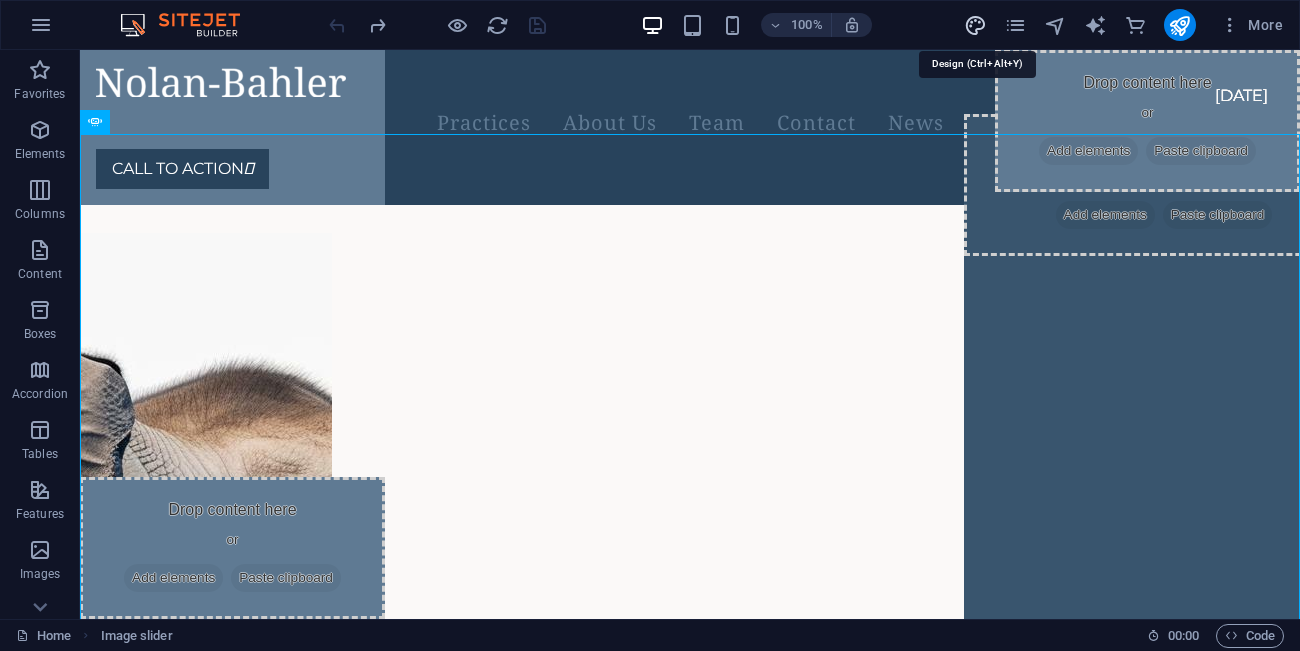 click at bounding box center [975, 25] 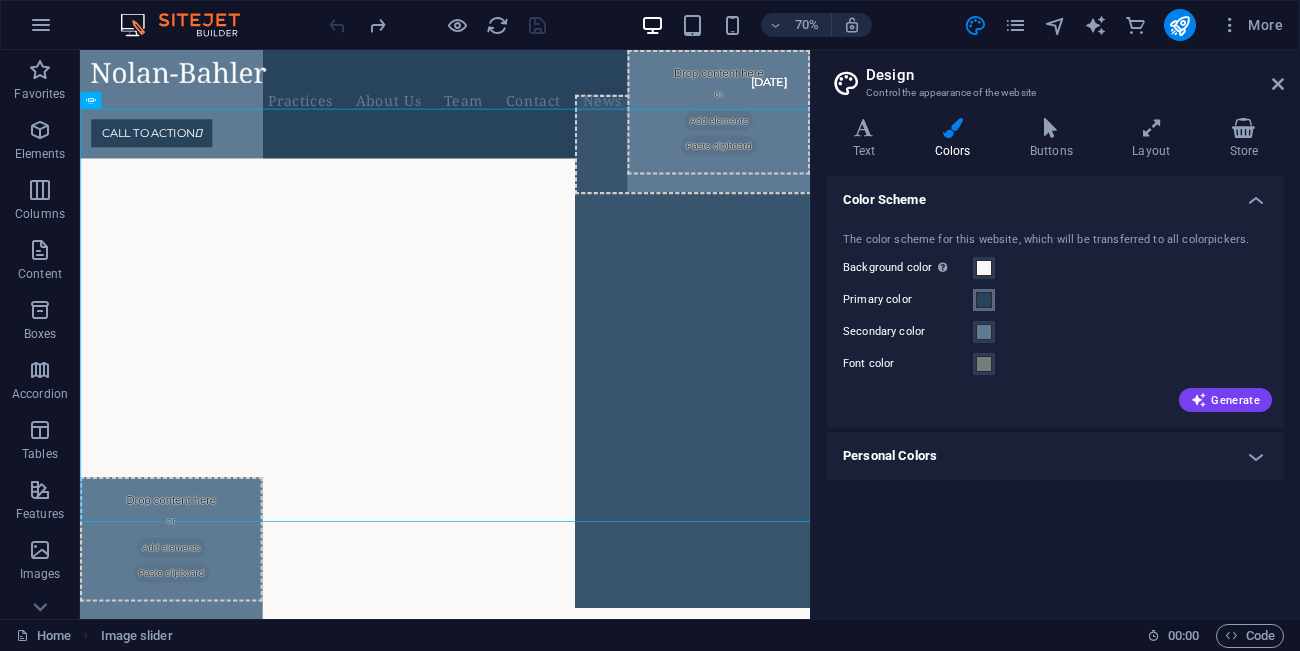 click on "Primary color" at bounding box center [984, 300] 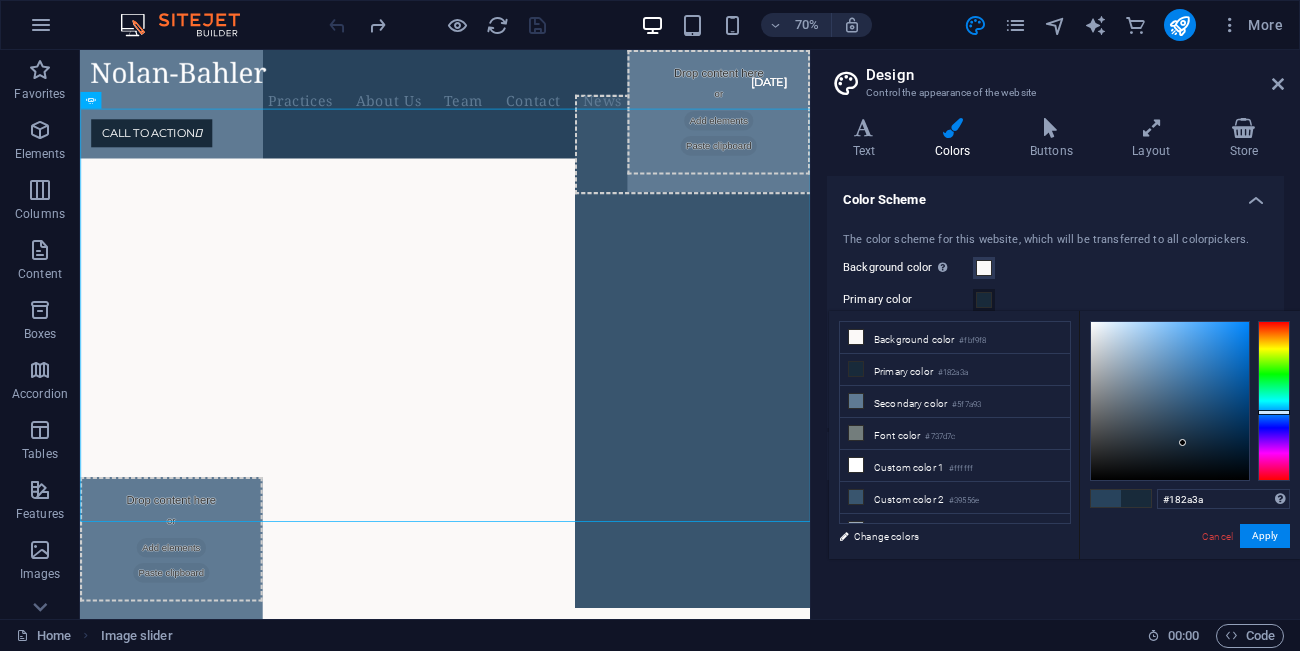 type on "#192b3c" 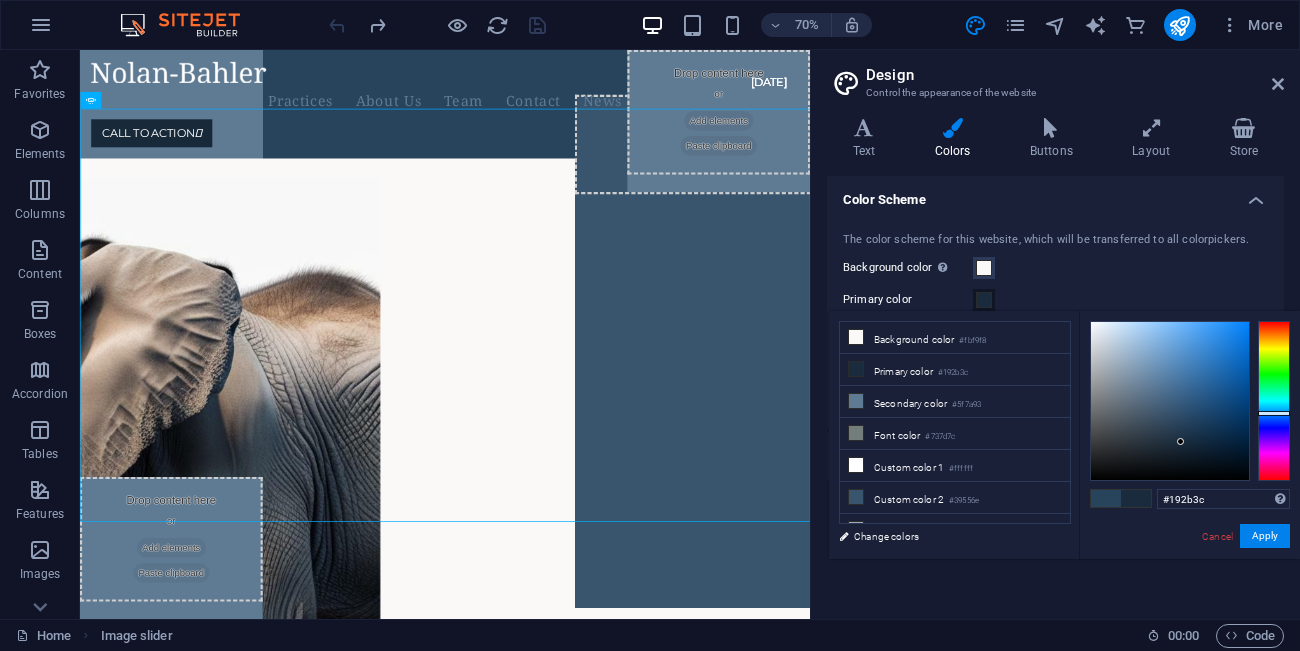 drag, startPoint x: 1181, startPoint y: 421, endPoint x: 1181, endPoint y: 442, distance: 21 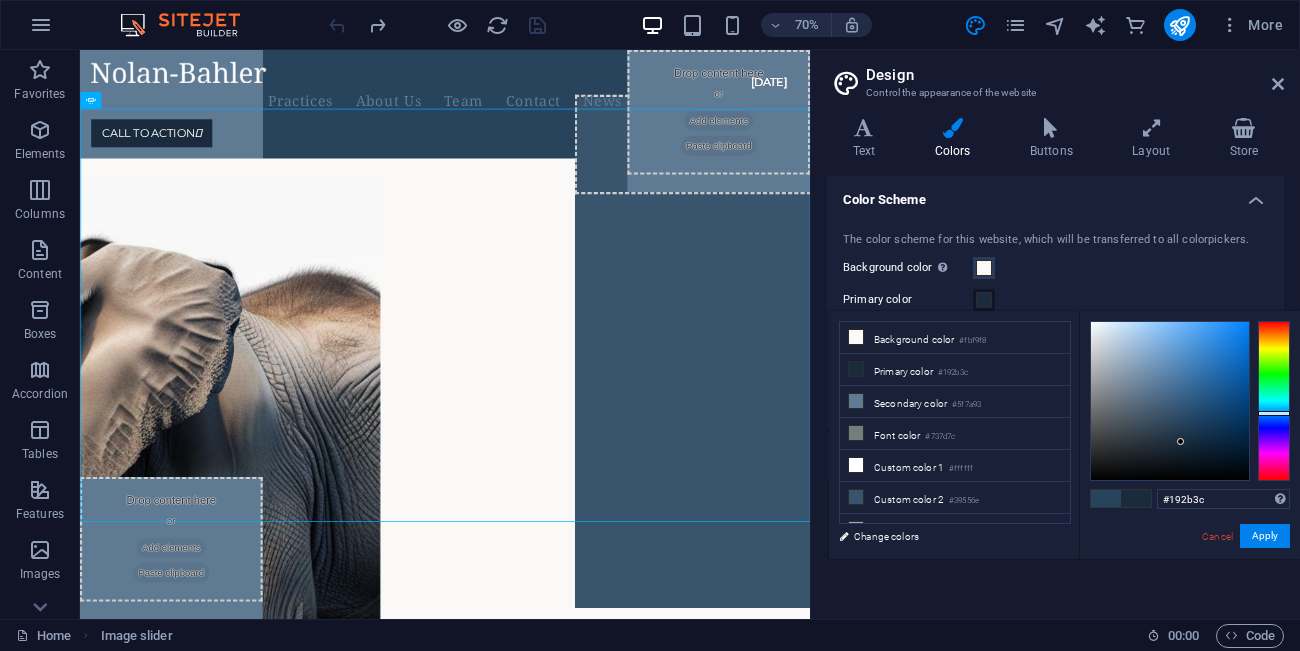 click on "#192b3c Supported formats #0852ed rgb(8, 82, 237) rgba(8, 82, 237, 90%) hsv(221,97,93) hsl(221, 93%, 48%) Cancel Apply" at bounding box center (1189, 580) 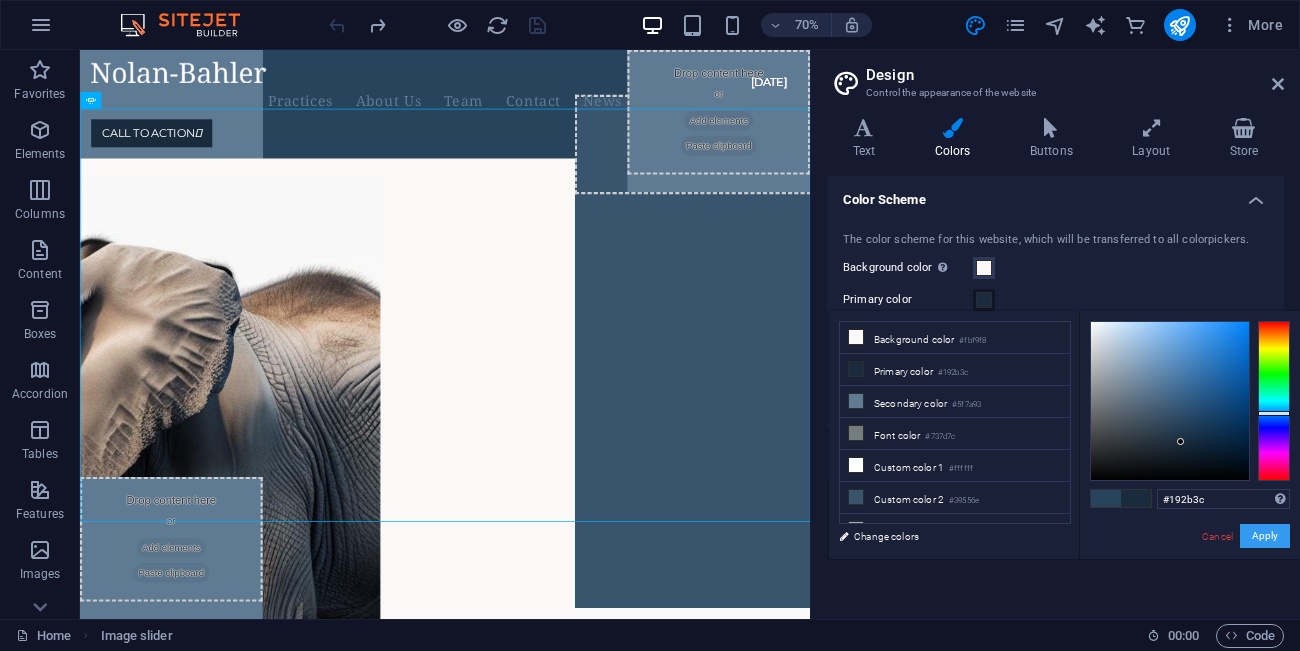 click on "Apply" at bounding box center (1265, 536) 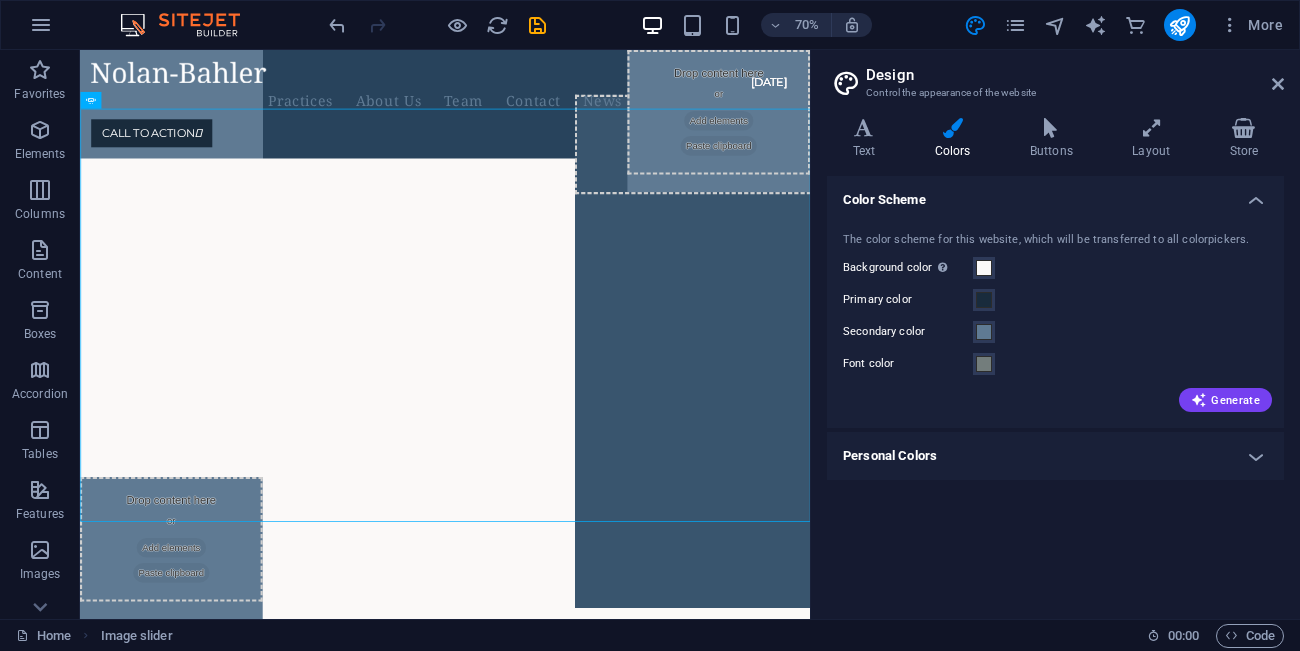 click on "Secondary color" at bounding box center (1055, 332) 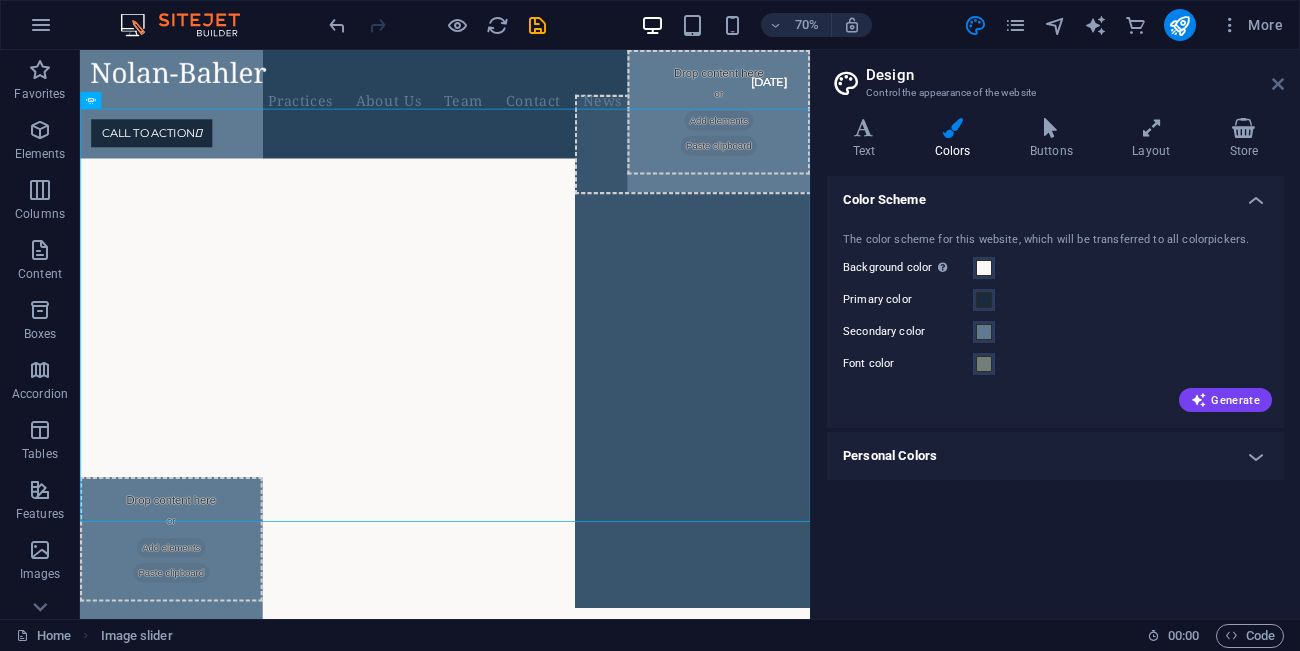 click at bounding box center (1278, 84) 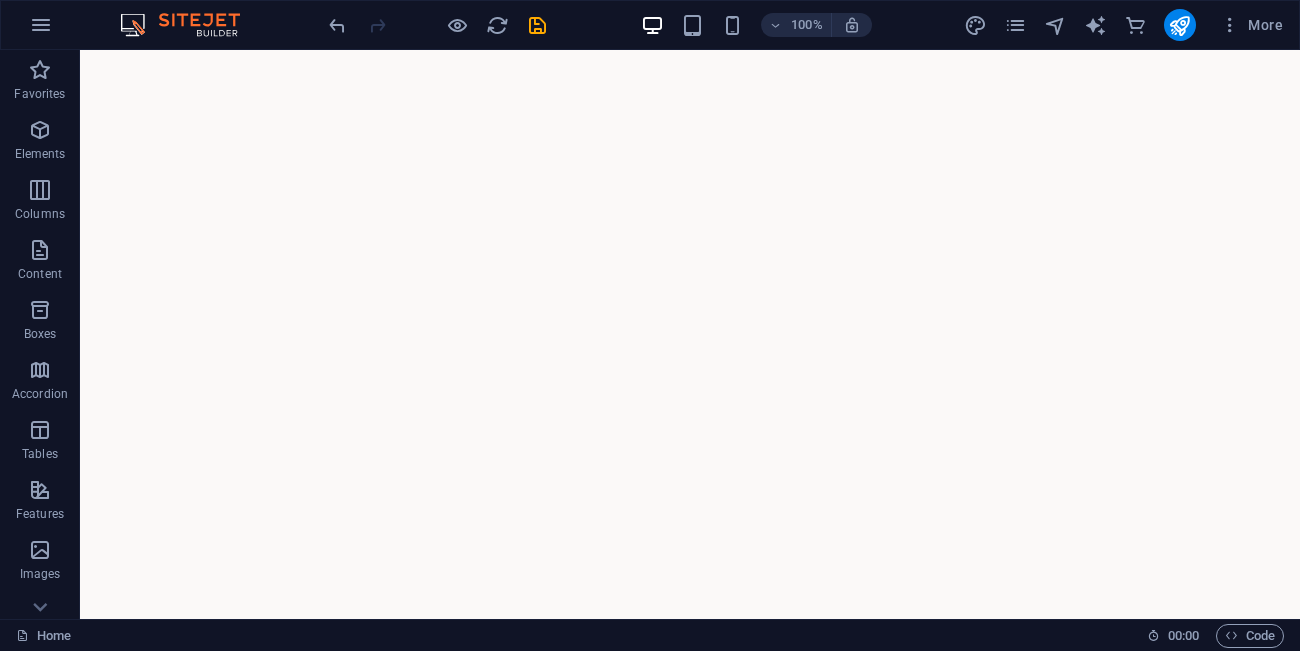 scroll, scrollTop: 0, scrollLeft: 0, axis: both 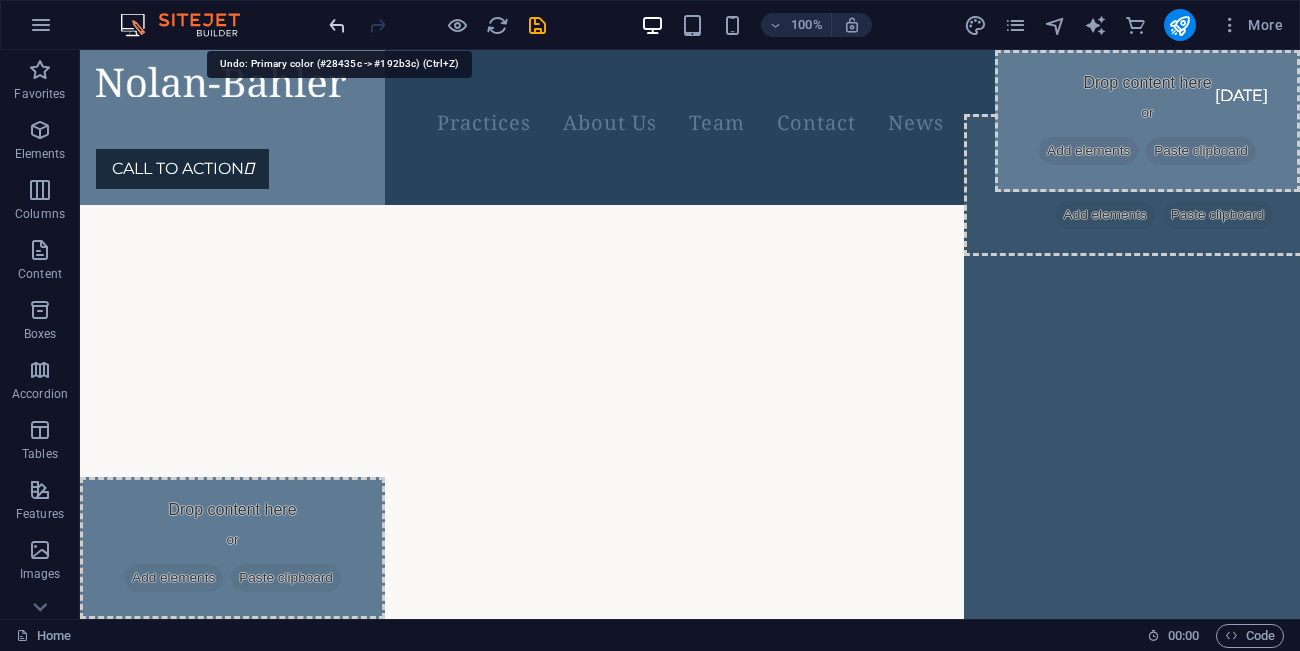 click at bounding box center (337, 25) 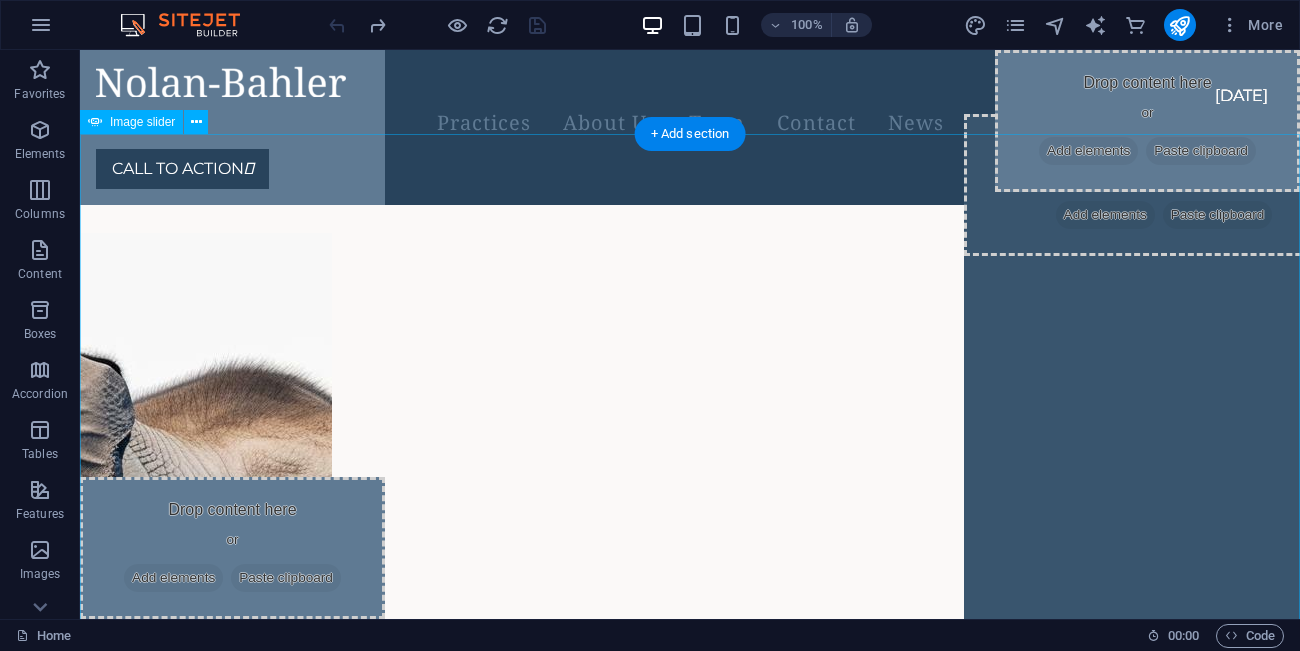 click at bounding box center [-404, 1481] 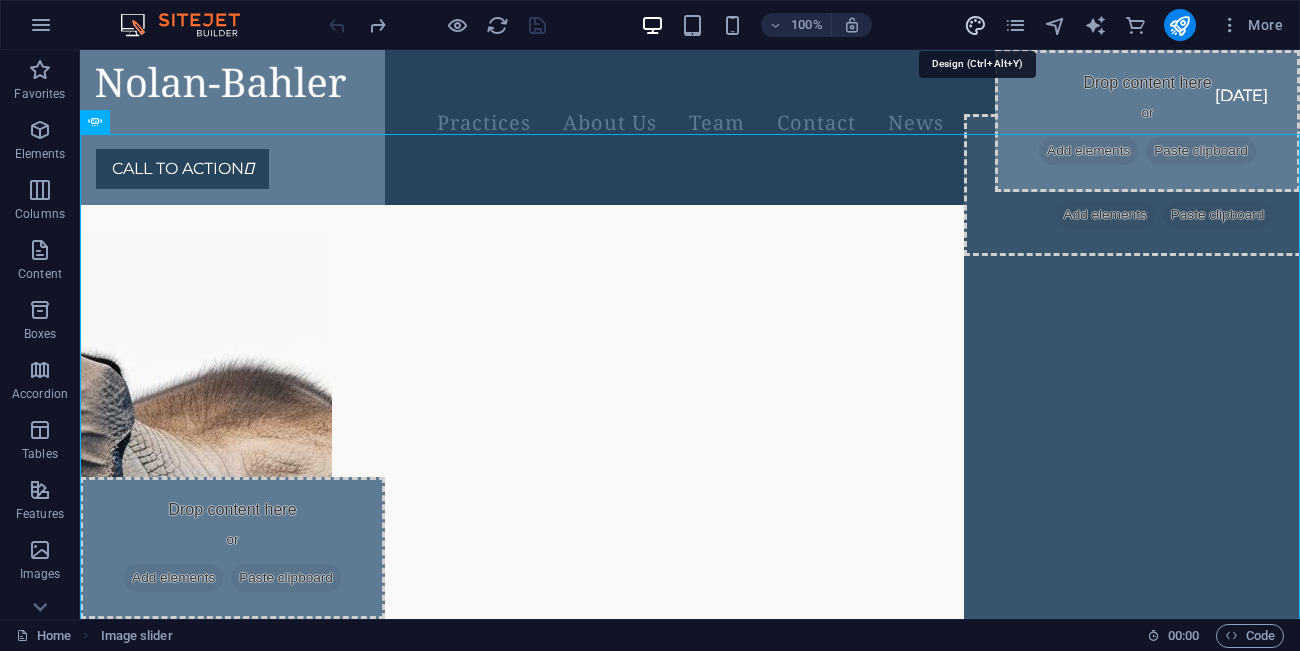 click at bounding box center [975, 25] 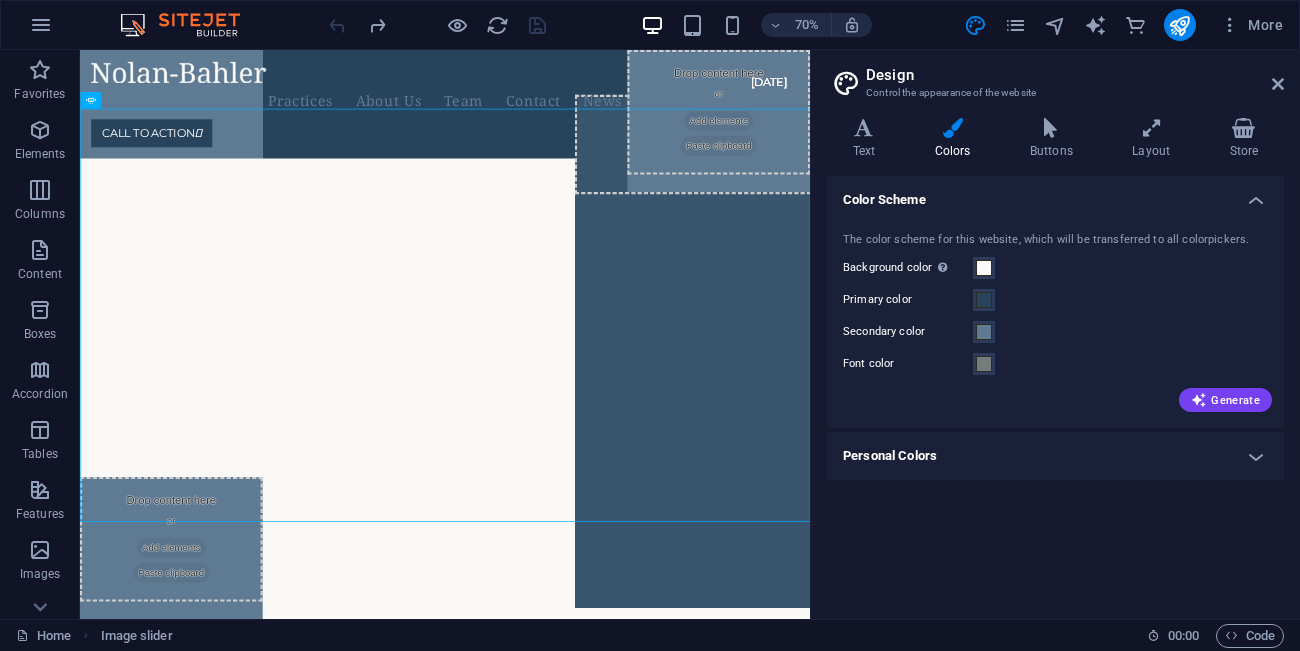 click on "Personal Colors" at bounding box center [1055, 456] 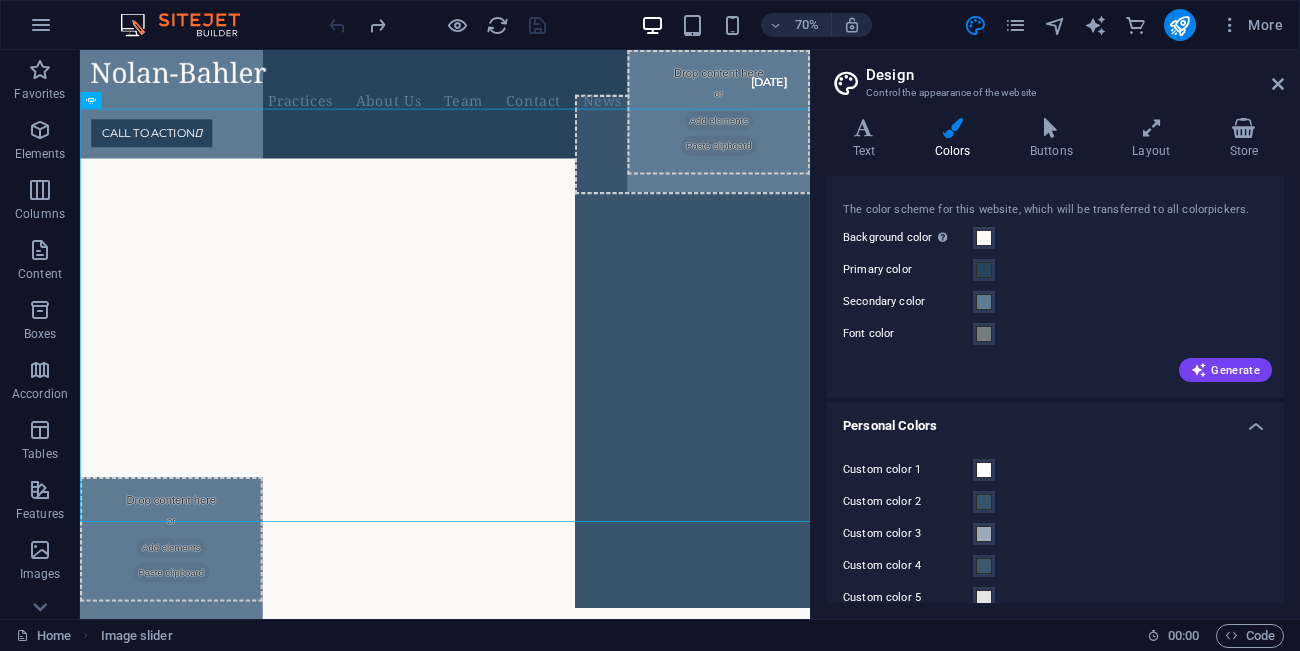 scroll, scrollTop: 0, scrollLeft: 0, axis: both 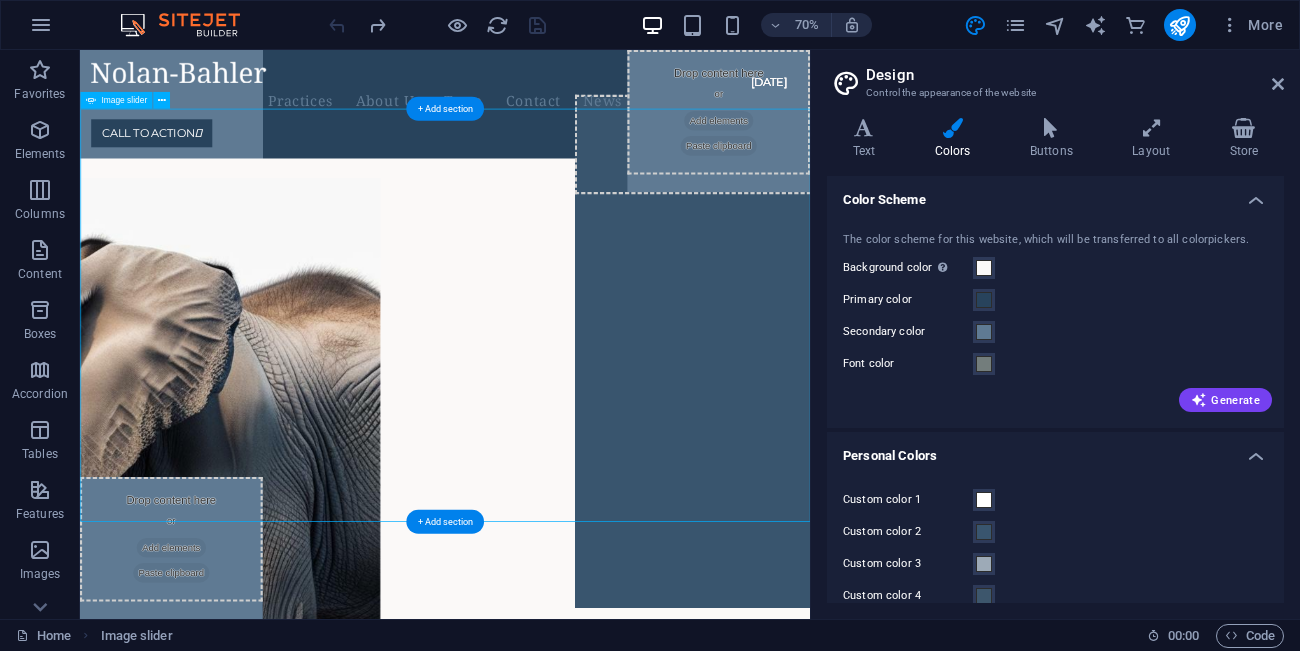 click at bounding box center (-227, 1481) 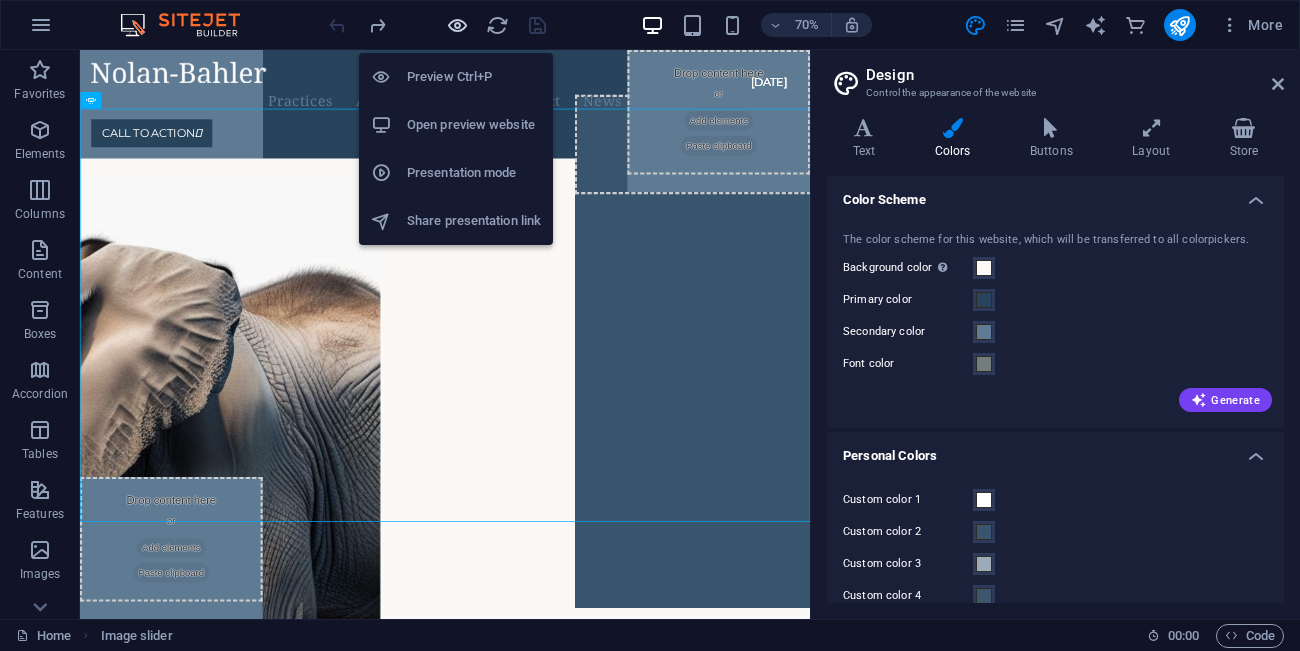 click at bounding box center [457, 25] 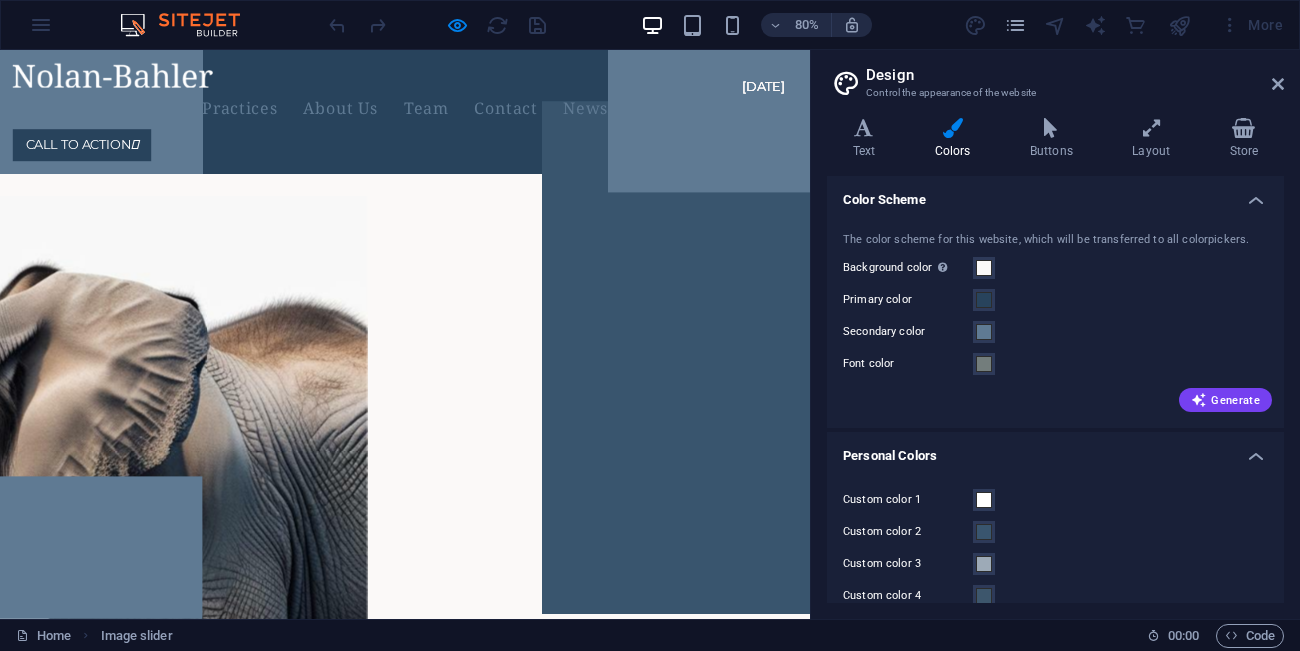 click on "Design Control the appearance of the website Variants  Text  Colors  Buttons  Layout  Store Text Standard Bold Links Font color Font Montserrat Font size 16 rem px Line height 1.75 Font weight To display the font weight correctly, it may need to be enabled.  Manage Fonts Thin, 100 Extra-light, 200 Light, 300 Regular, 400 Medium, 500 Semi-bold, 600 Bold, 700 Extra-bold, 800 Black, 900 Letter spacing 0 rem px Font style Text transform Tt TT tt Text align Font weight To display the font weight correctly, it may need to be enabled.  Manage Fonts Thin, 100 Extra-light, 200 Light, 300 Regular, 400 Medium, 500 Semi-bold, 600 Bold, 700 Extra-bold, 800 Black, 900 Default Hover / Active Font color Font color Decoration None Decoration None Transition duration 0.3 s Transition function Ease Ease In Ease Out Ease In/Ease Out Linear Headlines All H1 / Textlogo H2 H3 H4 H5 H6 Font color Font [PERSON_NAME] Serif Line height 1.5 Font weight To display the font weight correctly, it may need to be enabled.  Manage Fonts Thin, 100 0 rem" at bounding box center (1055, 334) 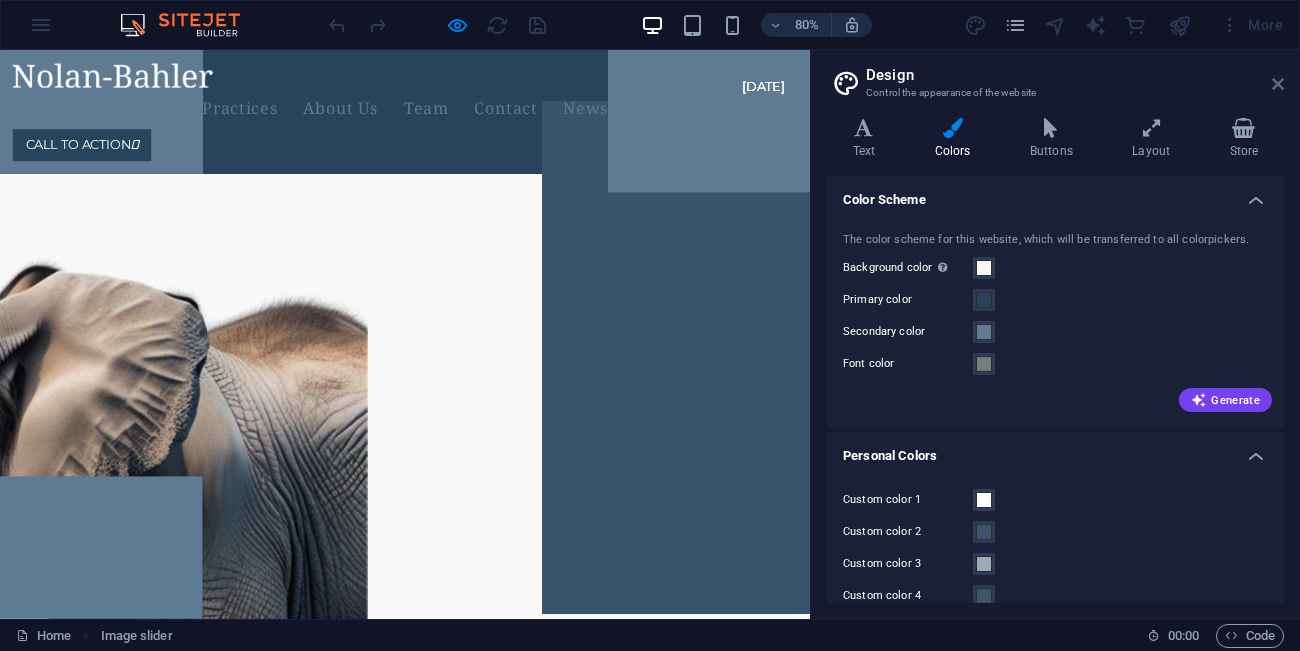 click at bounding box center [1278, 84] 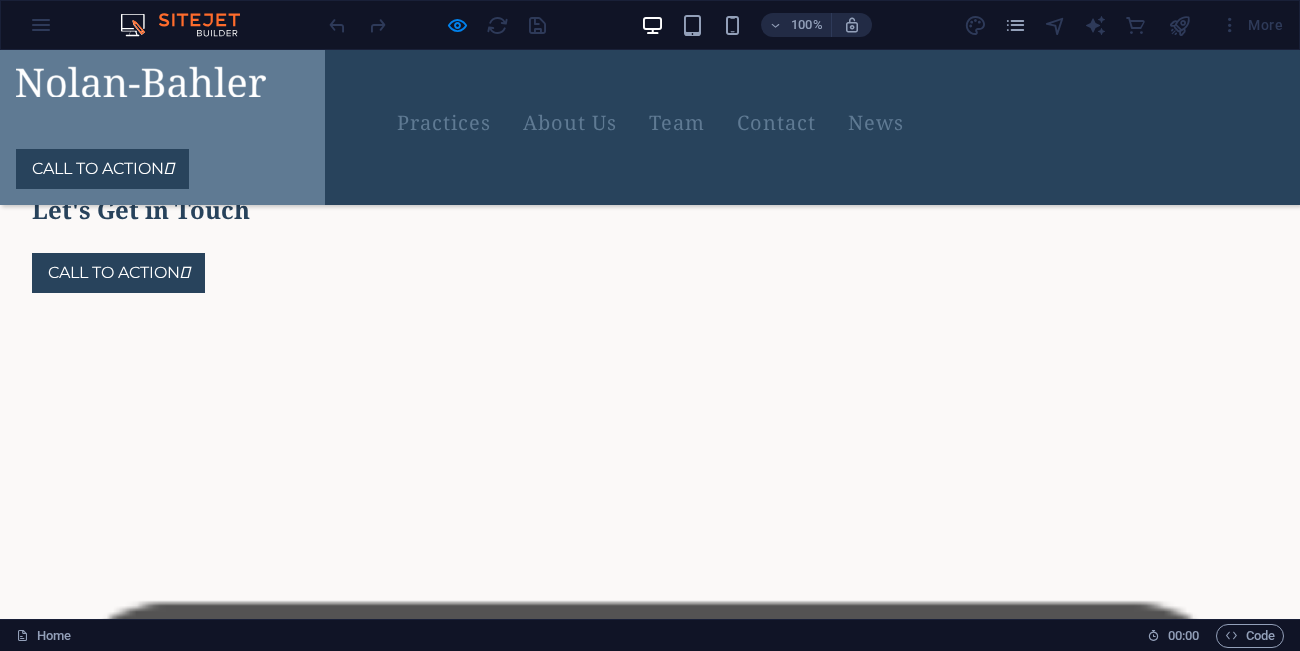 scroll, scrollTop: 4594, scrollLeft: 0, axis: vertical 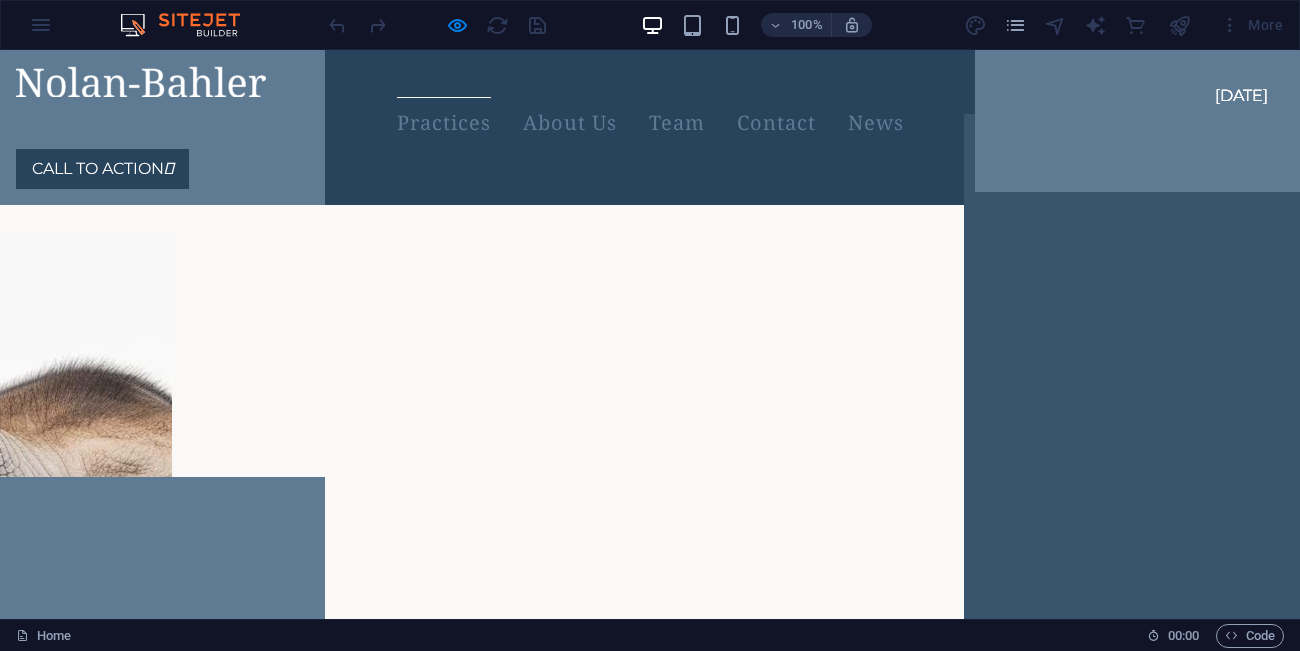 click on "Practices" at bounding box center (444, 123) 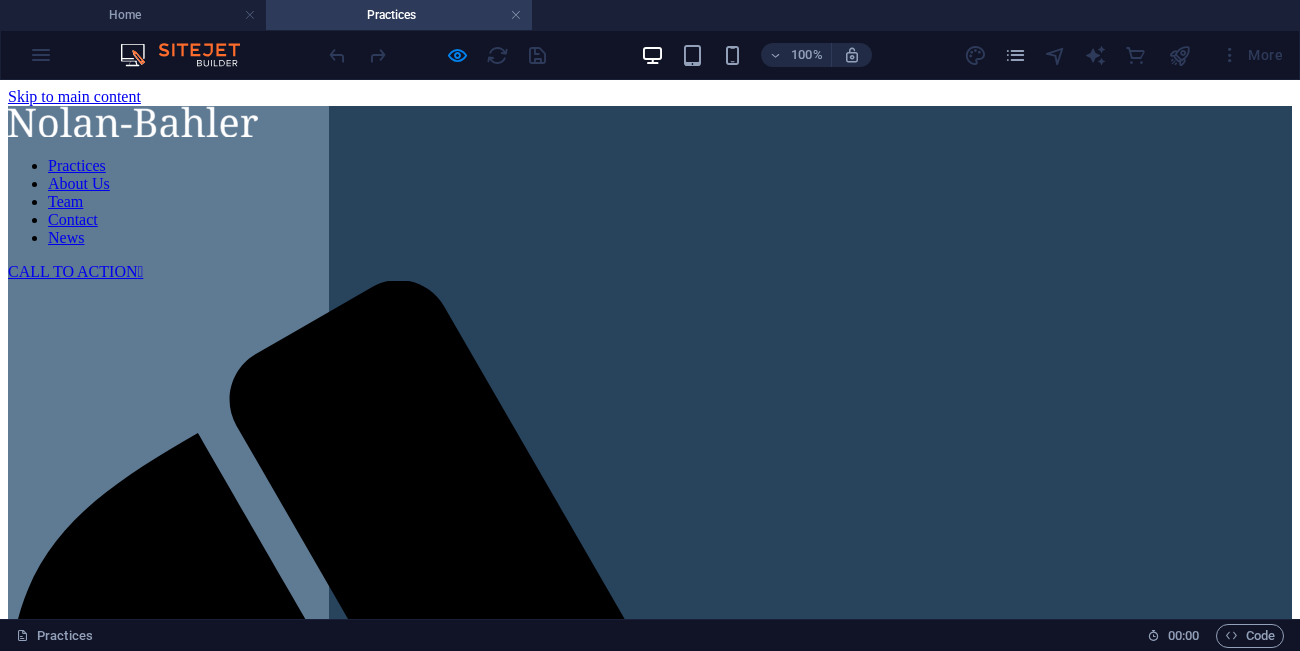 scroll, scrollTop: 0, scrollLeft: 0, axis: both 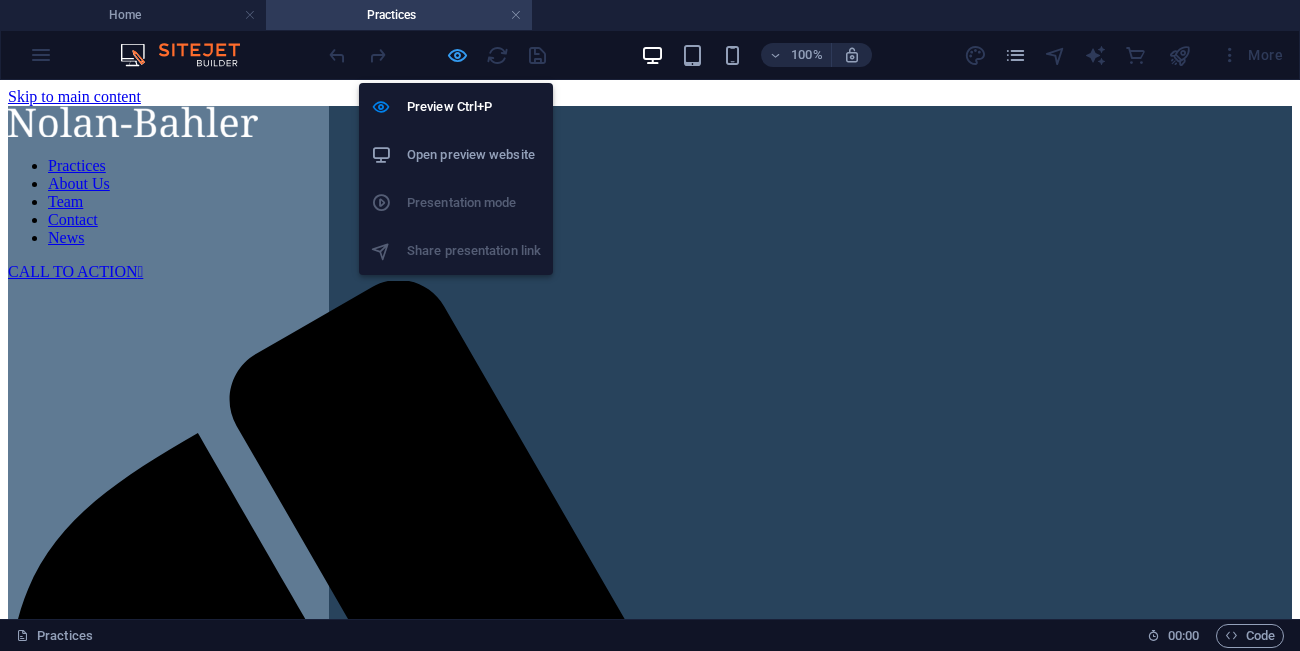 click at bounding box center [457, 55] 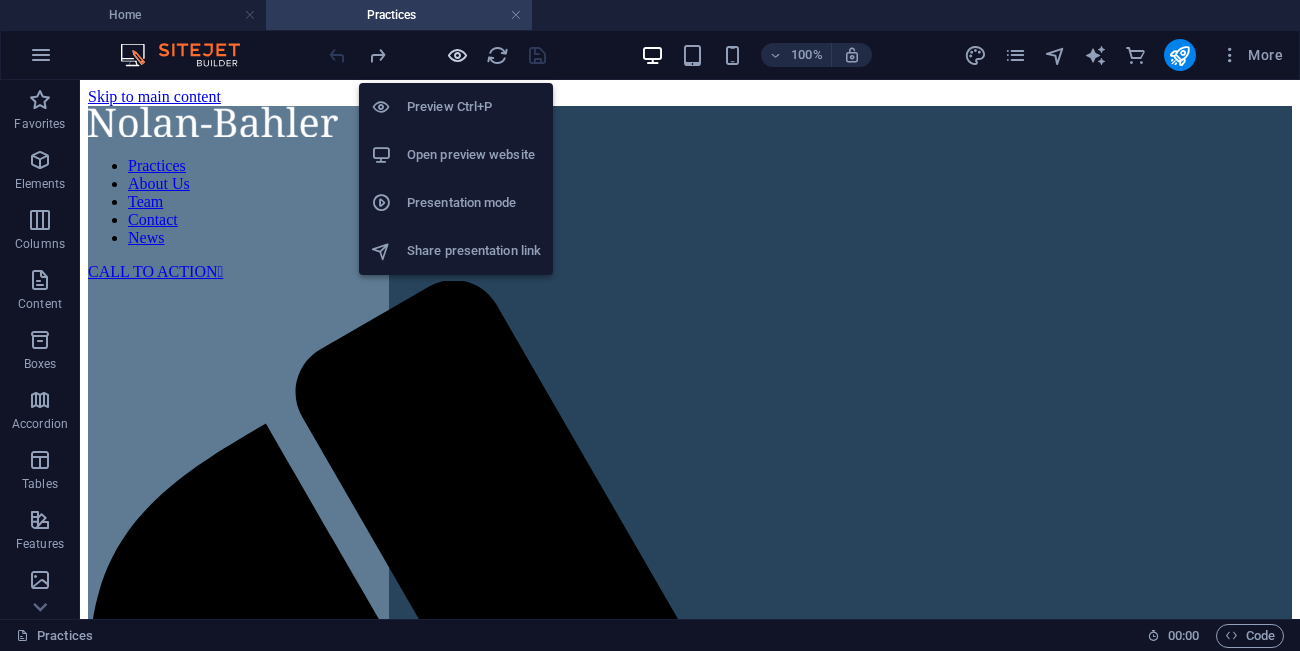 click at bounding box center [457, 55] 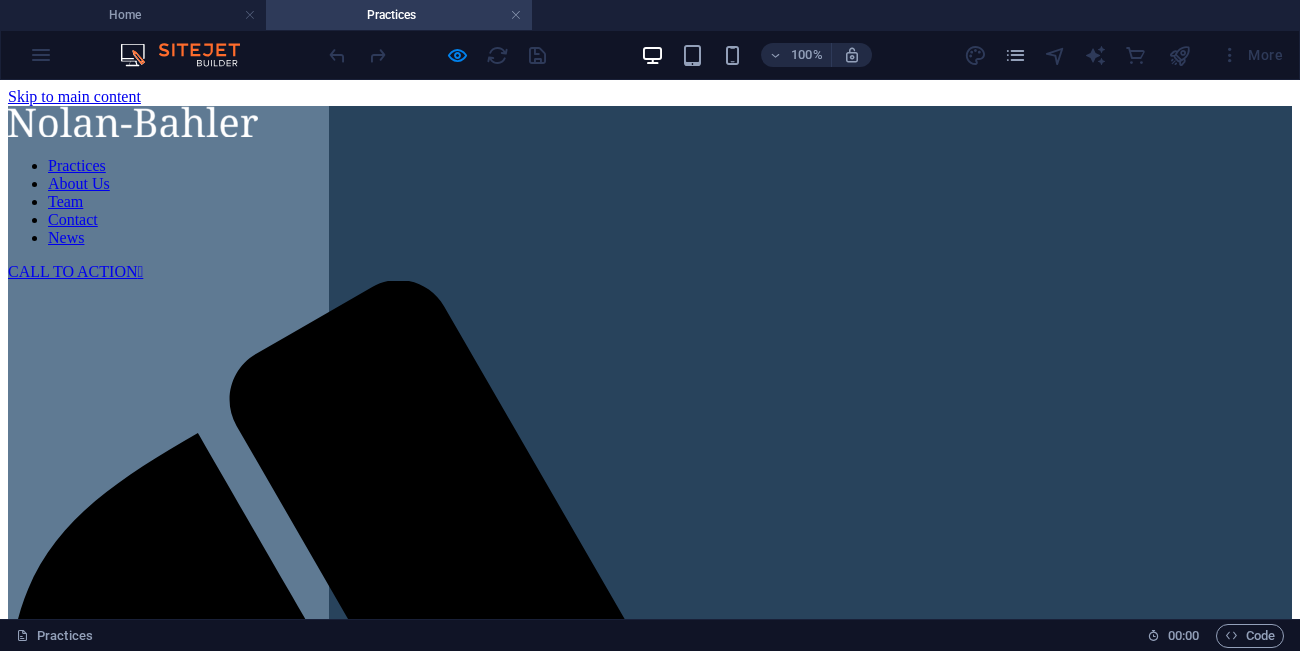 click on "About Us" at bounding box center (79, 183) 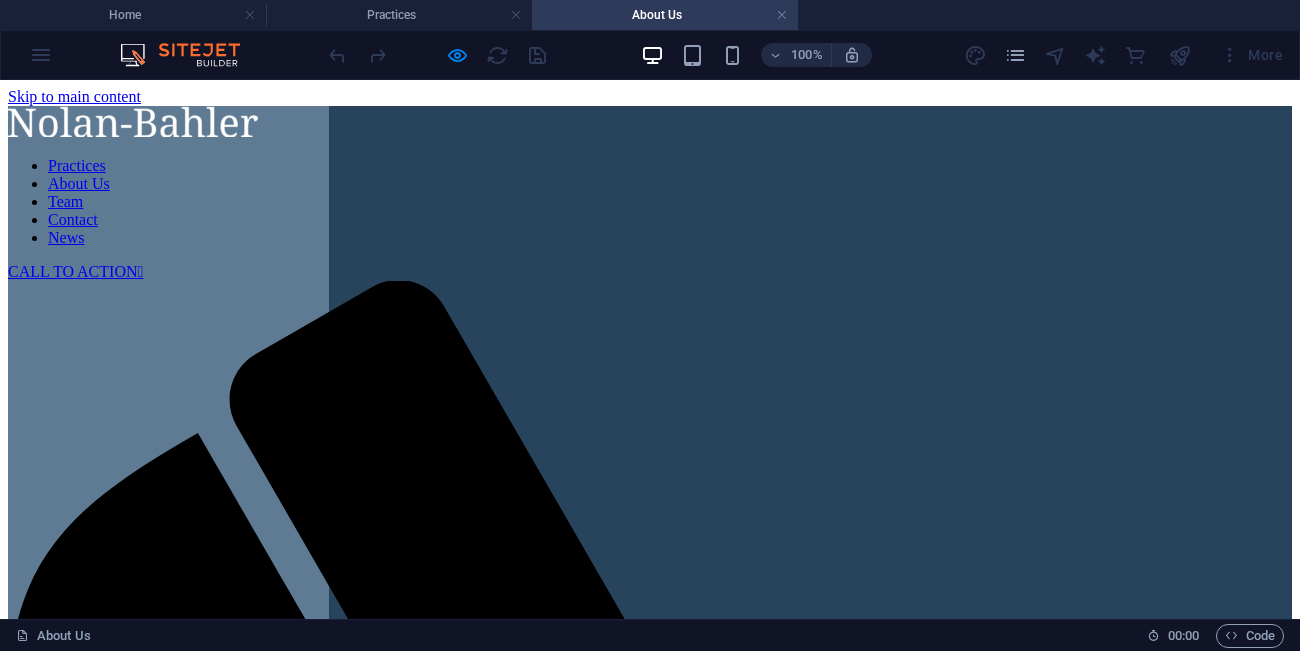 scroll, scrollTop: 0, scrollLeft: 0, axis: both 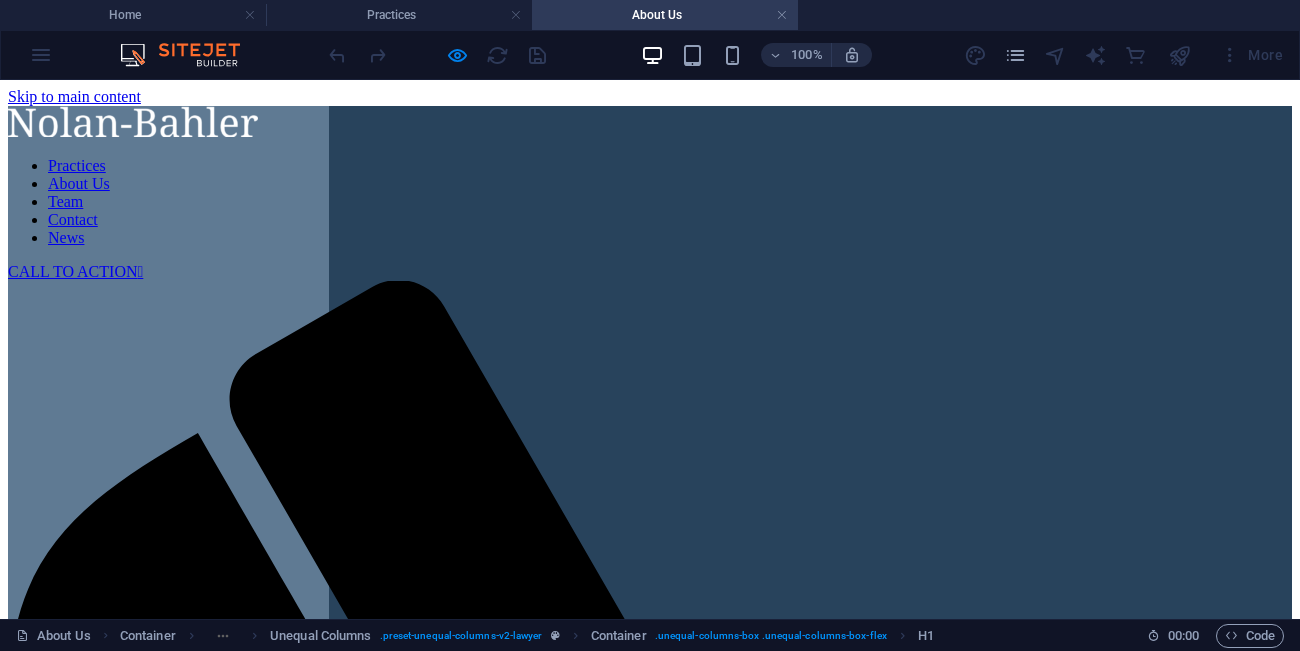 click on "Practices About Us Team Contact News" at bounding box center [650, 202] 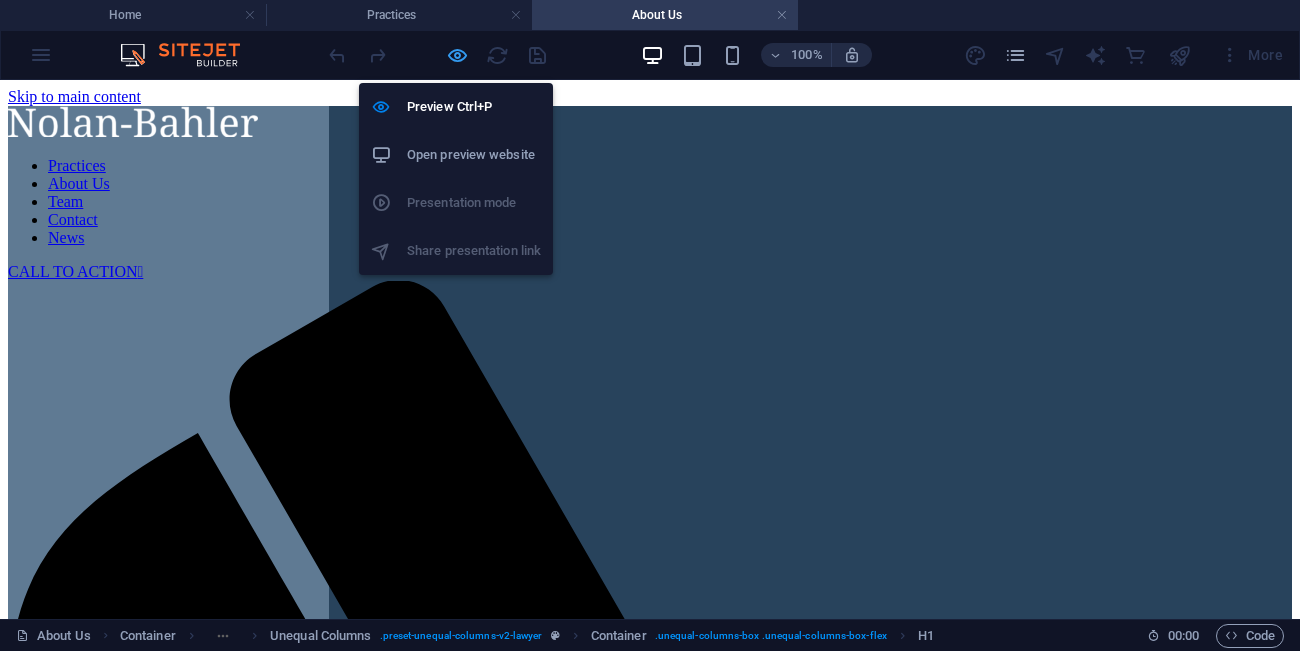 click at bounding box center [457, 55] 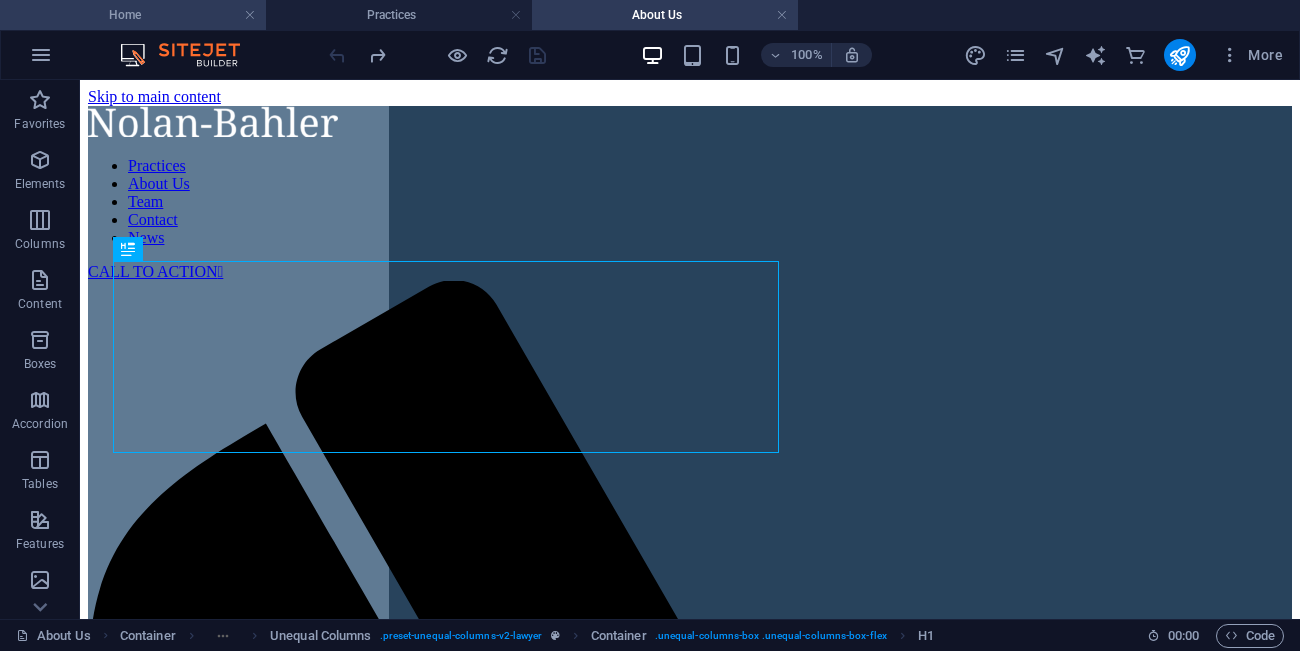 click on "Home" at bounding box center (133, 15) 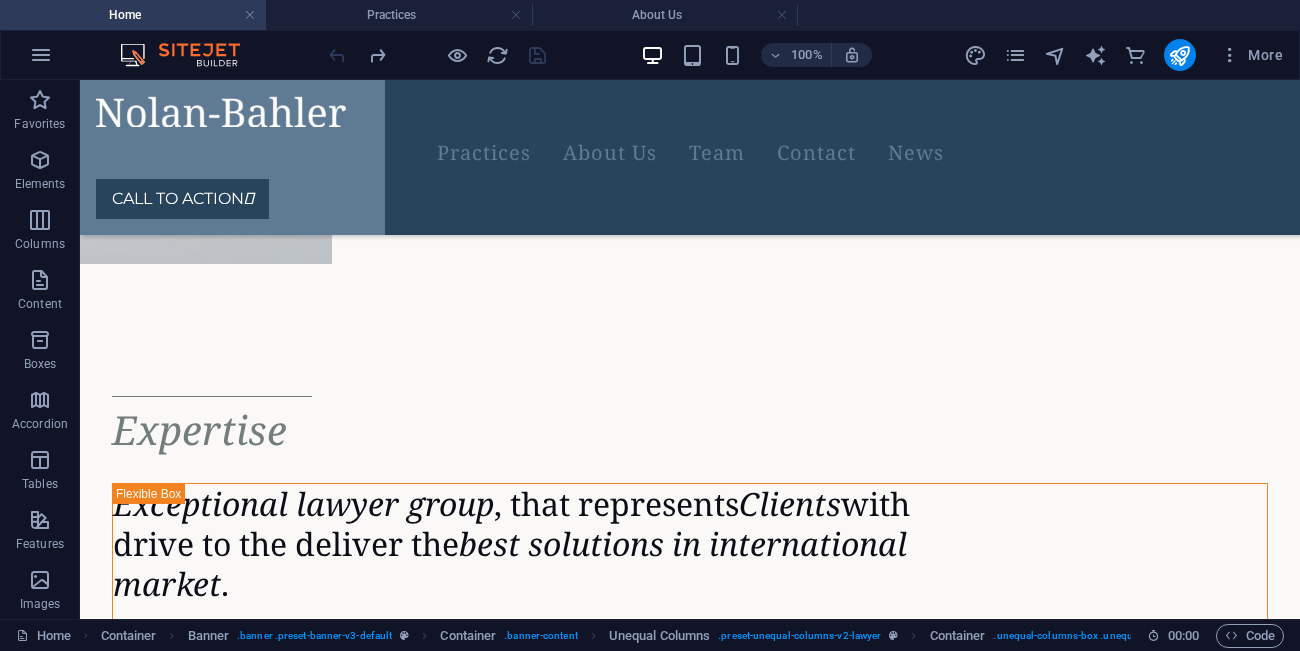 scroll, scrollTop: 4020, scrollLeft: 0, axis: vertical 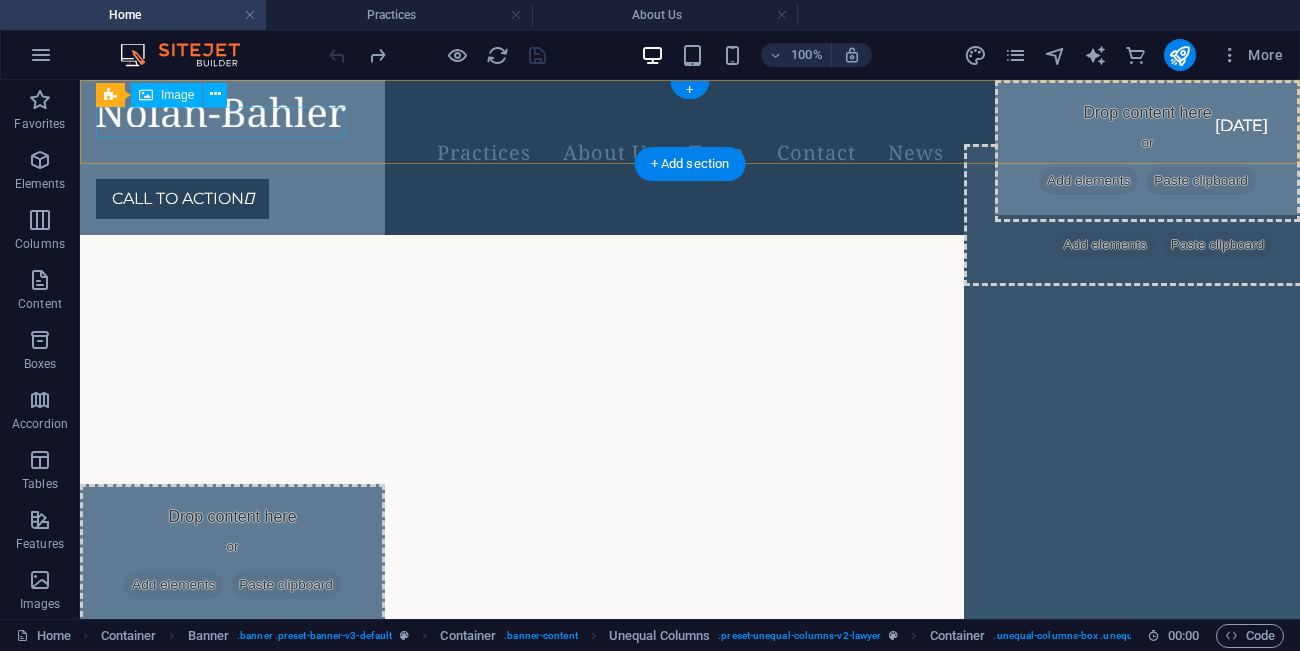 click at bounding box center (666, 111) 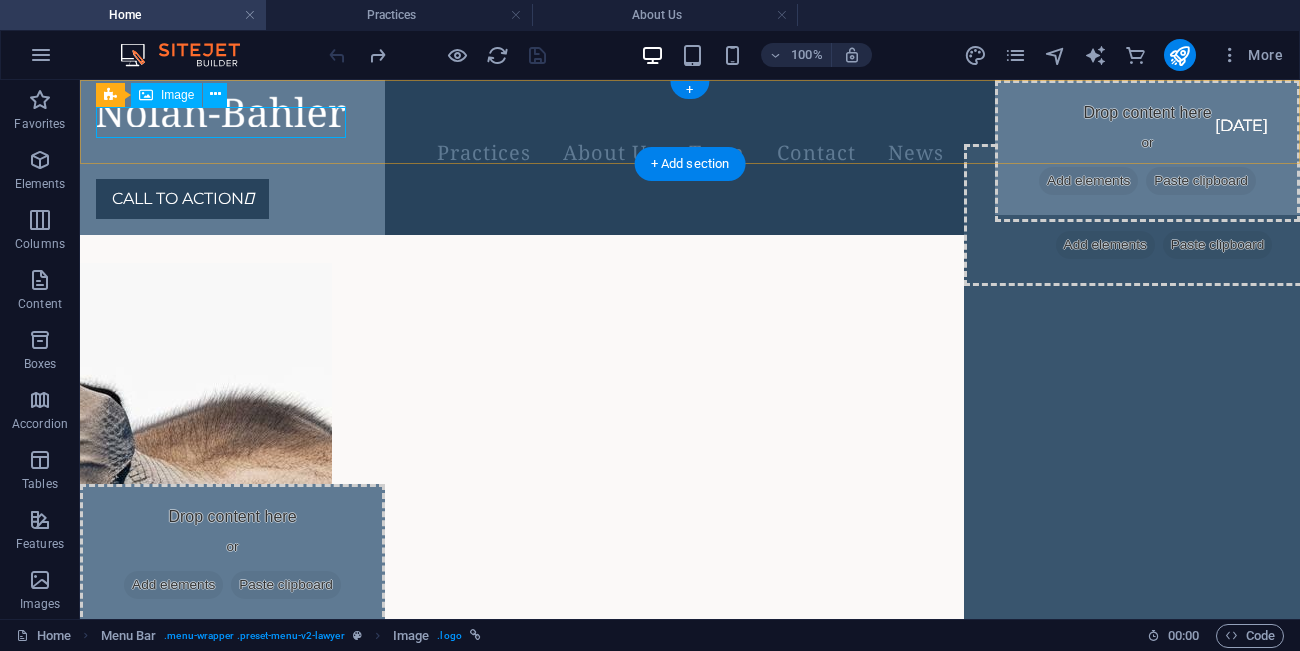 click at bounding box center [666, 111] 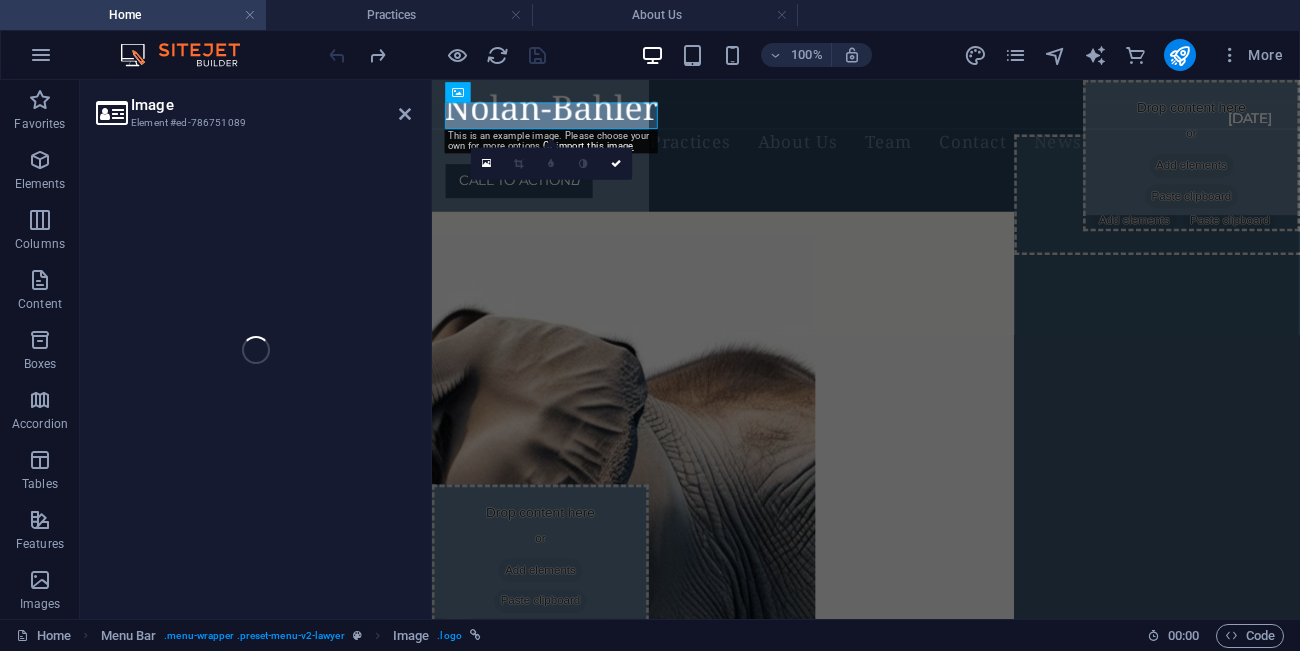 select on "px" 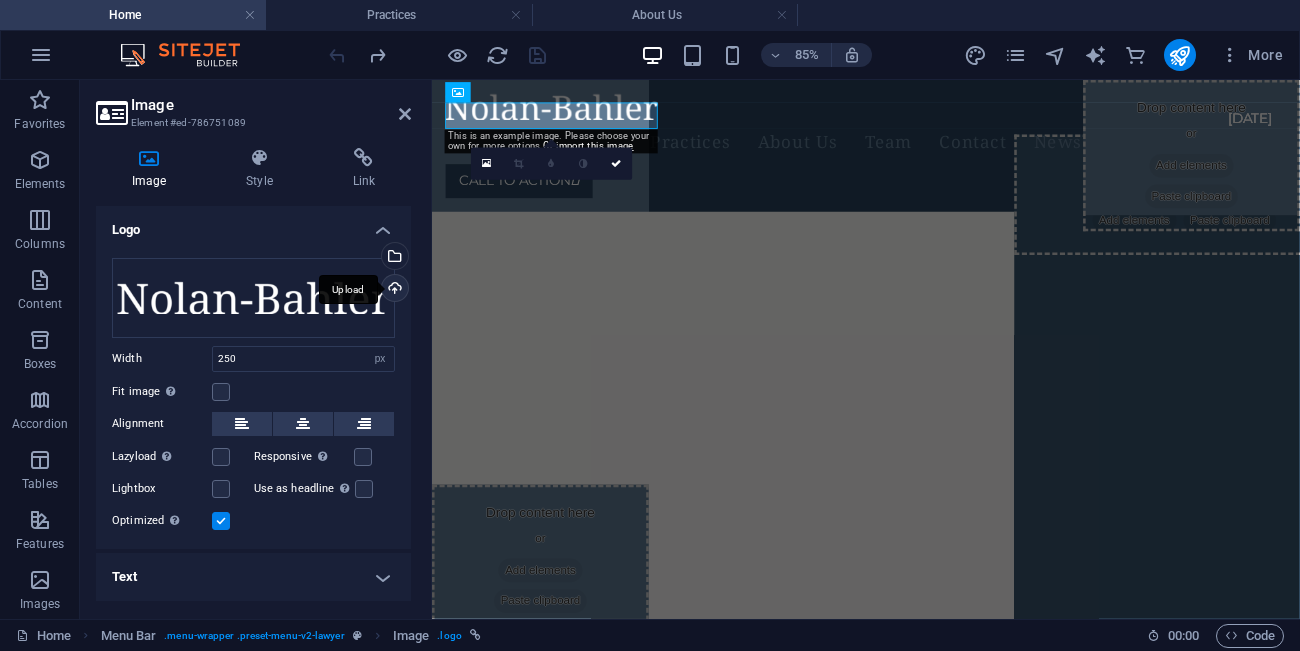 click on "Upload" at bounding box center (393, 290) 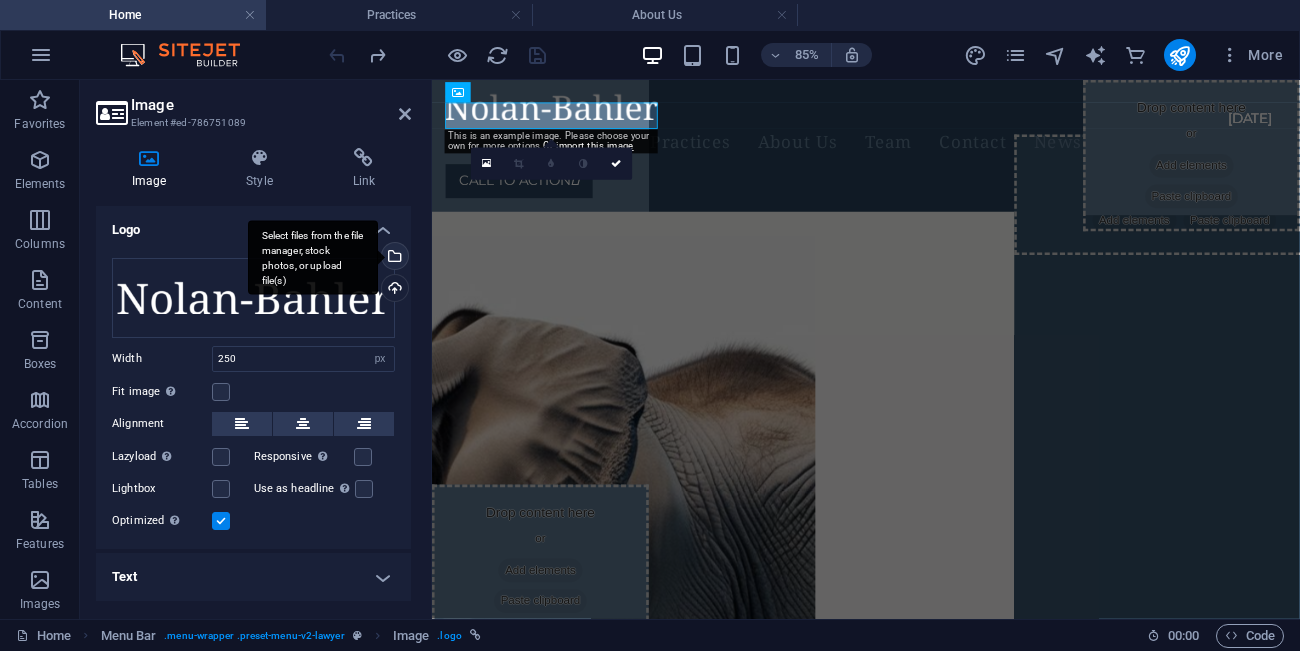 click on "Select files from the file manager, stock photos, or upload file(s)" at bounding box center [393, 258] 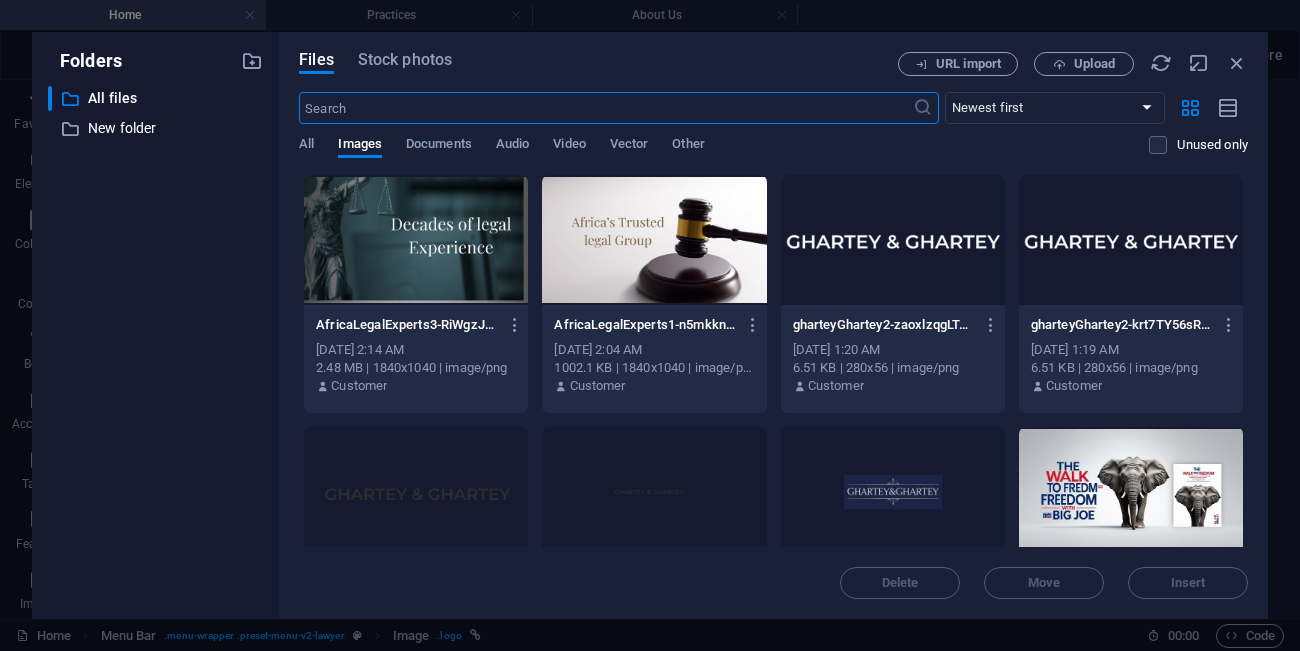 click at bounding box center [893, 240] 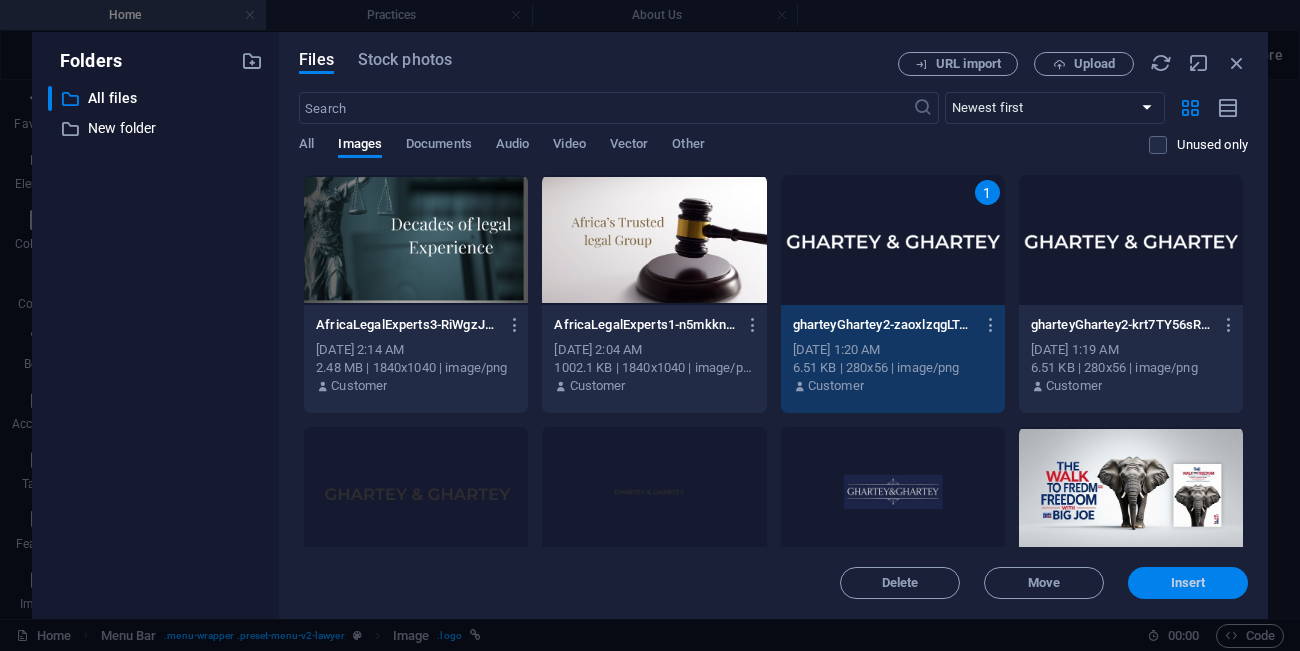 click on "Insert" at bounding box center [1188, 583] 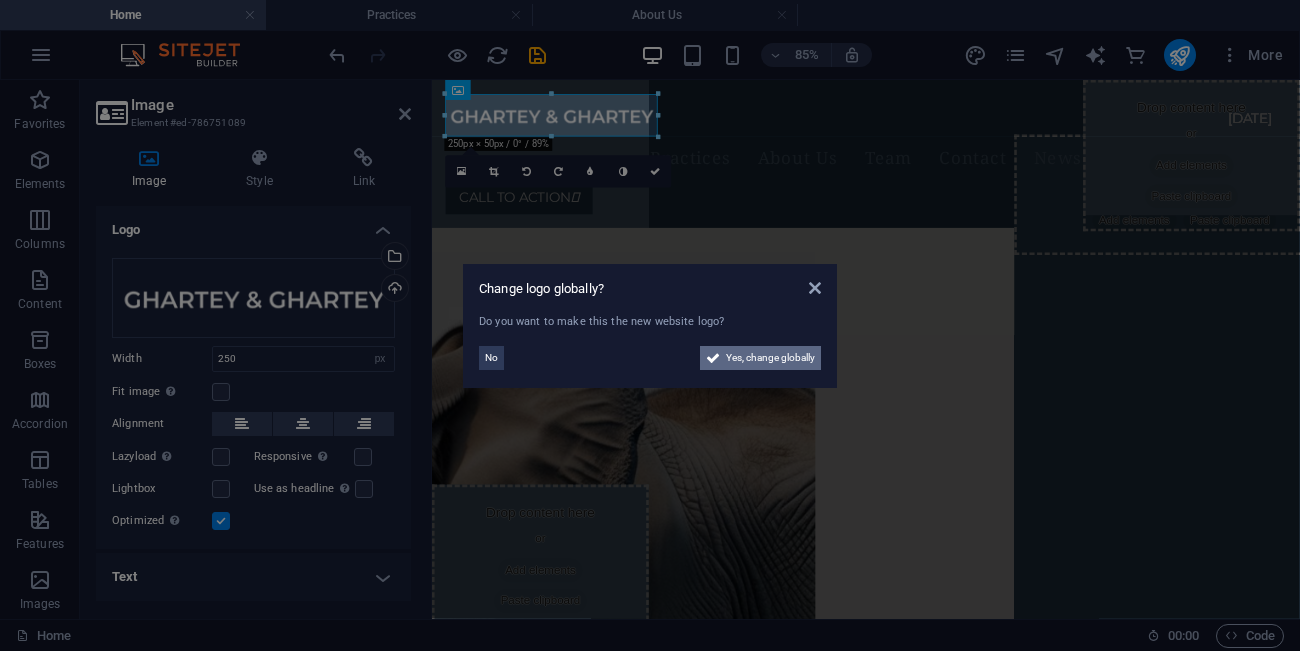click on "Yes, change globally" at bounding box center (760, 358) 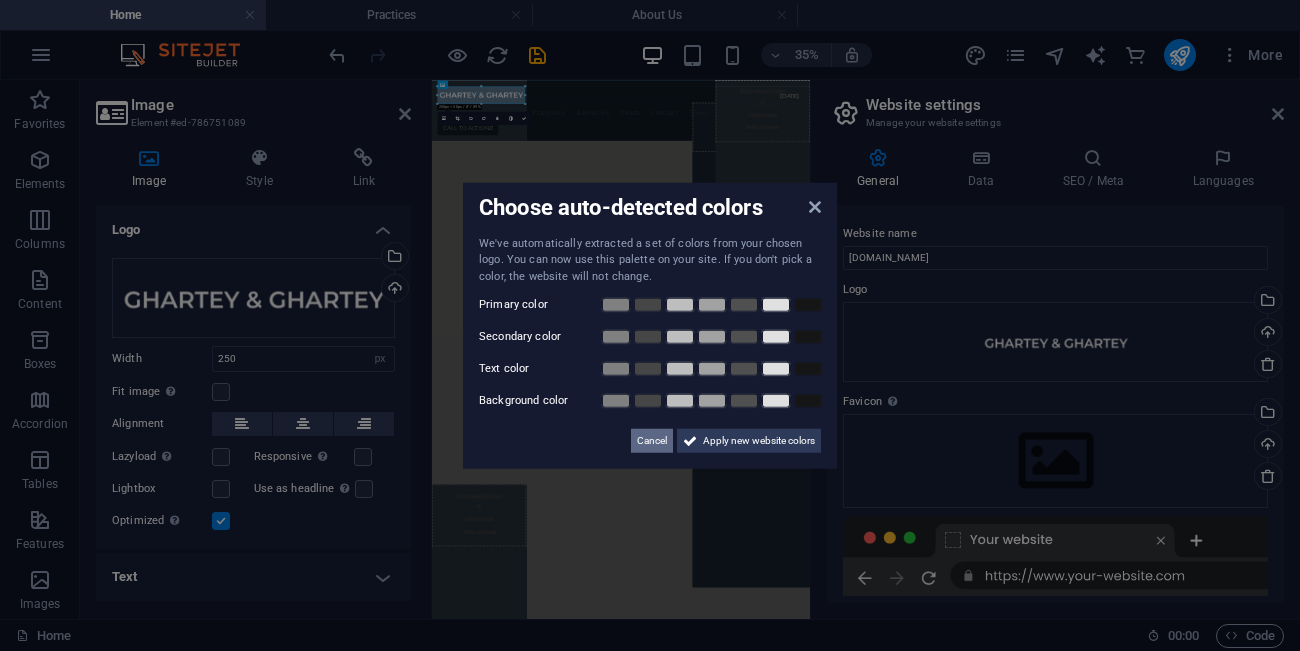 click on "Cancel" at bounding box center (652, 441) 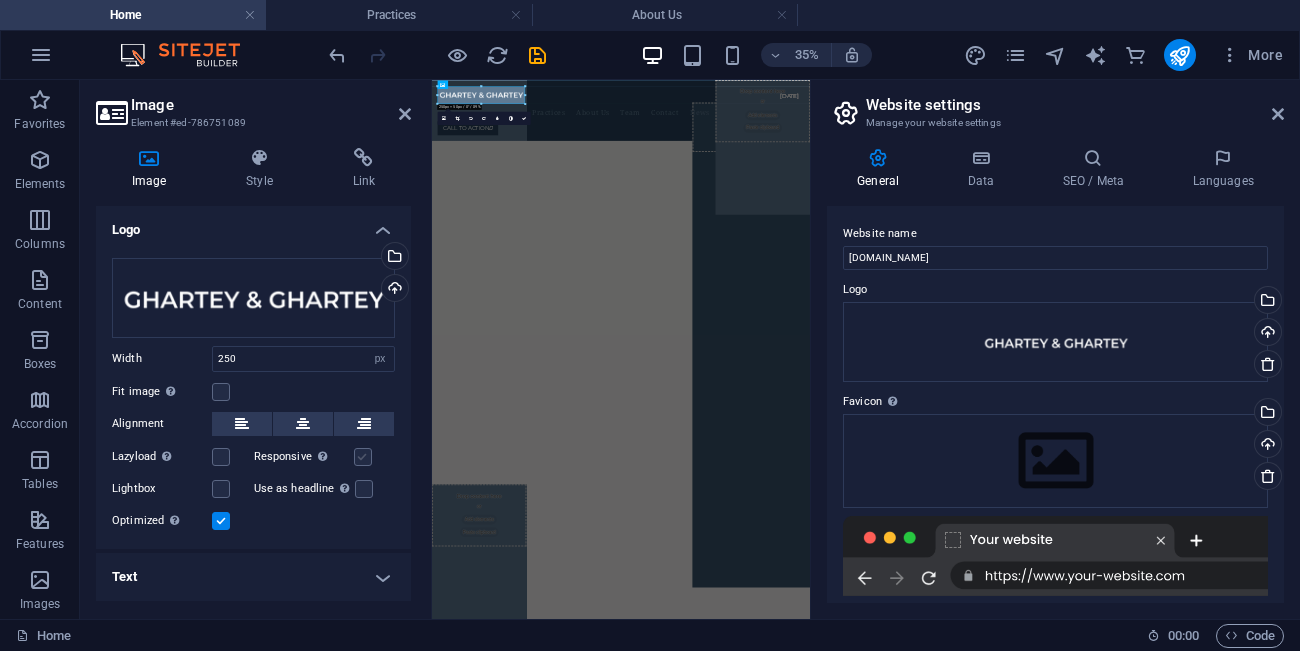 click at bounding box center (363, 457) 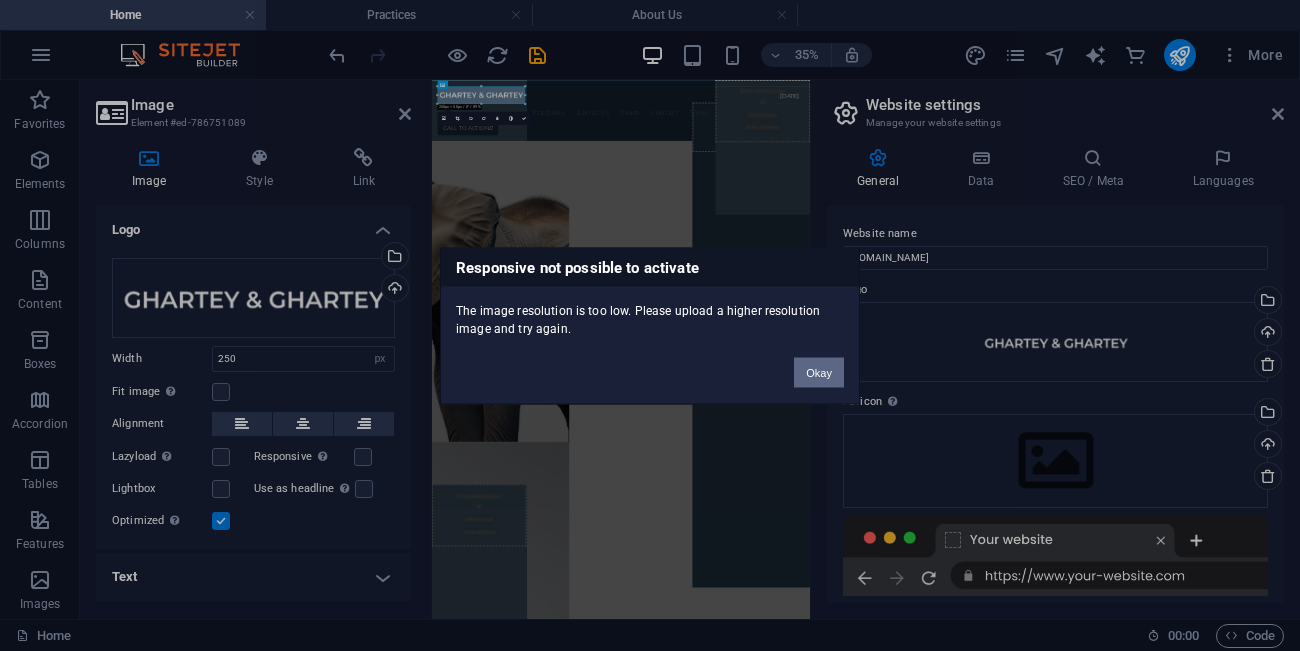 click on "Okay" at bounding box center (819, 372) 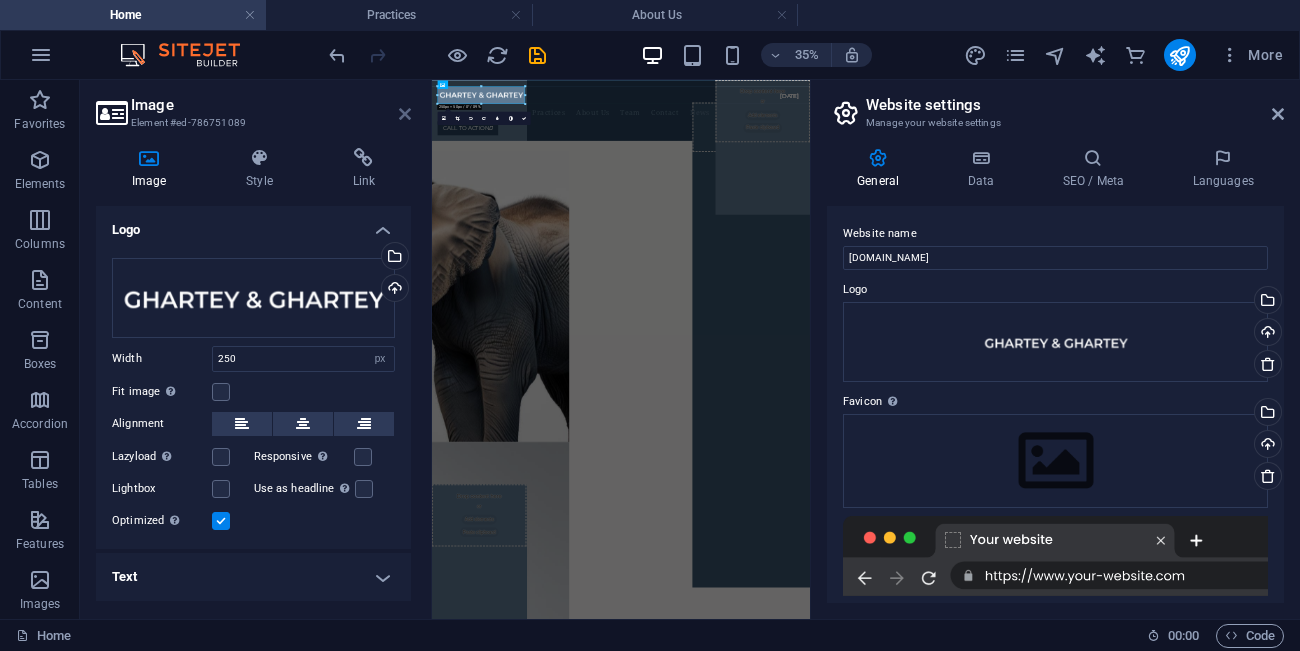 click at bounding box center [405, 114] 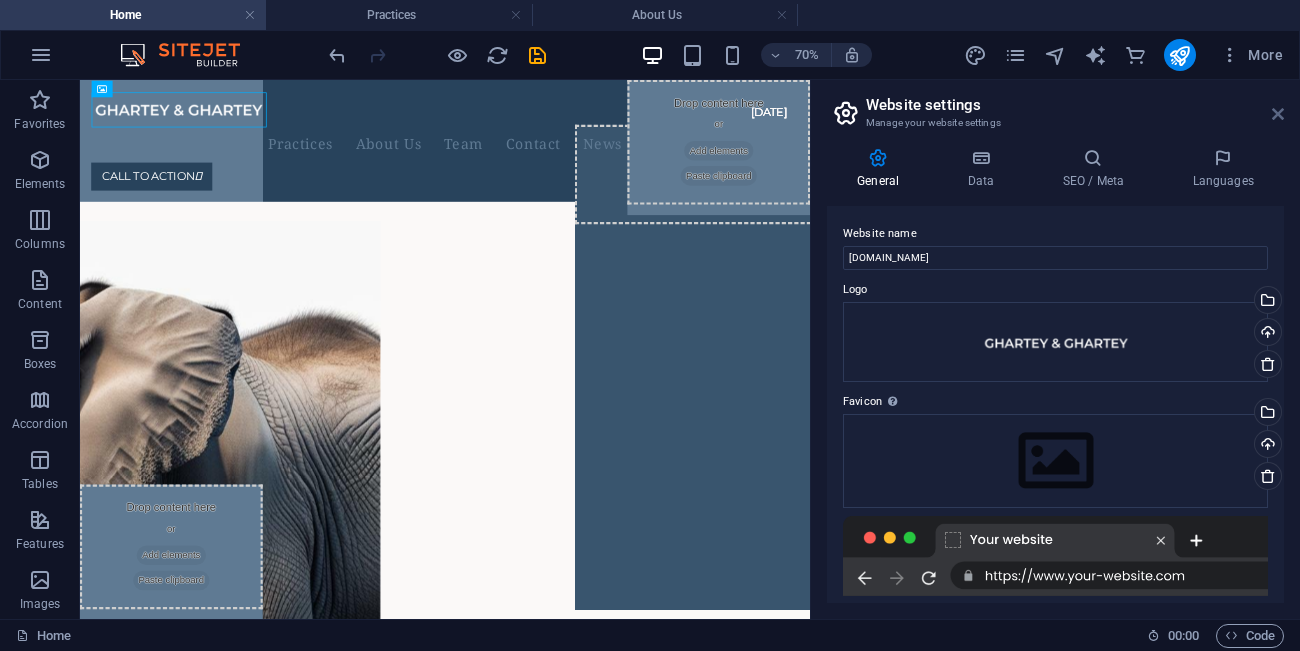 click at bounding box center (1278, 114) 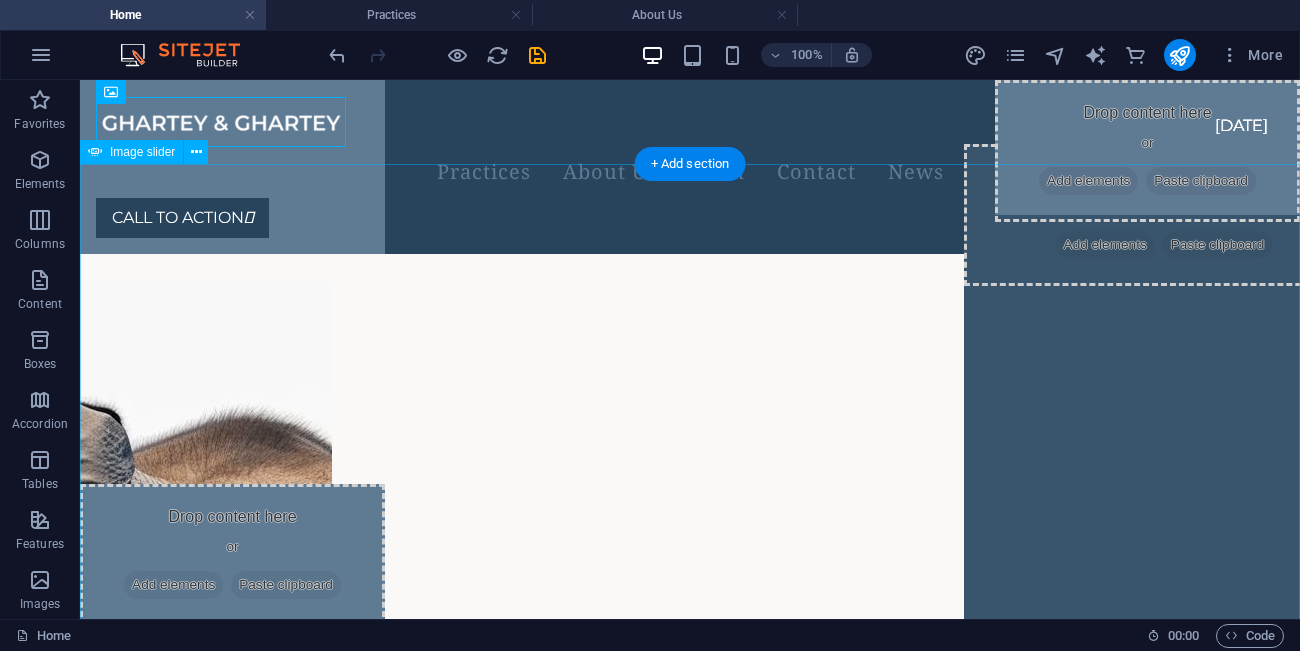 click at bounding box center [-404, 1530] 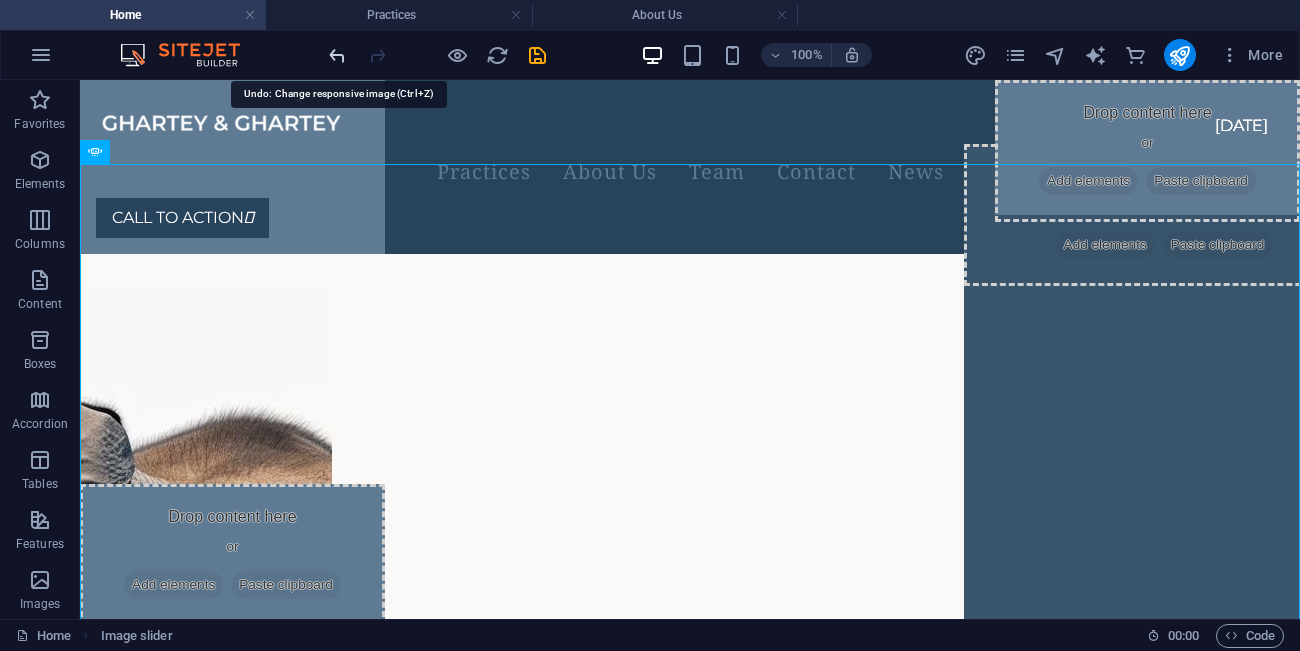 click at bounding box center [337, 55] 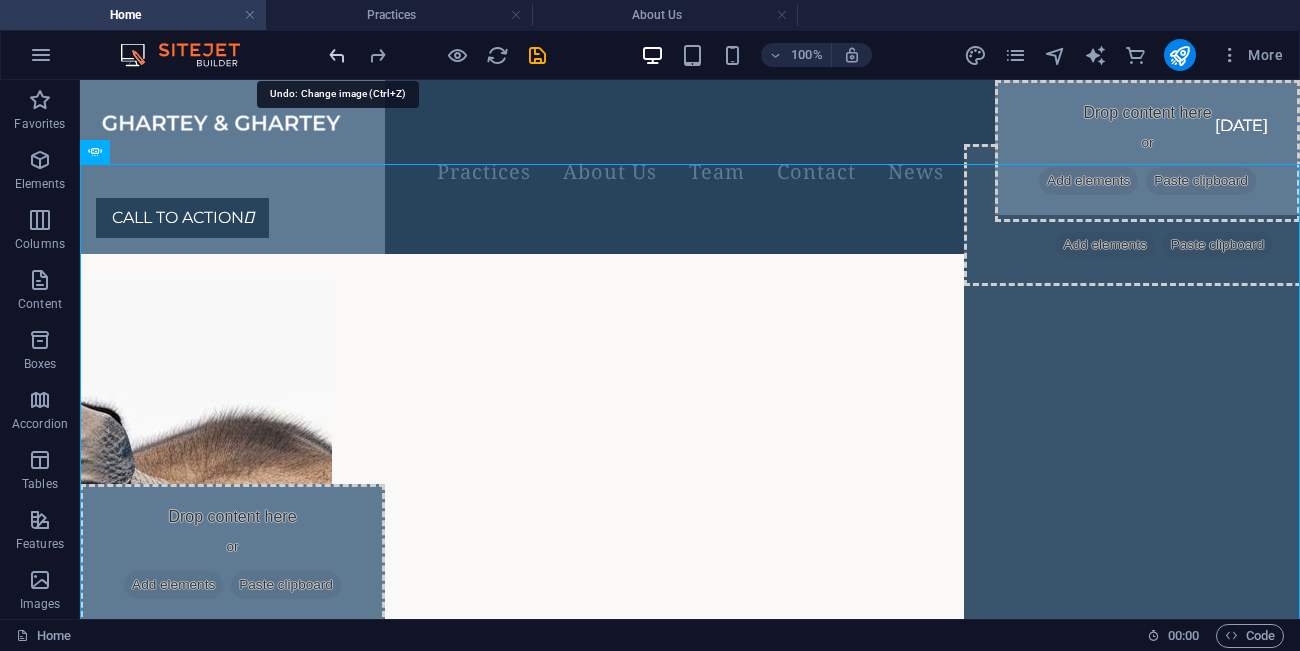click at bounding box center [337, 55] 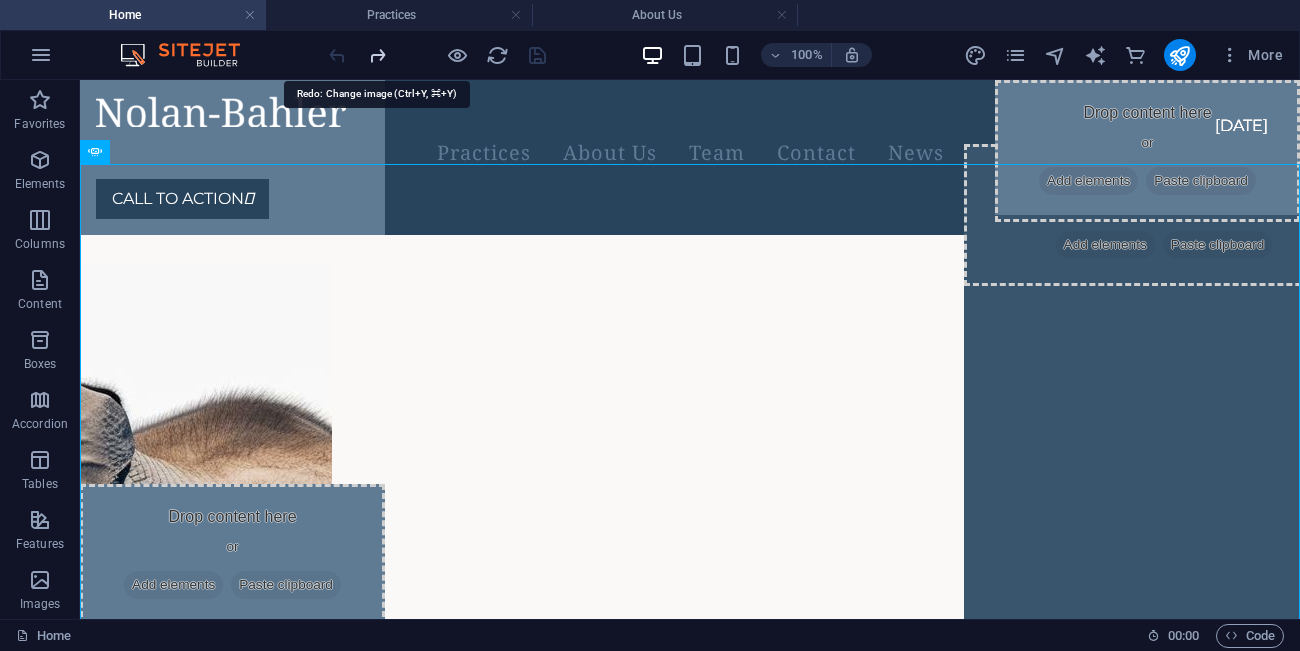 click at bounding box center (377, 55) 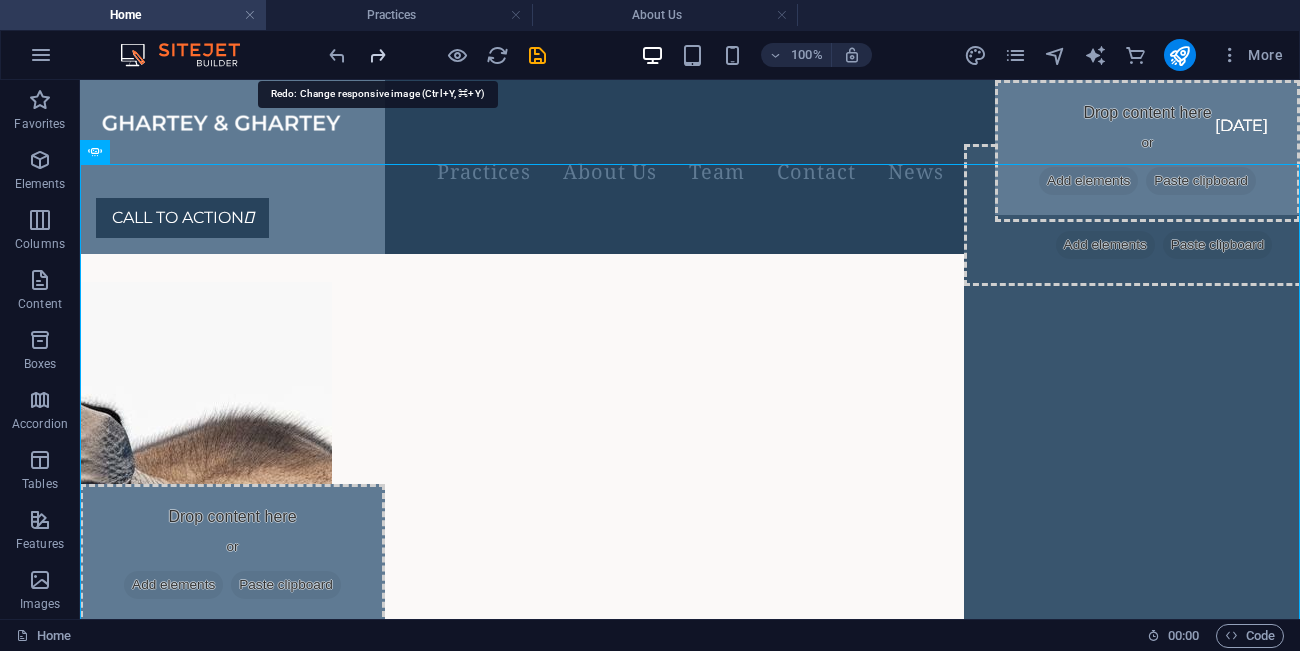 click at bounding box center [377, 55] 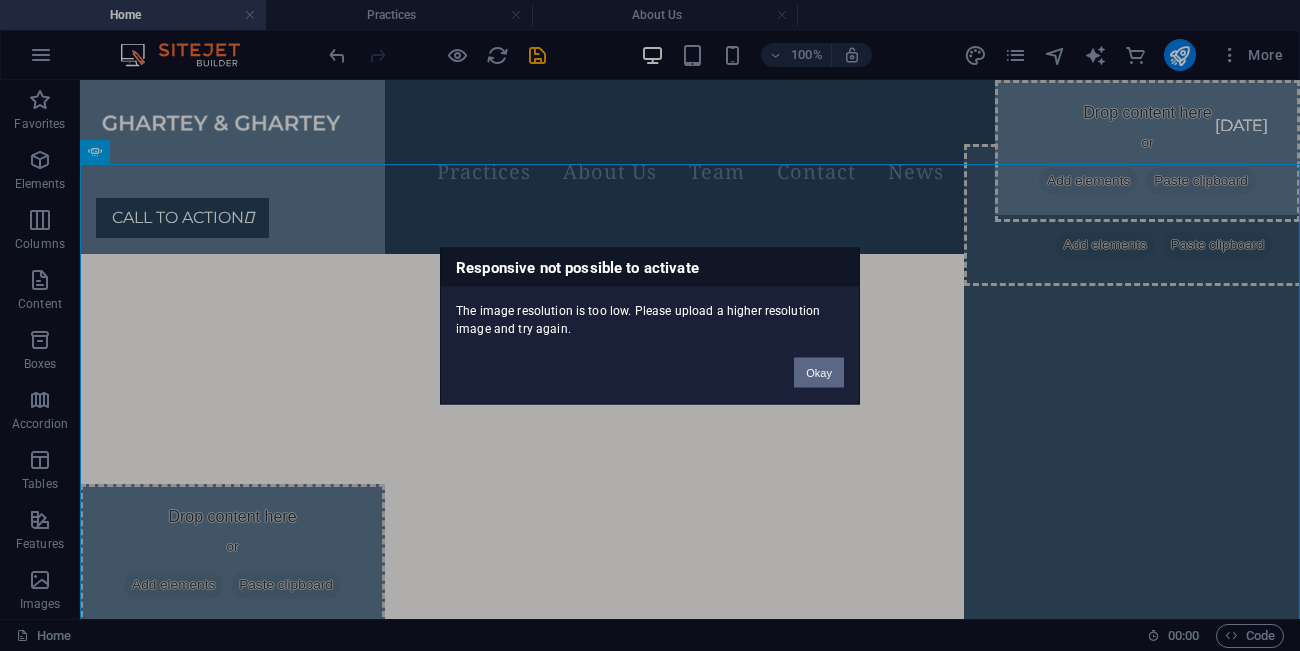 click on "Okay" at bounding box center [819, 372] 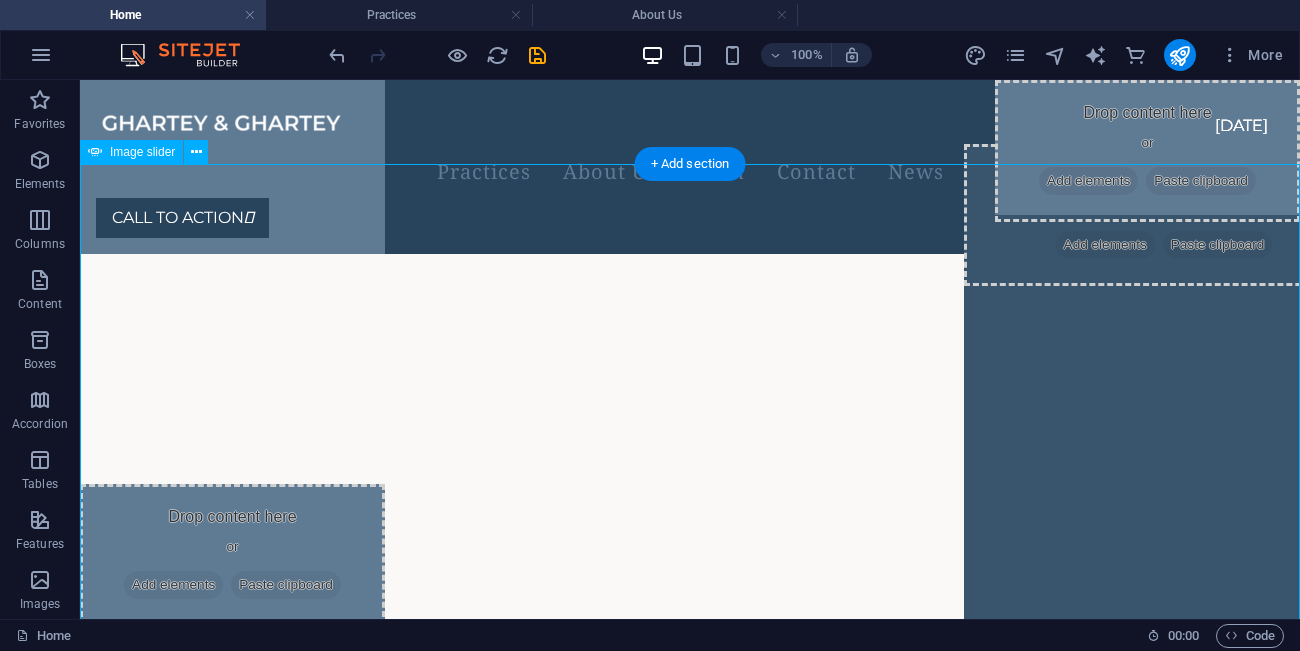 click at bounding box center (-1624, 2362) 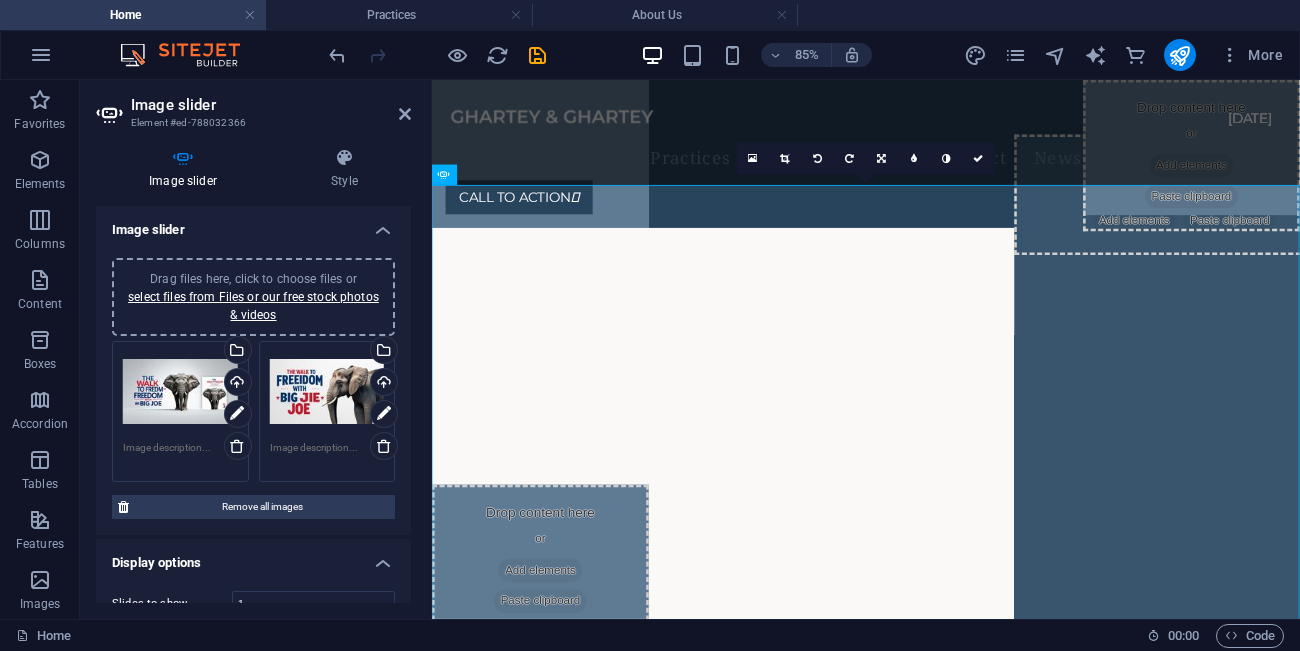 click on "Drag files here, click to choose files or select files from Files or our free stock photos & videos" at bounding box center (253, 297) 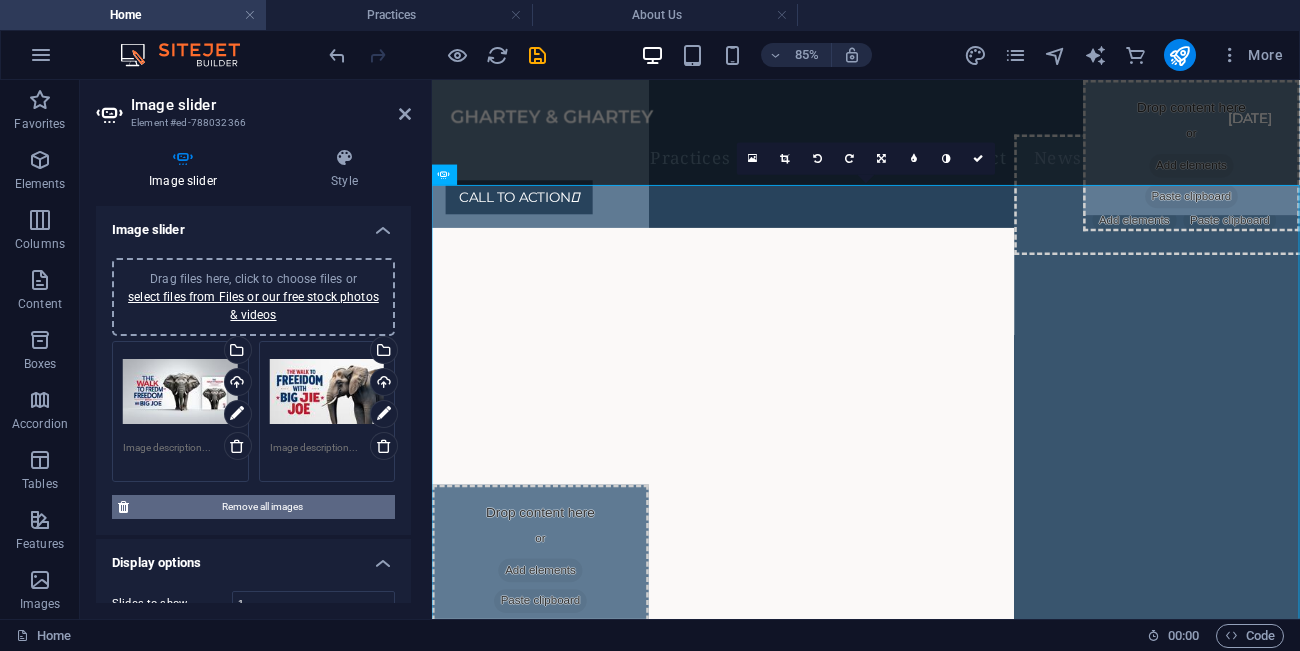 click on "Remove all images" at bounding box center (262, 507) 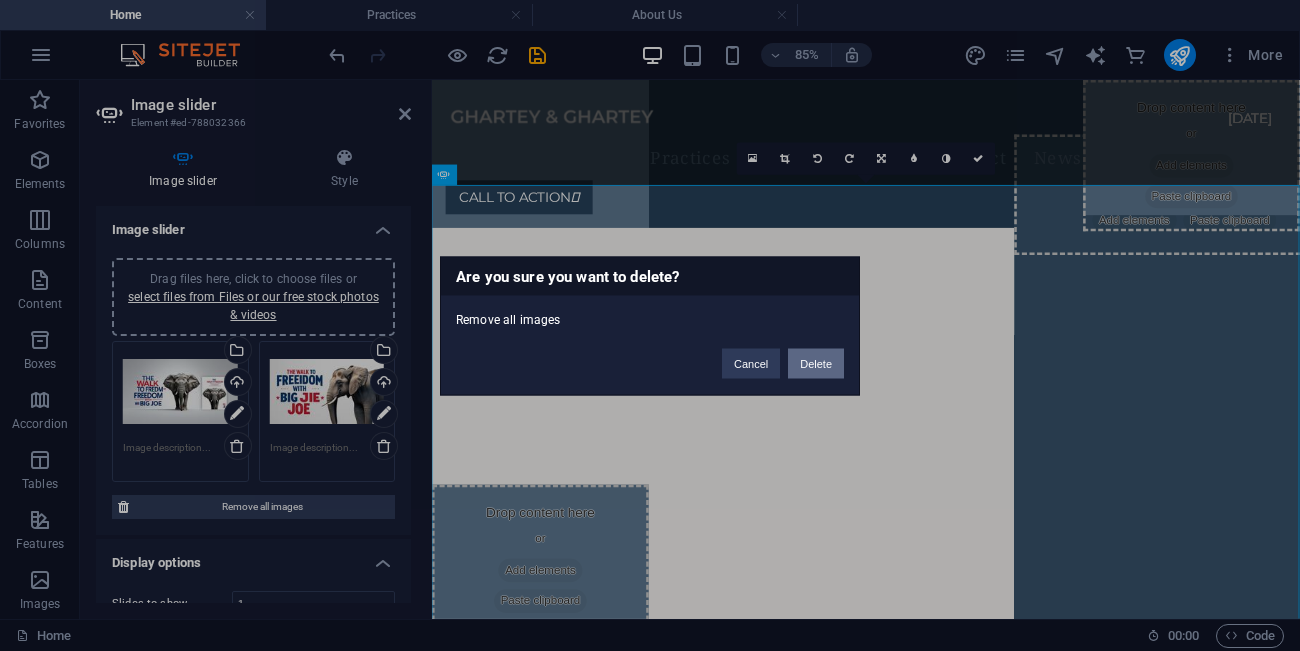 click on "Delete" at bounding box center [816, 363] 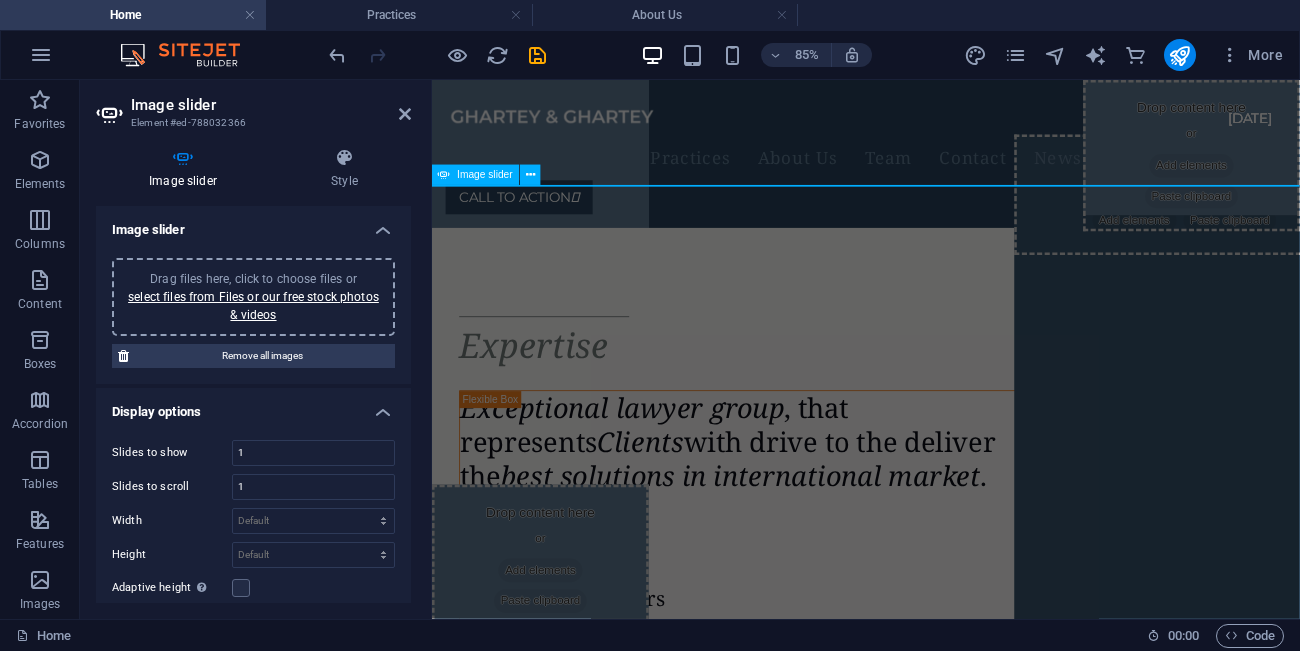 click on "Drag files here, click to choose files or select files from Files or our free stock photos & videos" at bounding box center [253, 297] 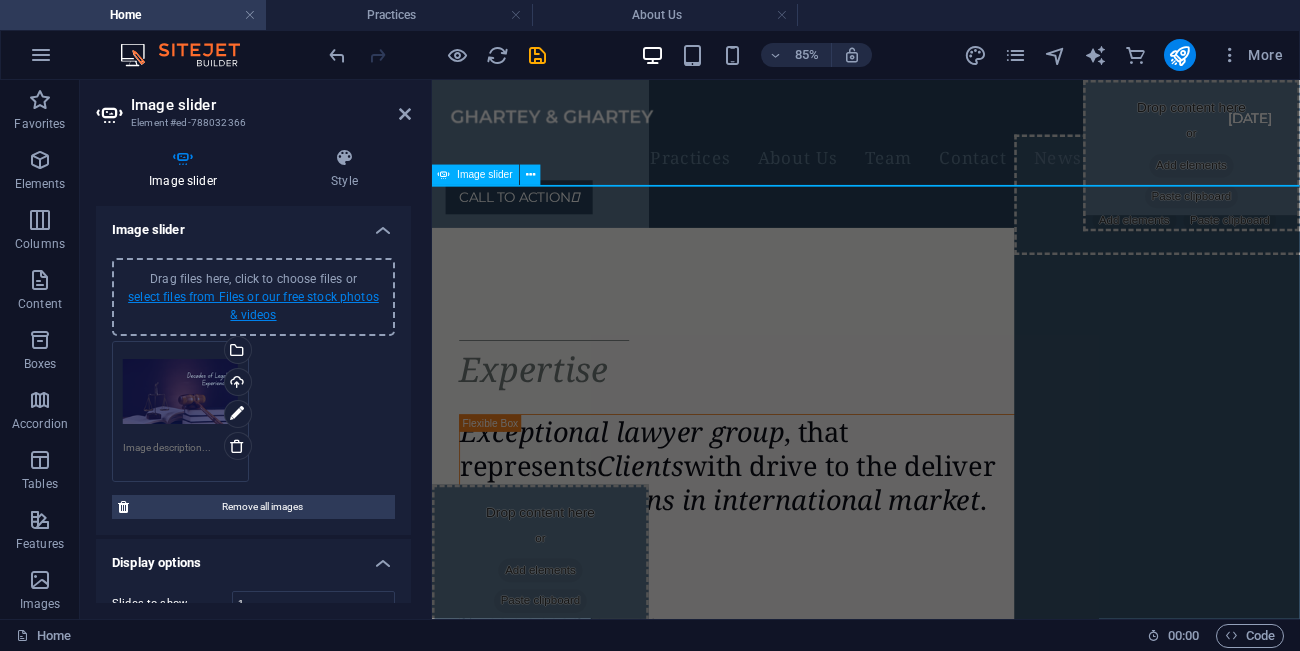 click on "select files from Files or our free stock photos & videos" at bounding box center (253, 306) 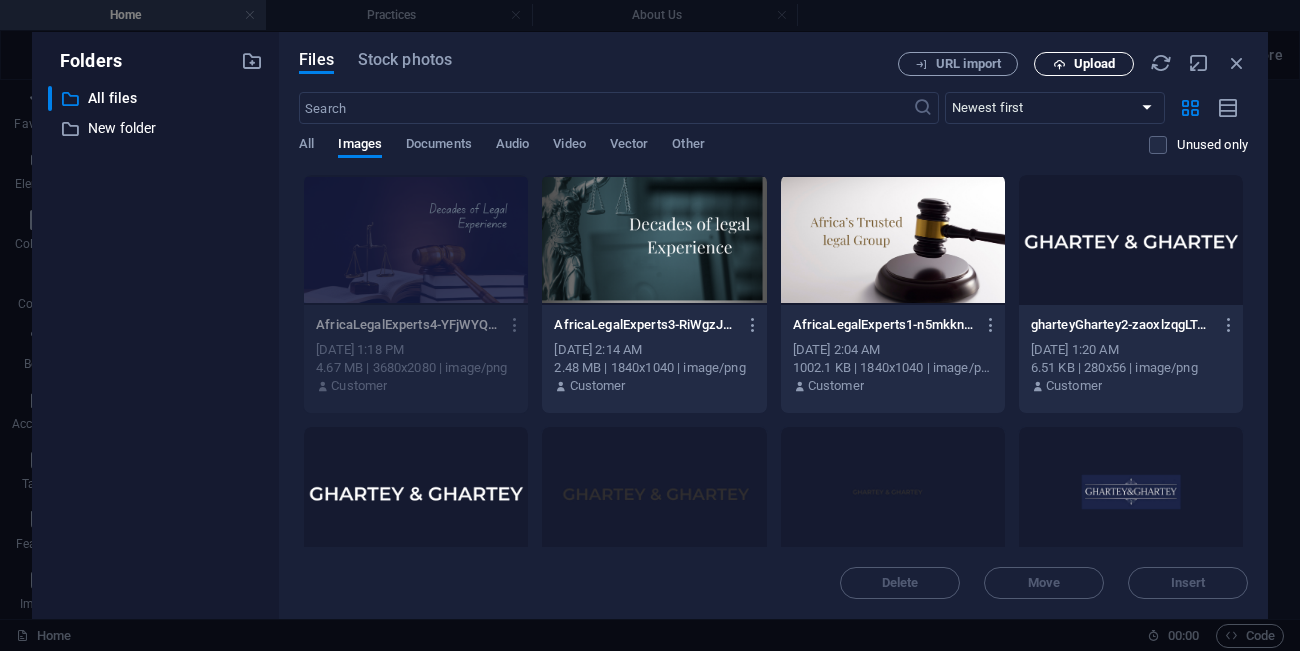 click on "Upload" at bounding box center (1084, 64) 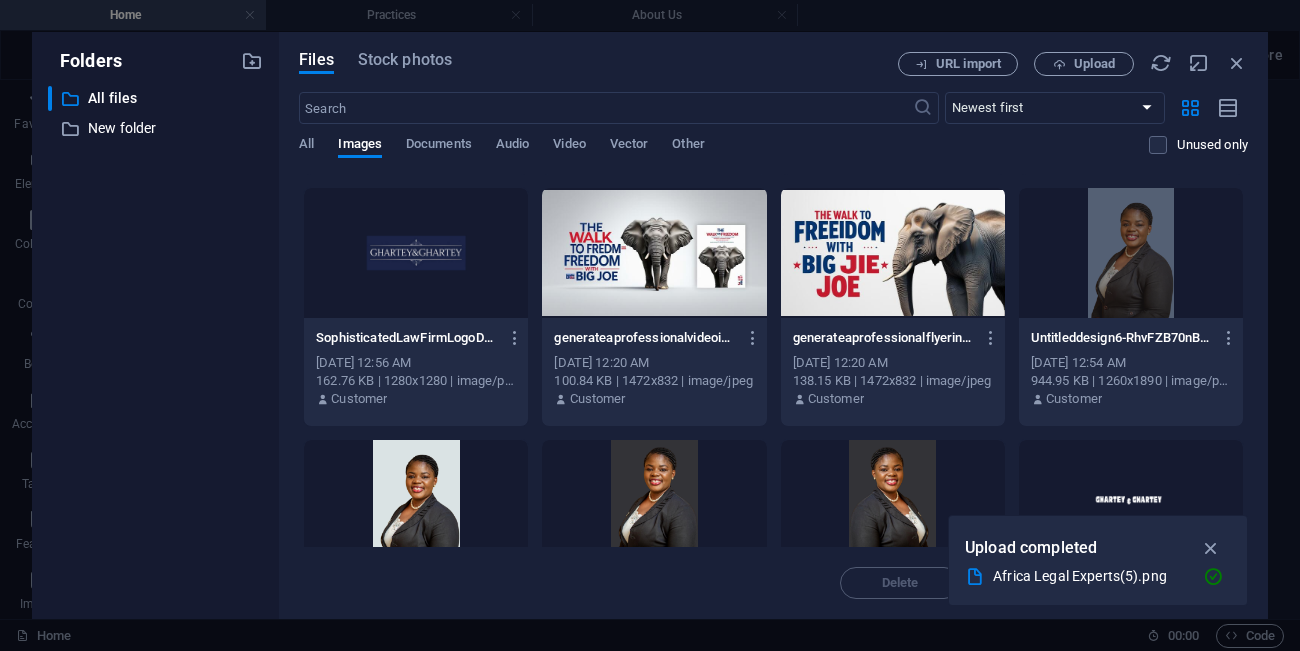 scroll, scrollTop: 623, scrollLeft: 0, axis: vertical 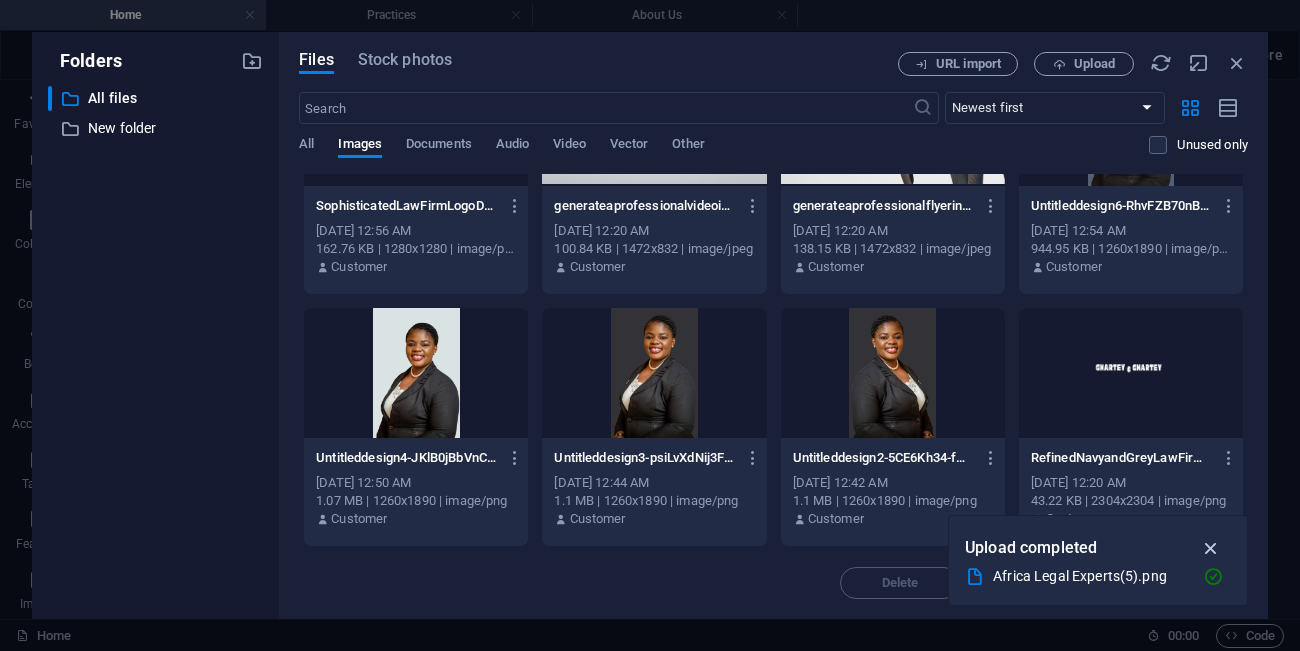 click at bounding box center (1211, 548) 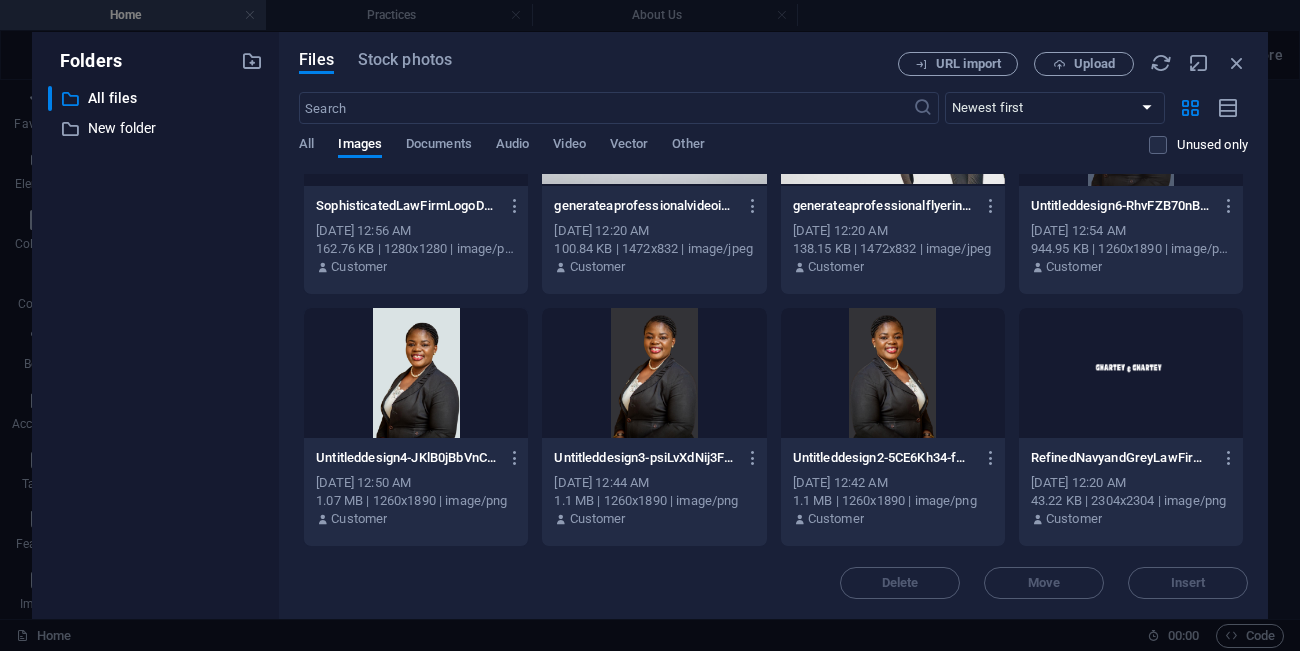click on "Delete Move Insert" at bounding box center (773, 573) 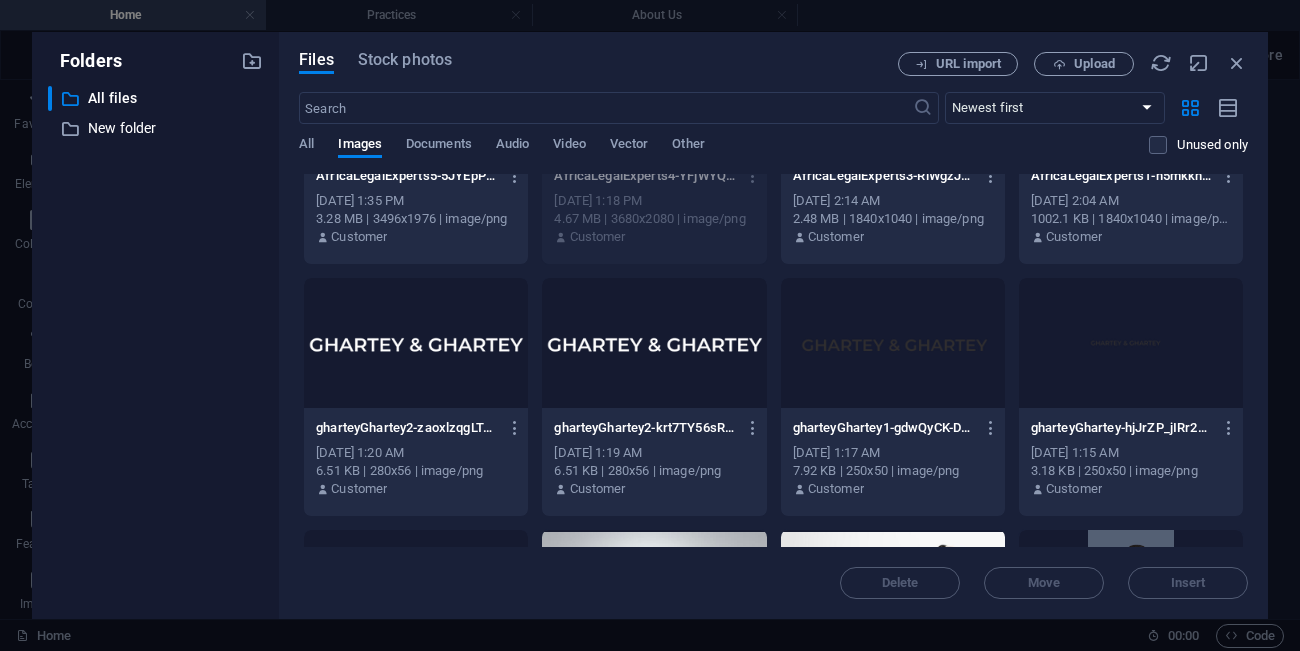 scroll, scrollTop: 144, scrollLeft: 0, axis: vertical 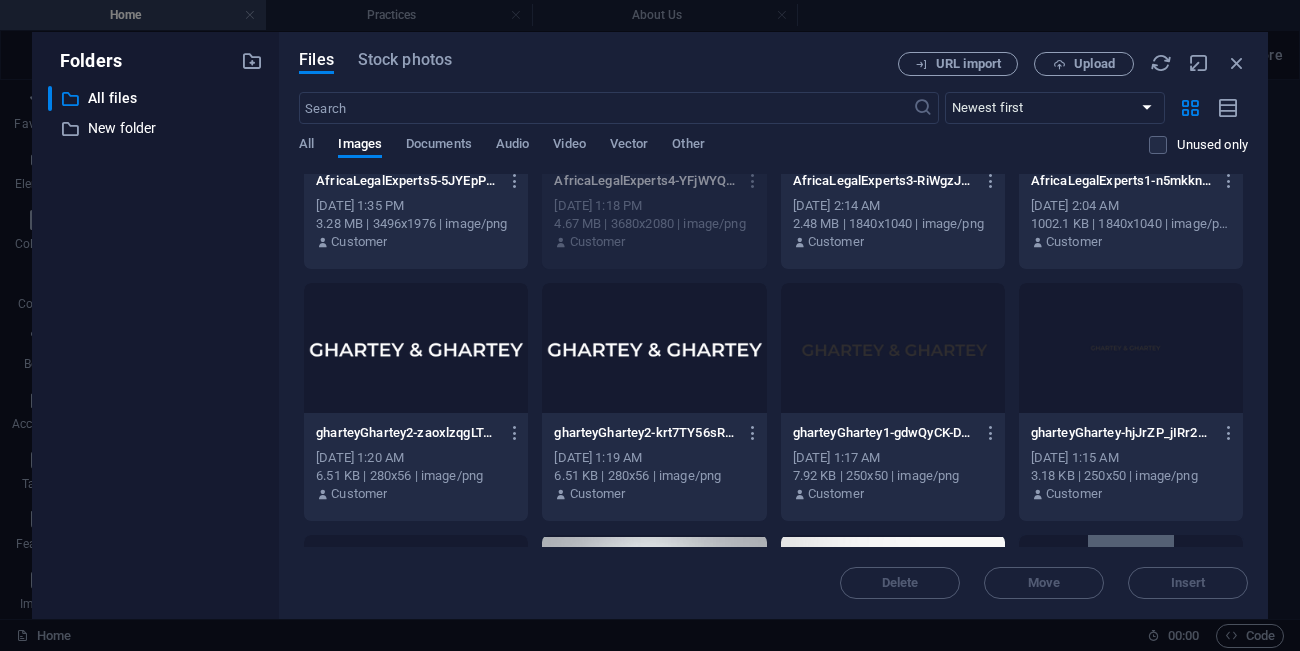click on "AfricaLegalExperts5-5JYEpPpX29HjqLuE6yt7ZA.png AfricaLegalExperts5-5JYEpPpX29HjqLuE6yt7ZA.png" at bounding box center (416, 181) 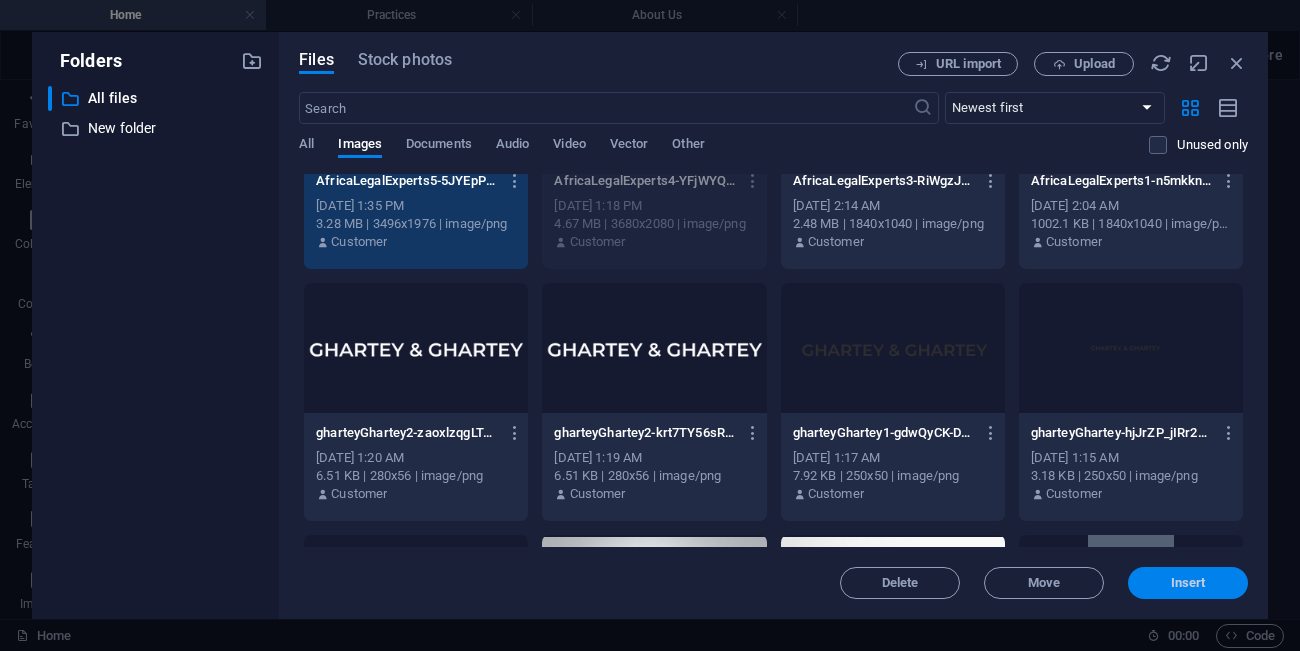 click on "Insert" at bounding box center [1188, 583] 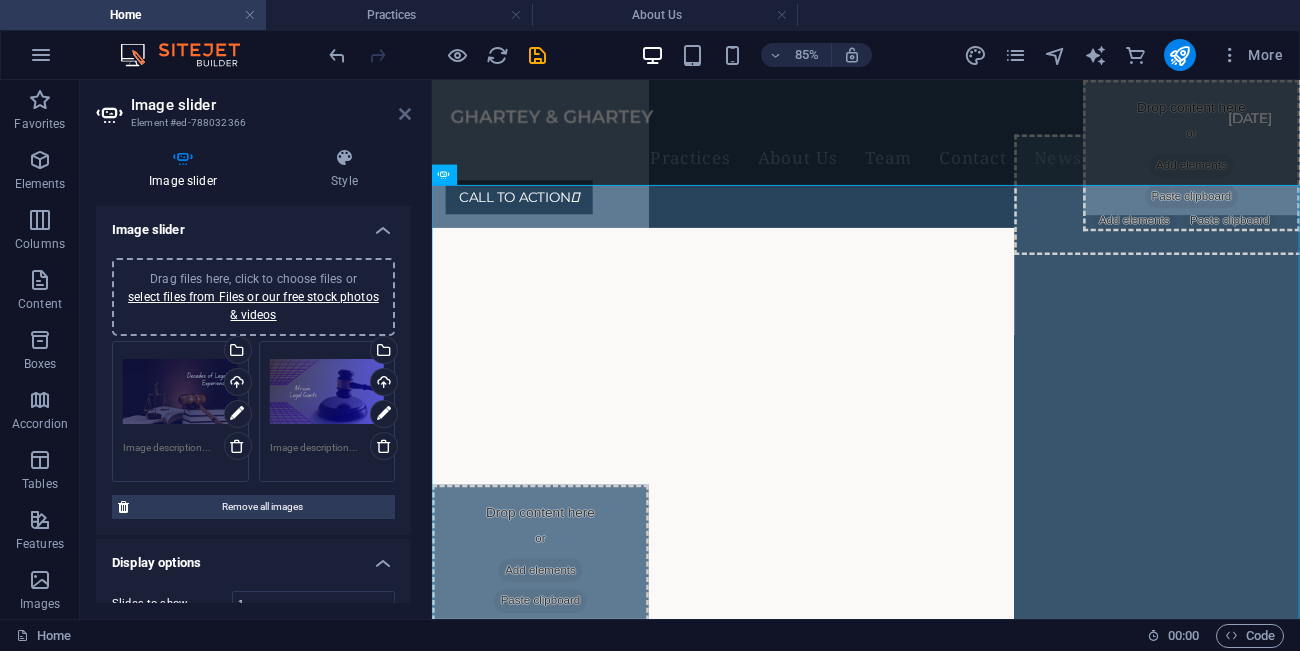 click at bounding box center (405, 114) 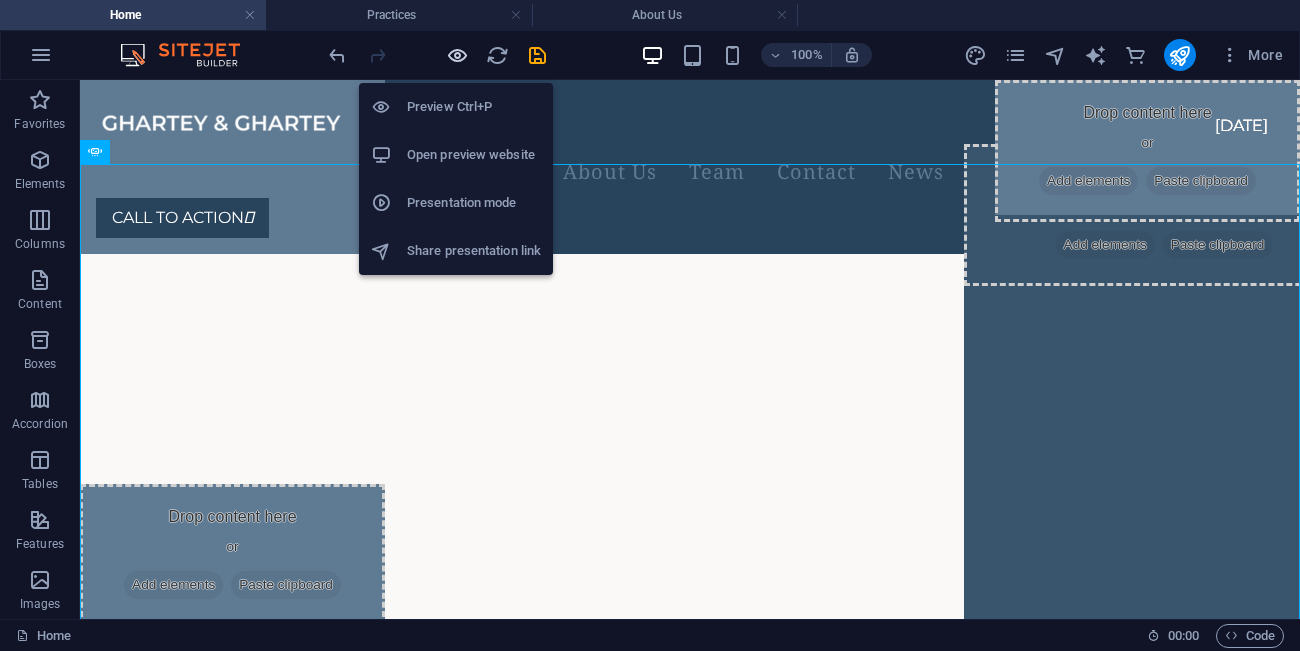 click at bounding box center (457, 55) 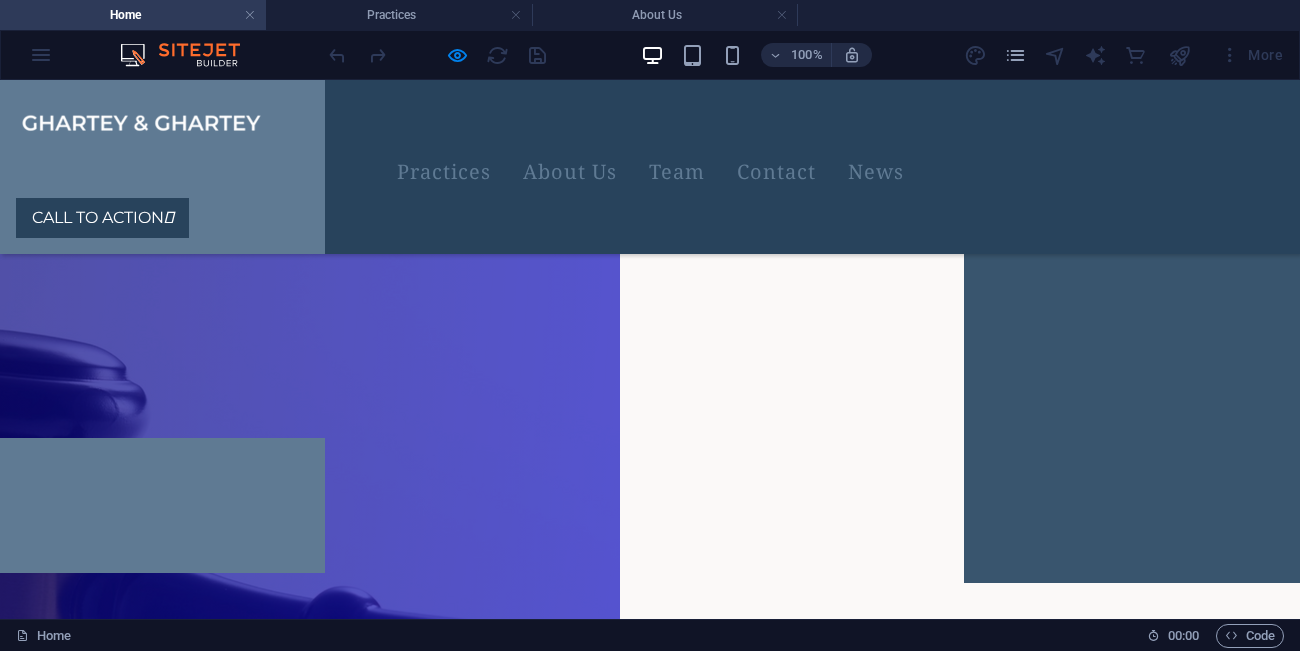 scroll, scrollTop: 0, scrollLeft: 0, axis: both 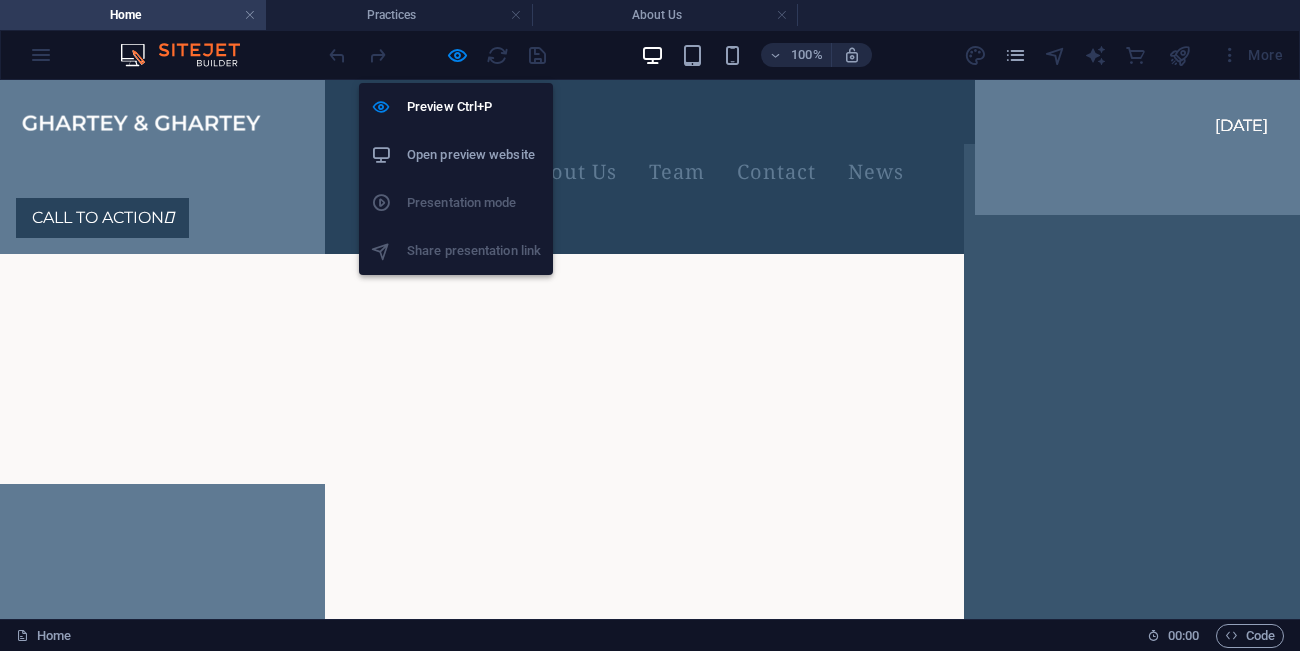 click on "Open preview website" at bounding box center [474, 155] 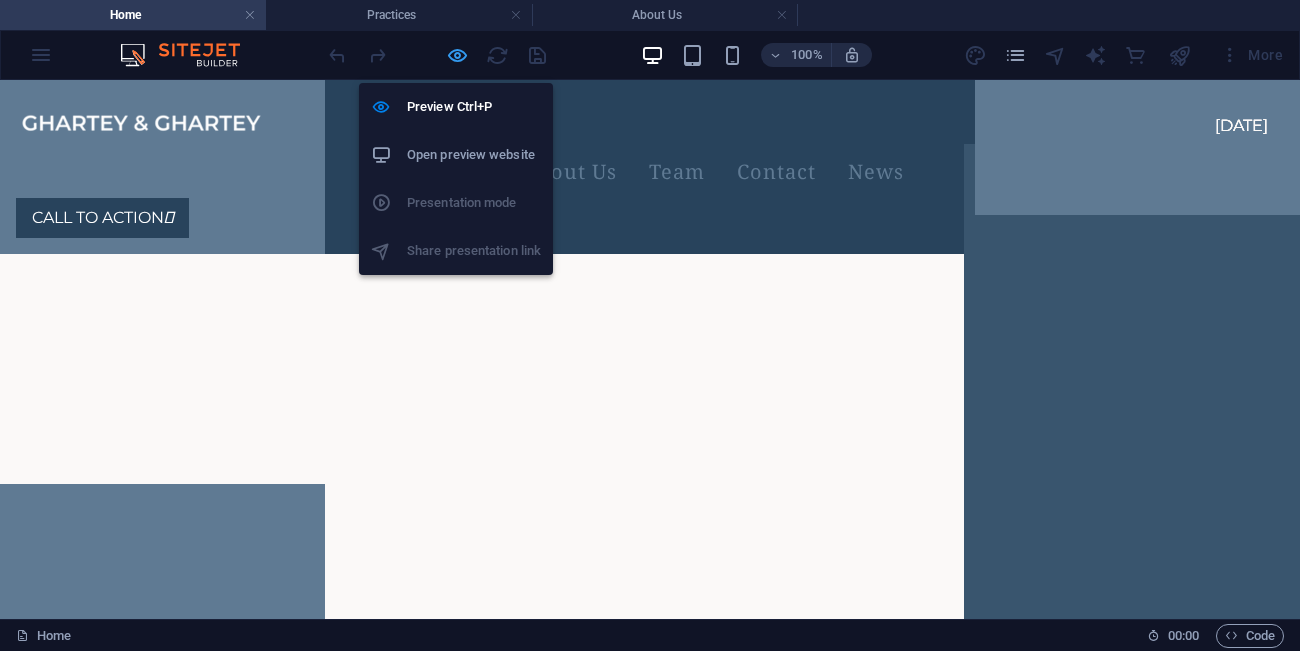 click at bounding box center [457, 55] 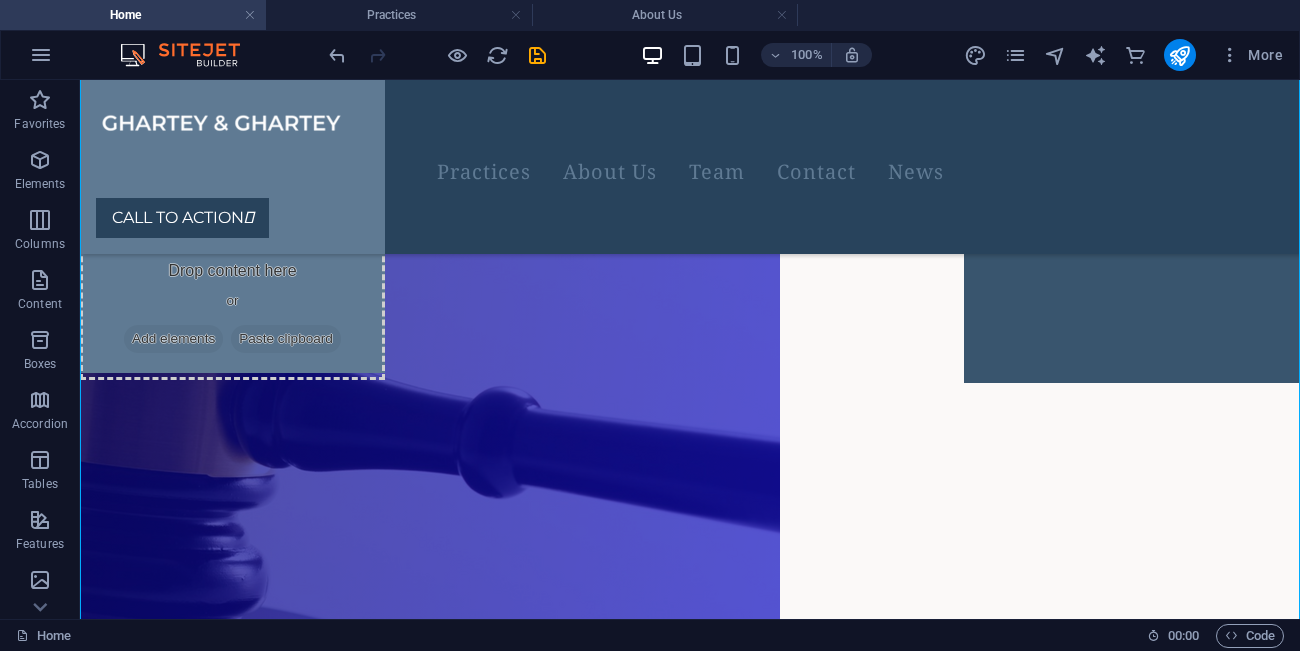 scroll, scrollTop: 0, scrollLeft: 0, axis: both 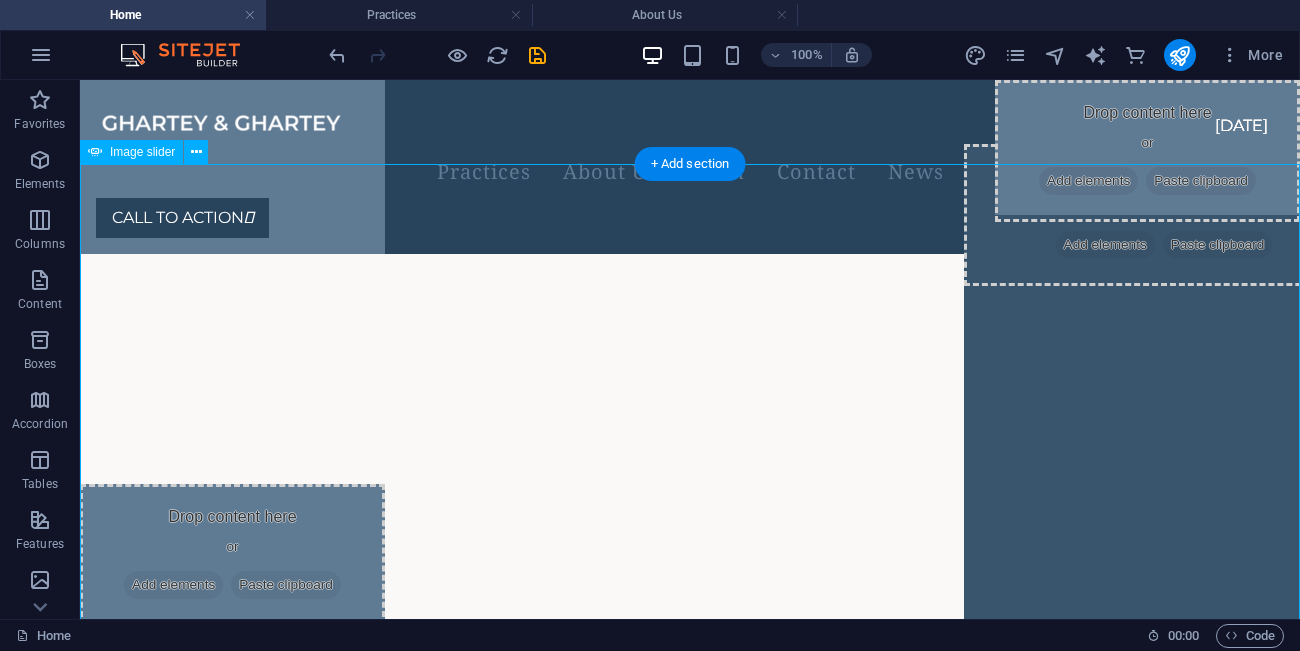 click at bounding box center [-1400, 3089] 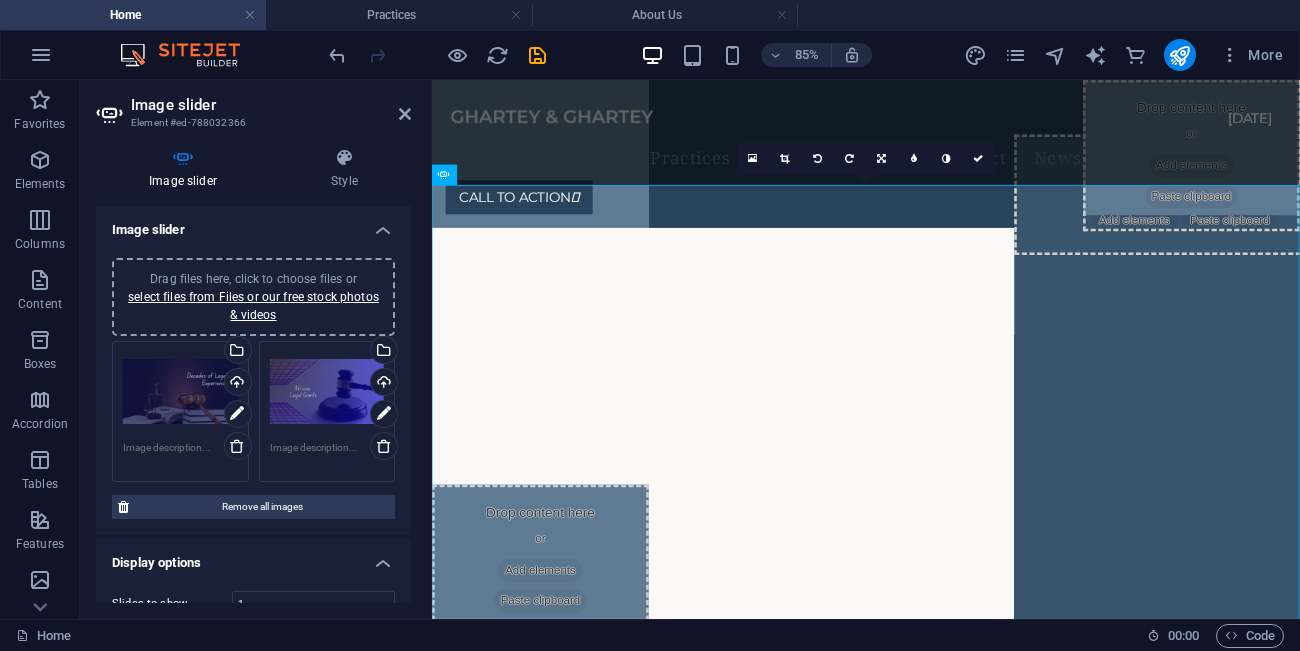 click on "Drag files here, click to choose files or select files from Files or our free stock photos & videos" at bounding box center (327, 392) 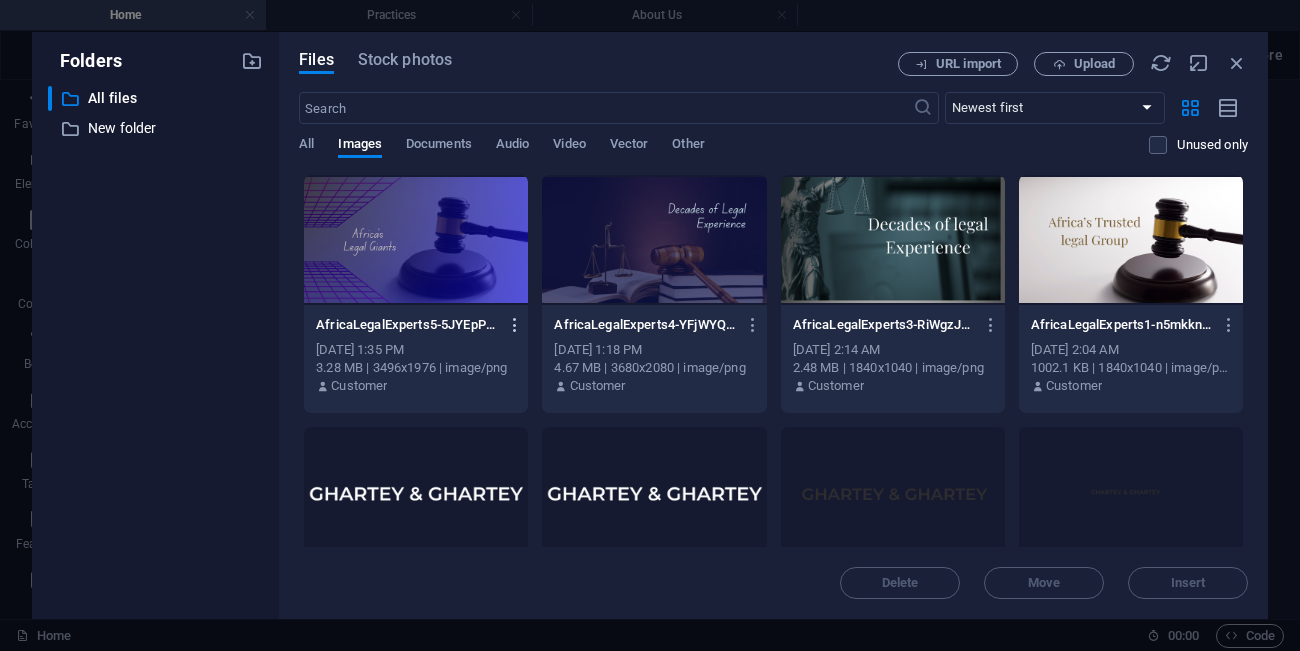 click at bounding box center [515, 325] 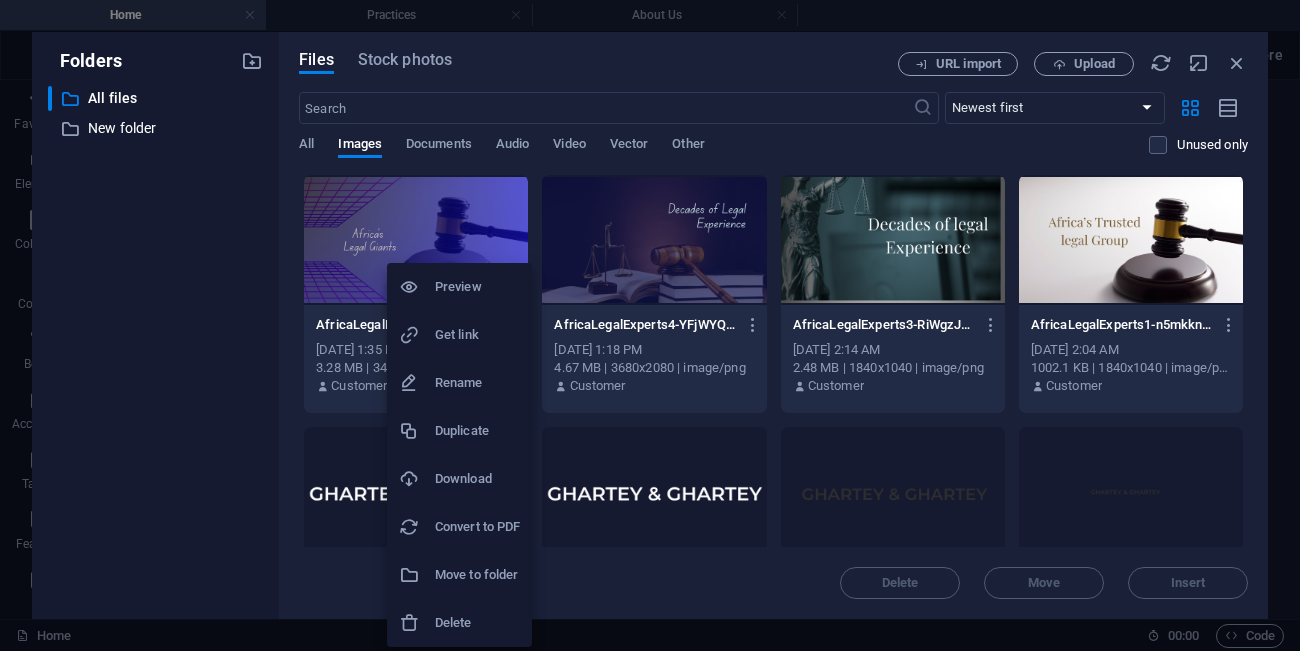 click on "Delete" at bounding box center [477, 623] 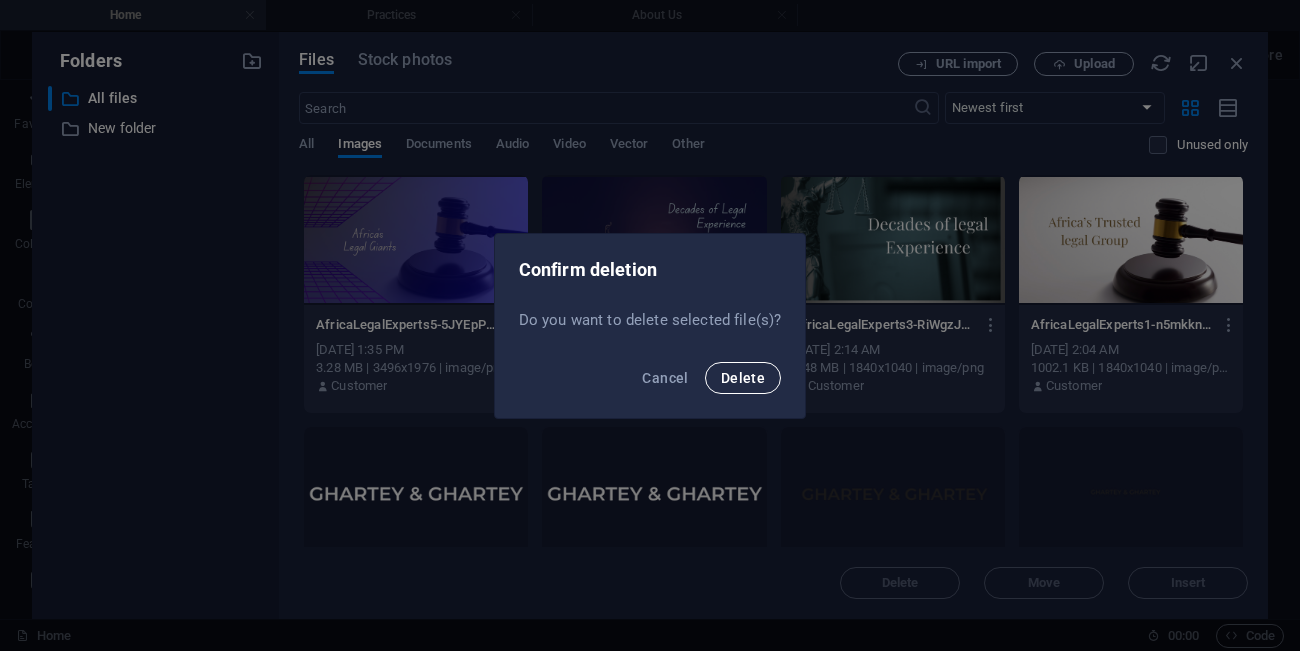 click on "Delete" at bounding box center [743, 378] 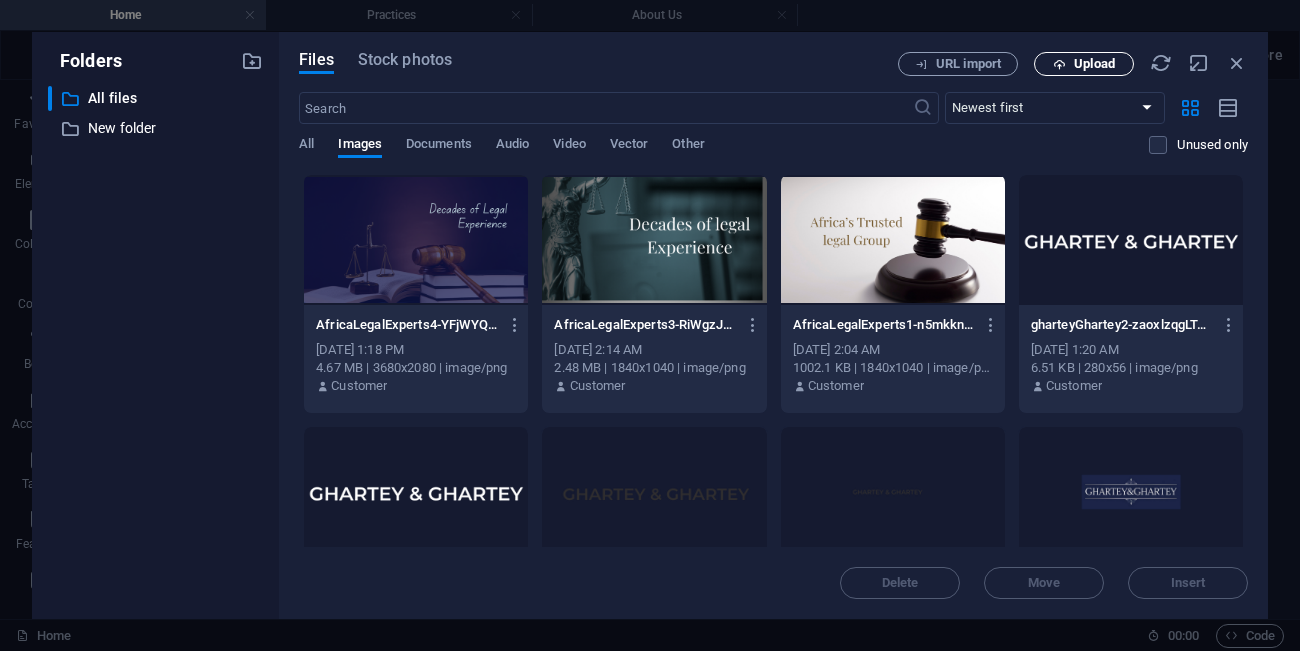 click on "Upload" at bounding box center (1094, 64) 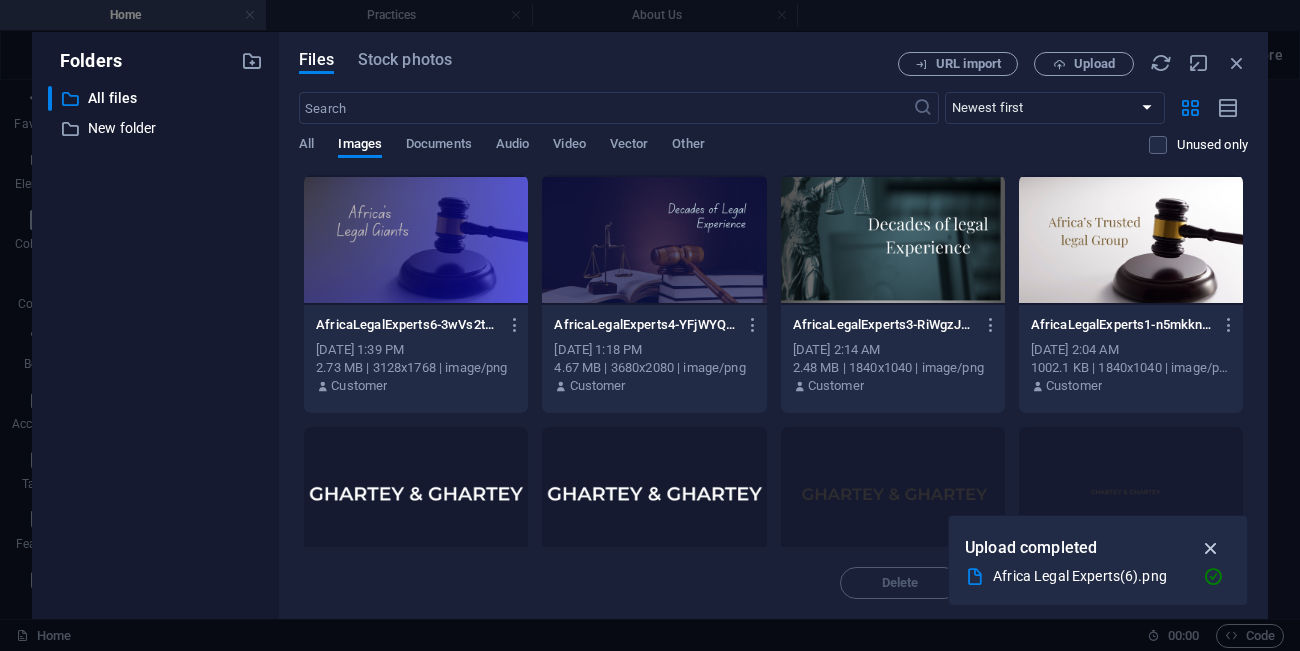 click at bounding box center (1211, 548) 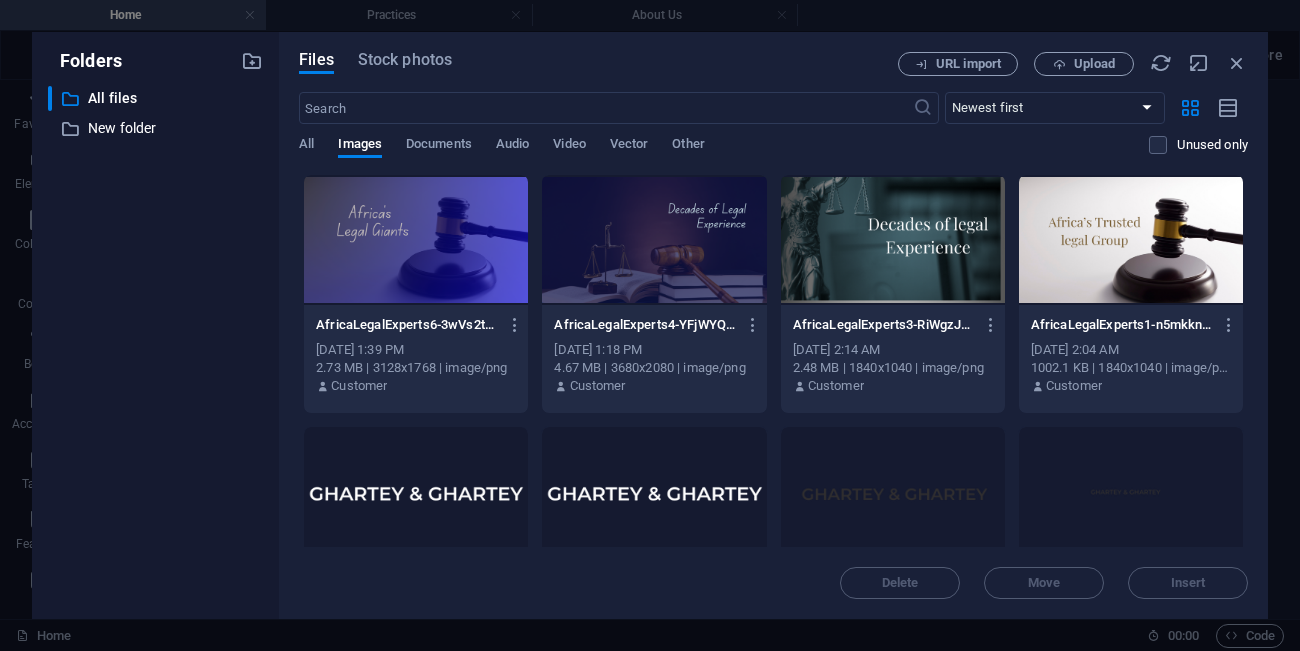 click at bounding box center (416, 240) 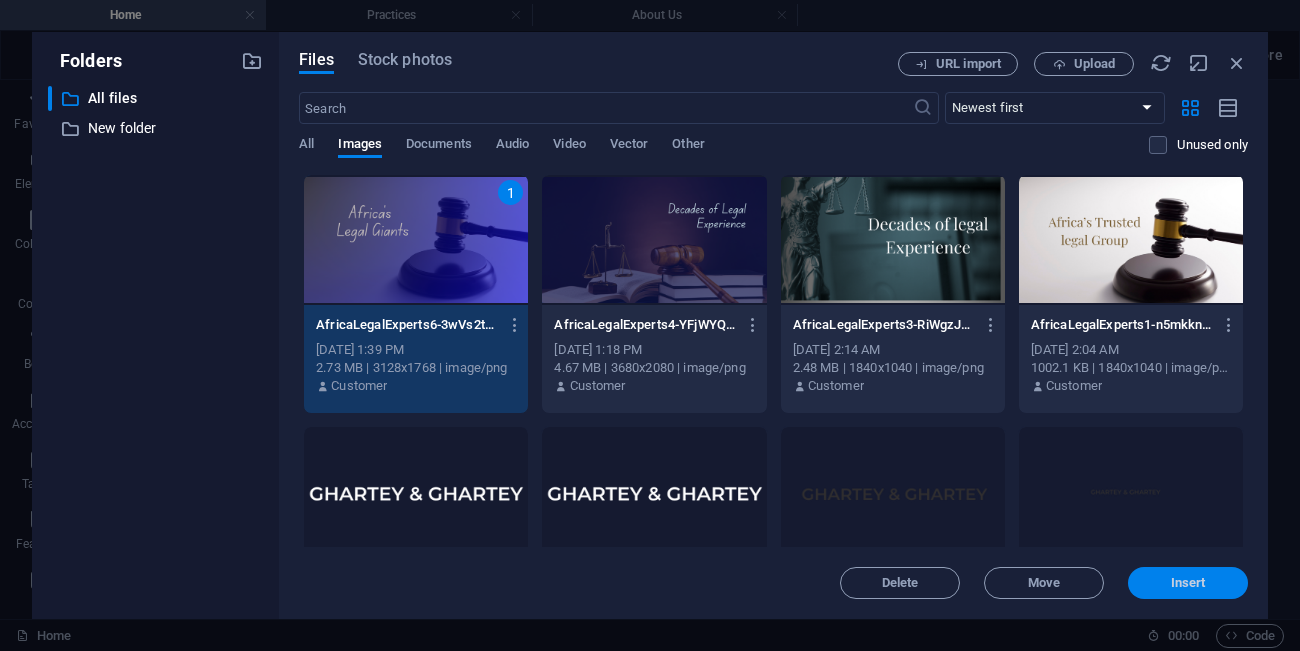 click on "Insert" at bounding box center (1188, 583) 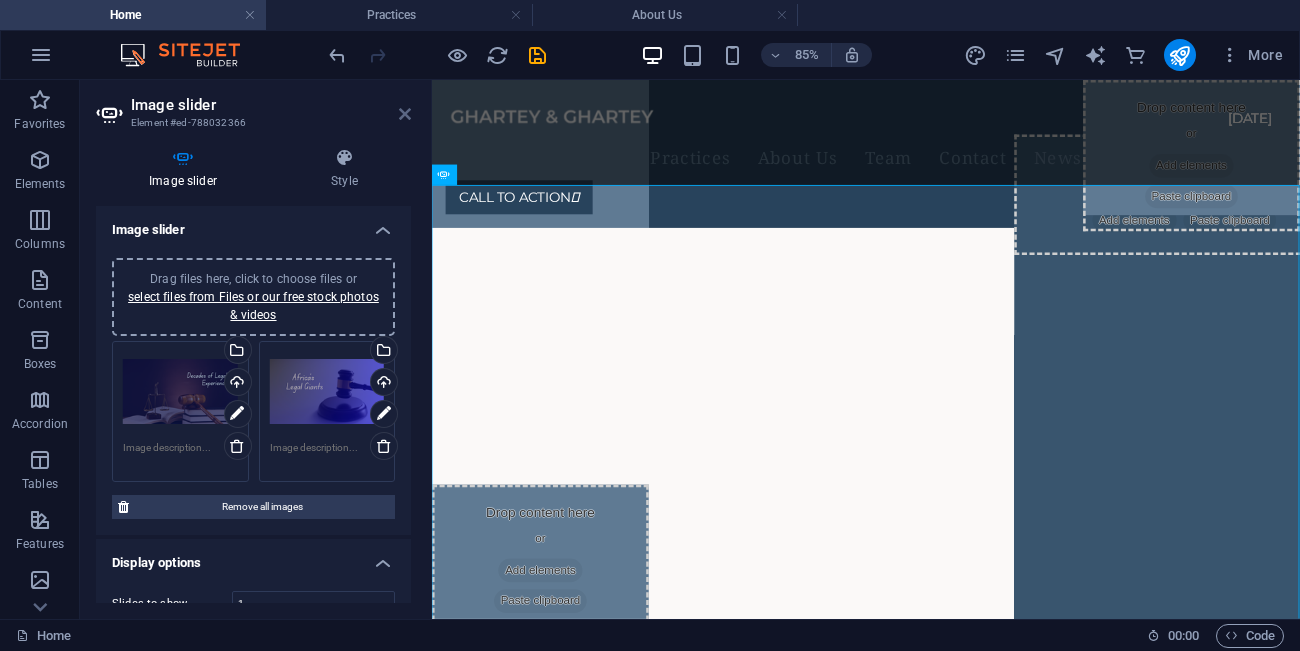 click at bounding box center (405, 114) 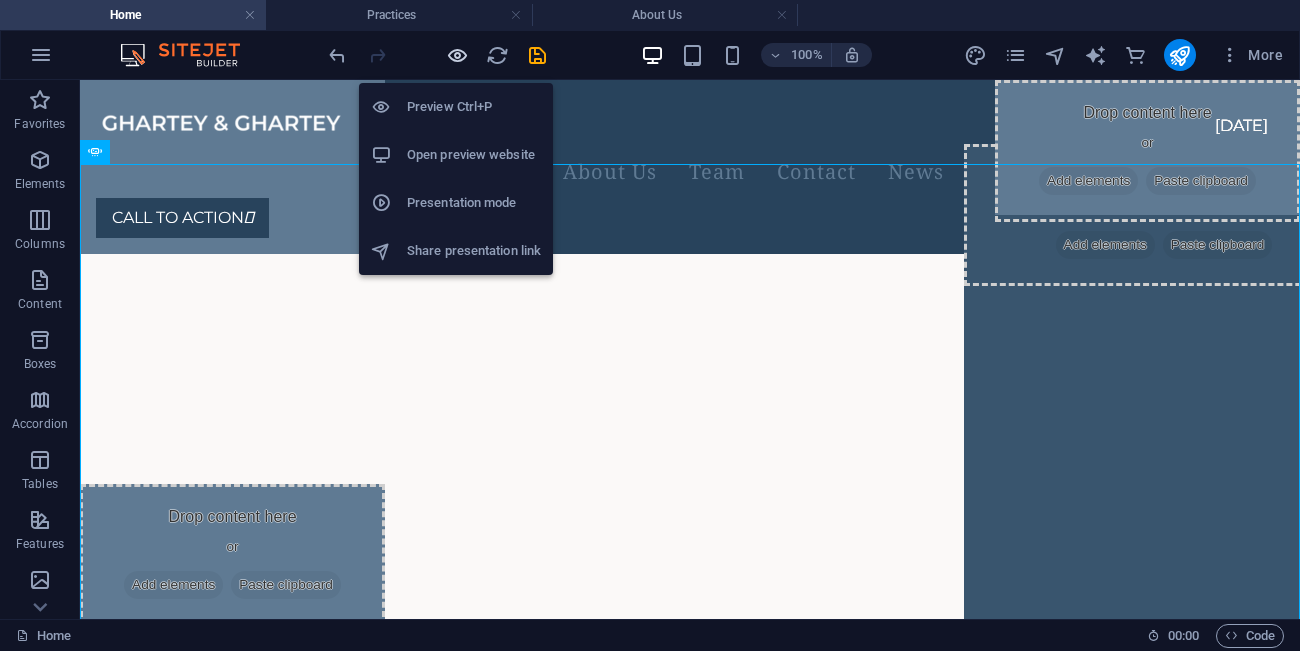 click at bounding box center [457, 55] 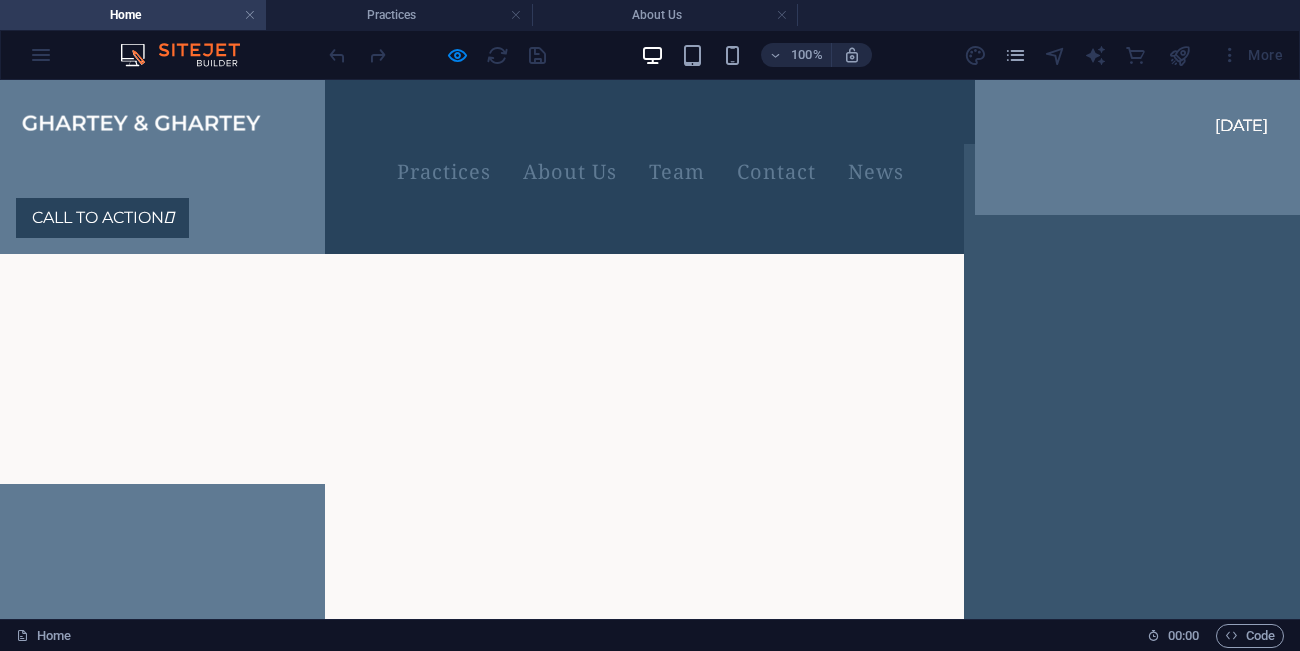 click on "Practices About Us Team Contact News" at bounding box center (650, 172) 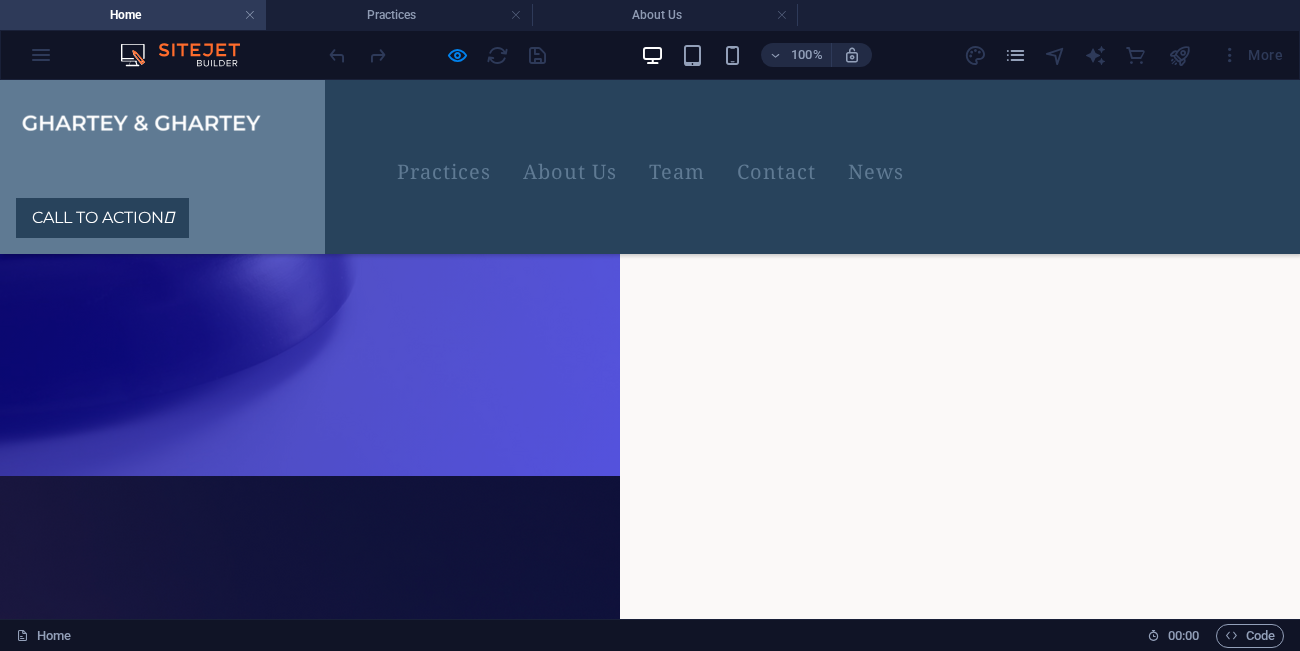 scroll, scrollTop: 0, scrollLeft: 0, axis: both 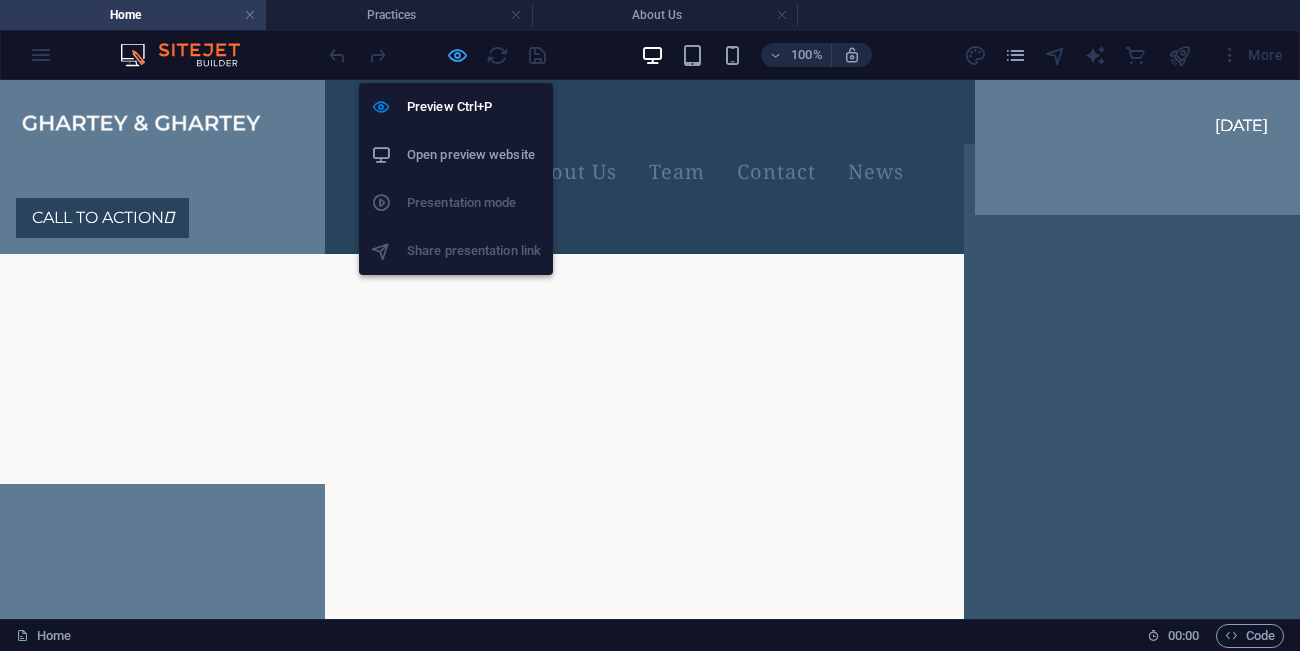 click at bounding box center [457, 55] 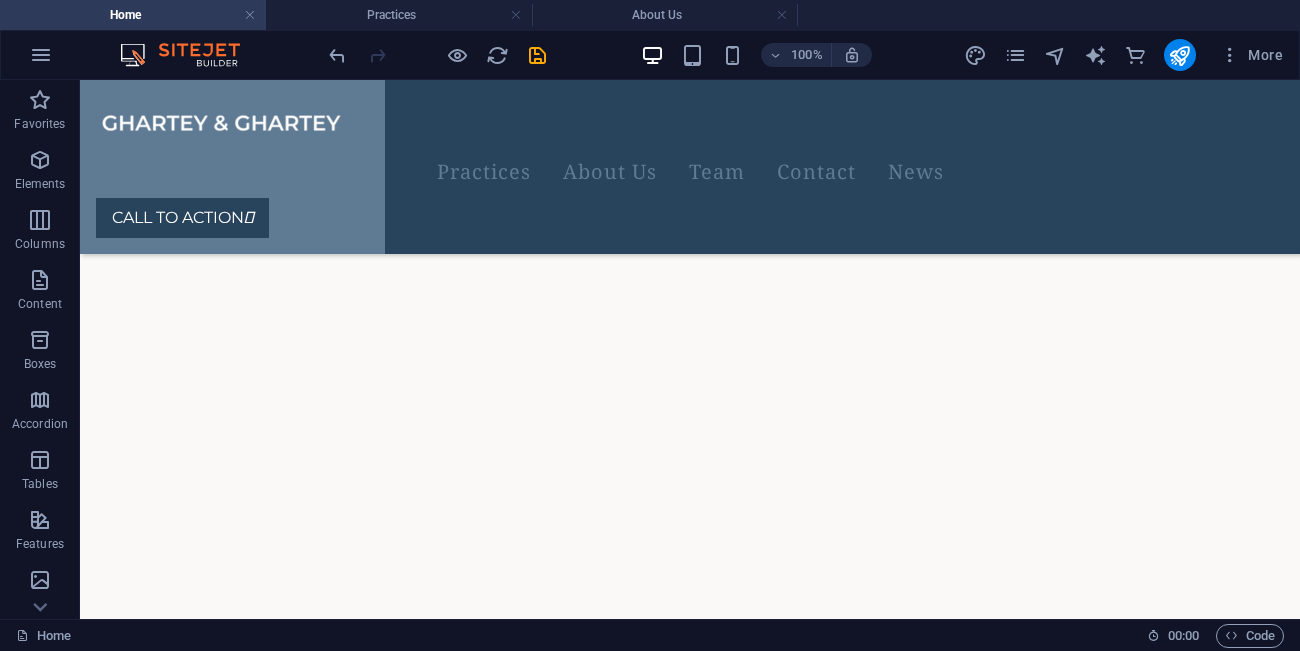 scroll, scrollTop: 749, scrollLeft: 0, axis: vertical 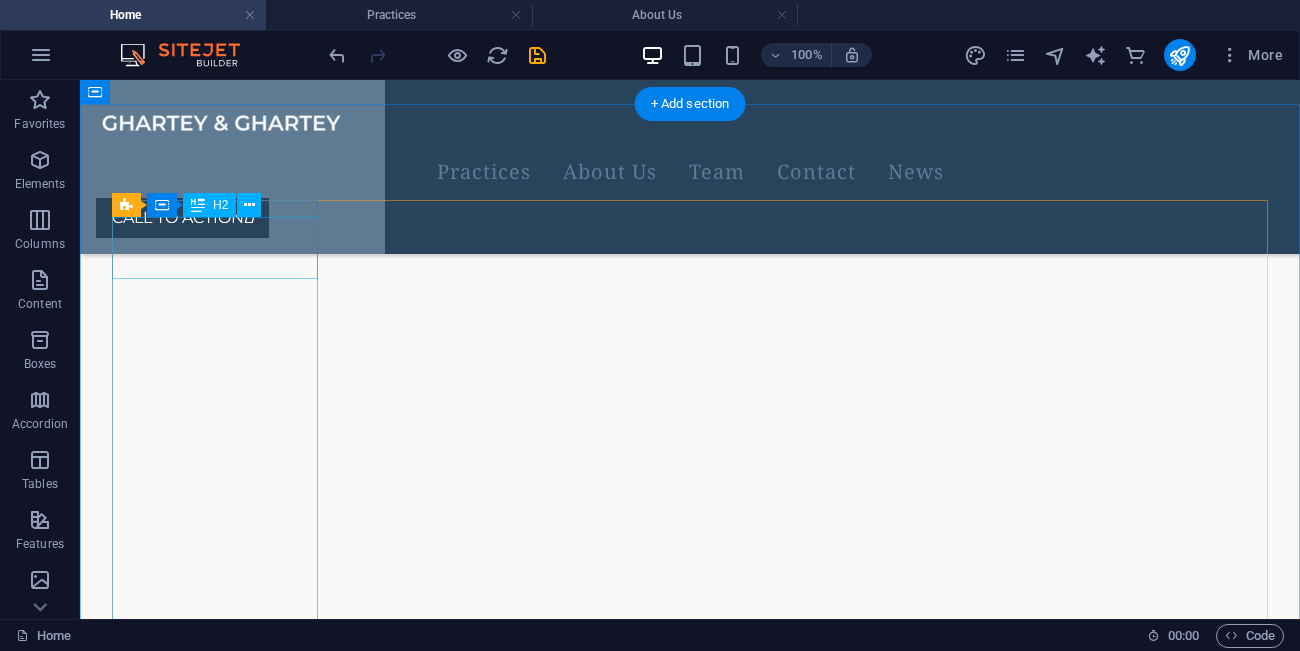 click on "Expertise" at bounding box center [690, 3949] 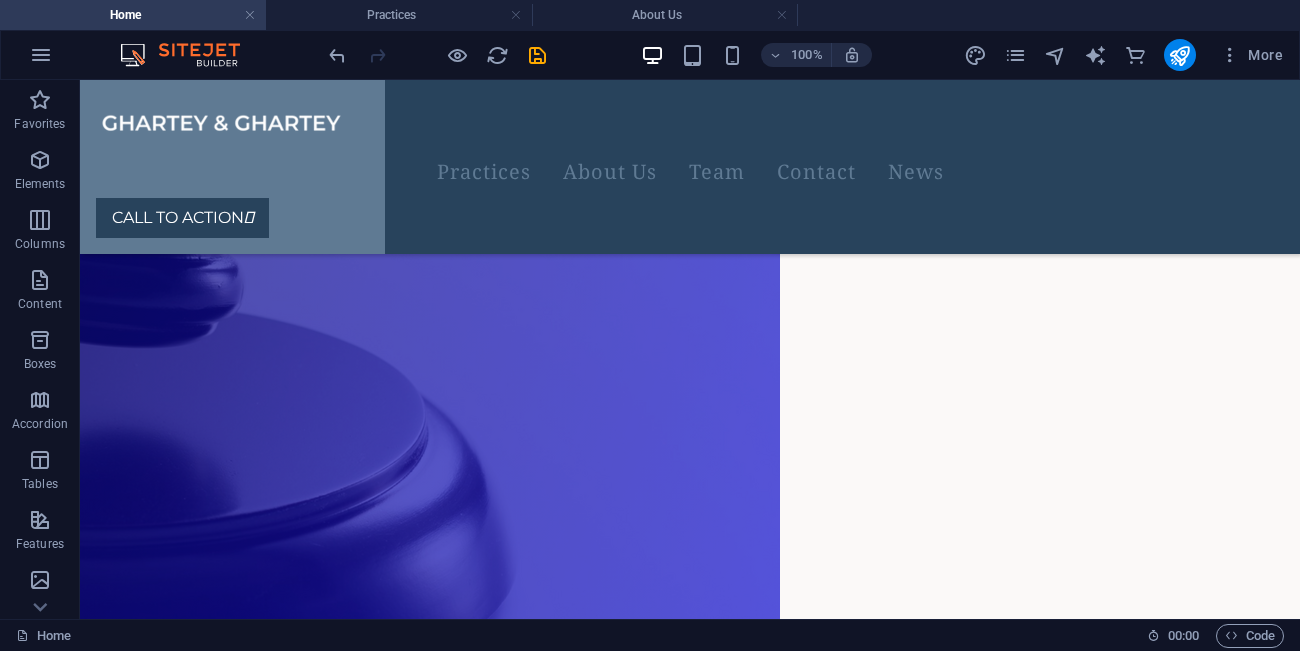scroll, scrollTop: 0, scrollLeft: 0, axis: both 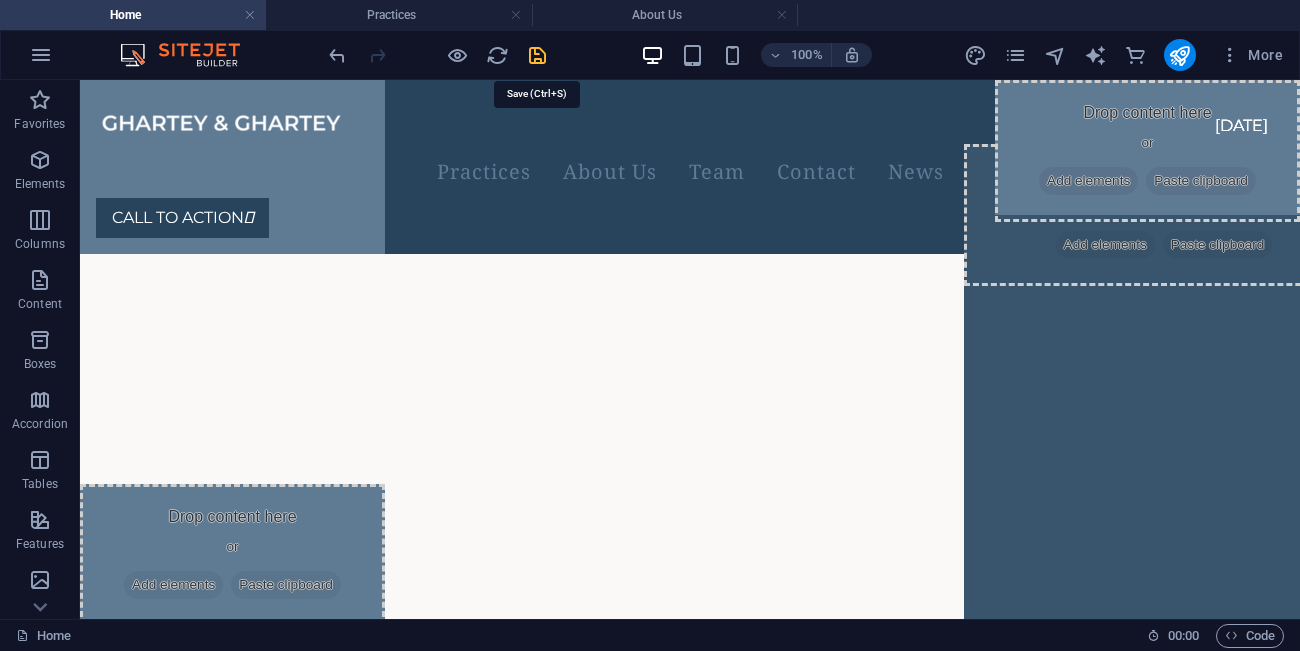click at bounding box center [537, 55] 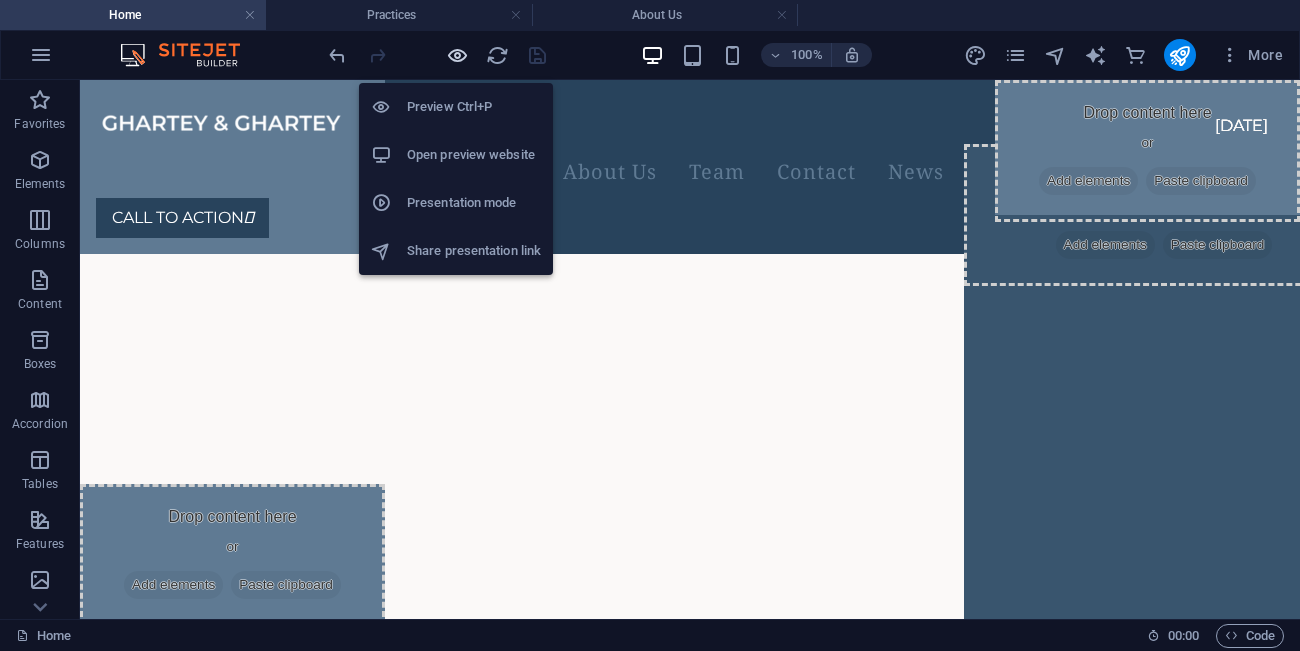 click at bounding box center (457, 55) 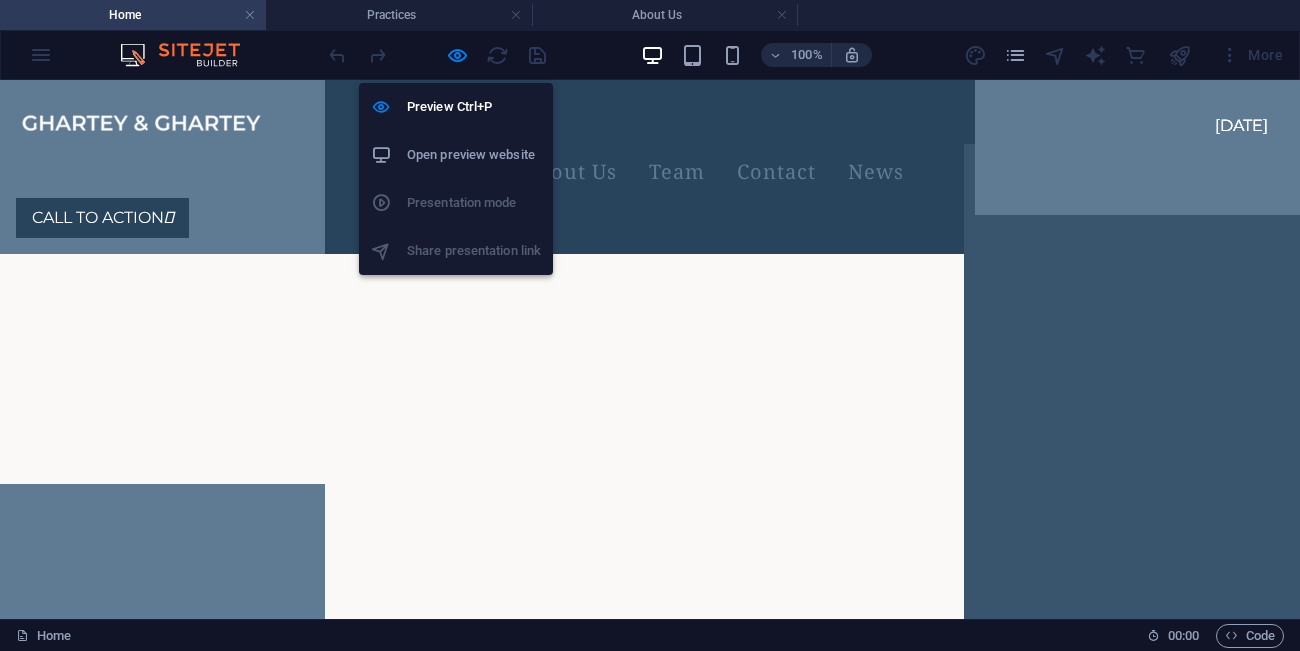 click on "Open preview website" at bounding box center [474, 155] 